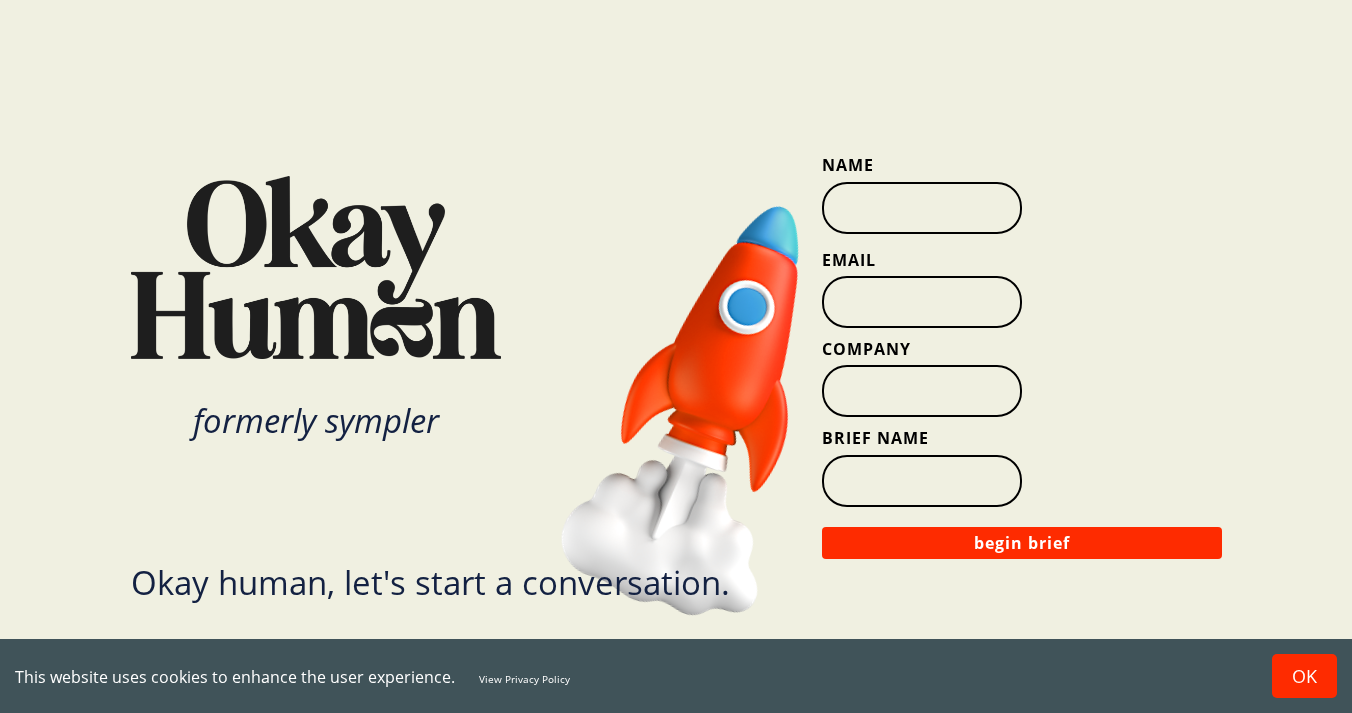 scroll, scrollTop: 0, scrollLeft: 0, axis: both 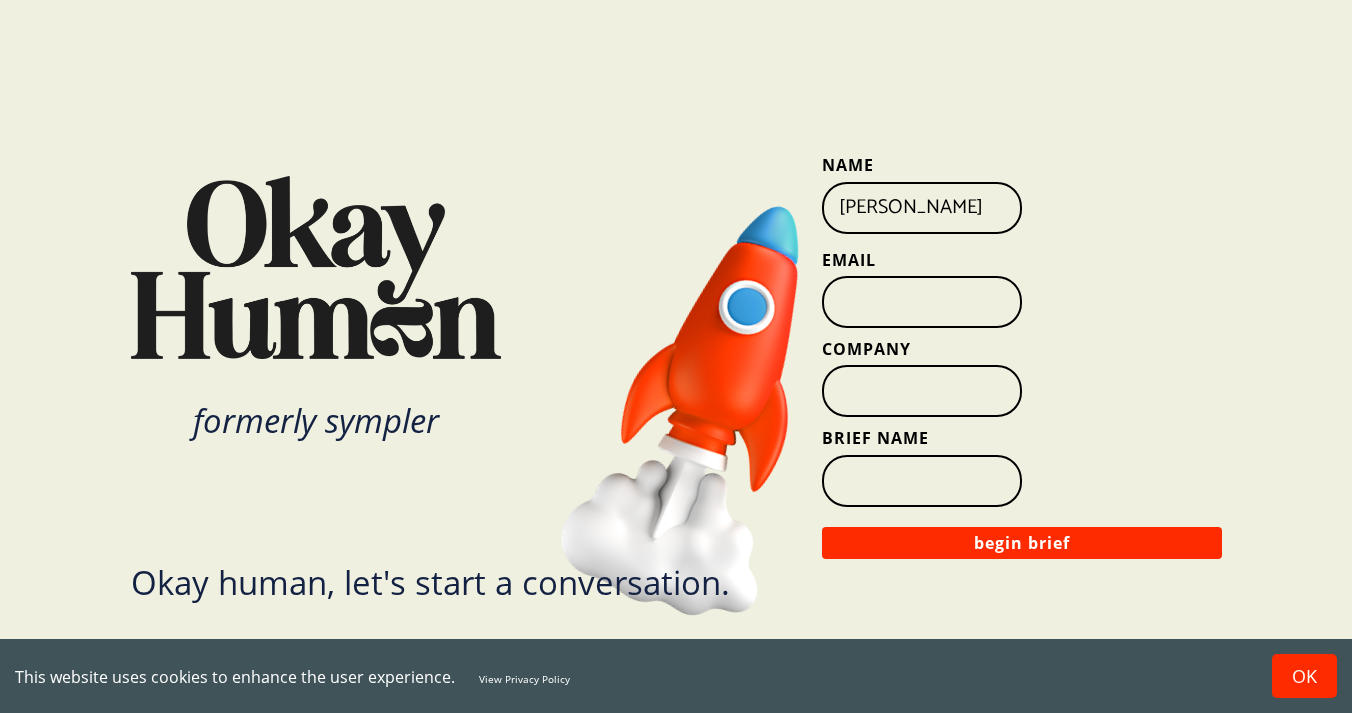 type on "[PERSON_NAME]" 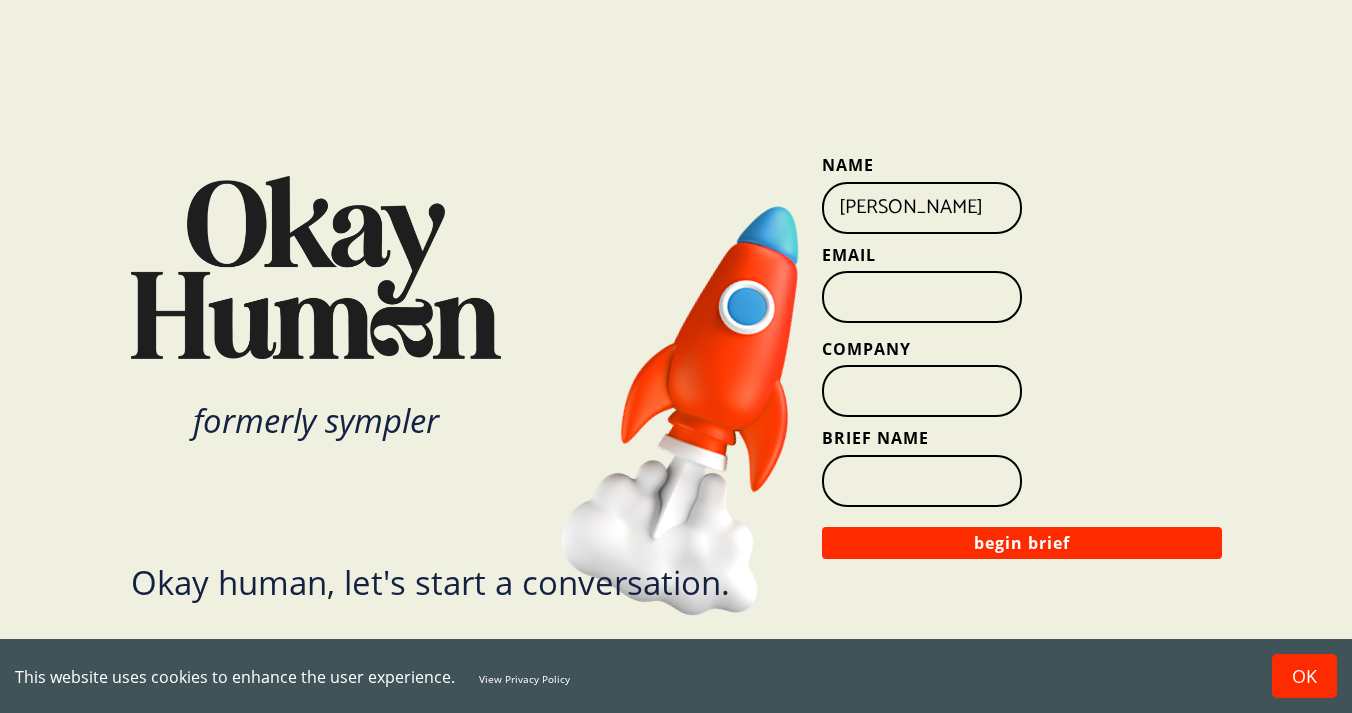 type on "r" 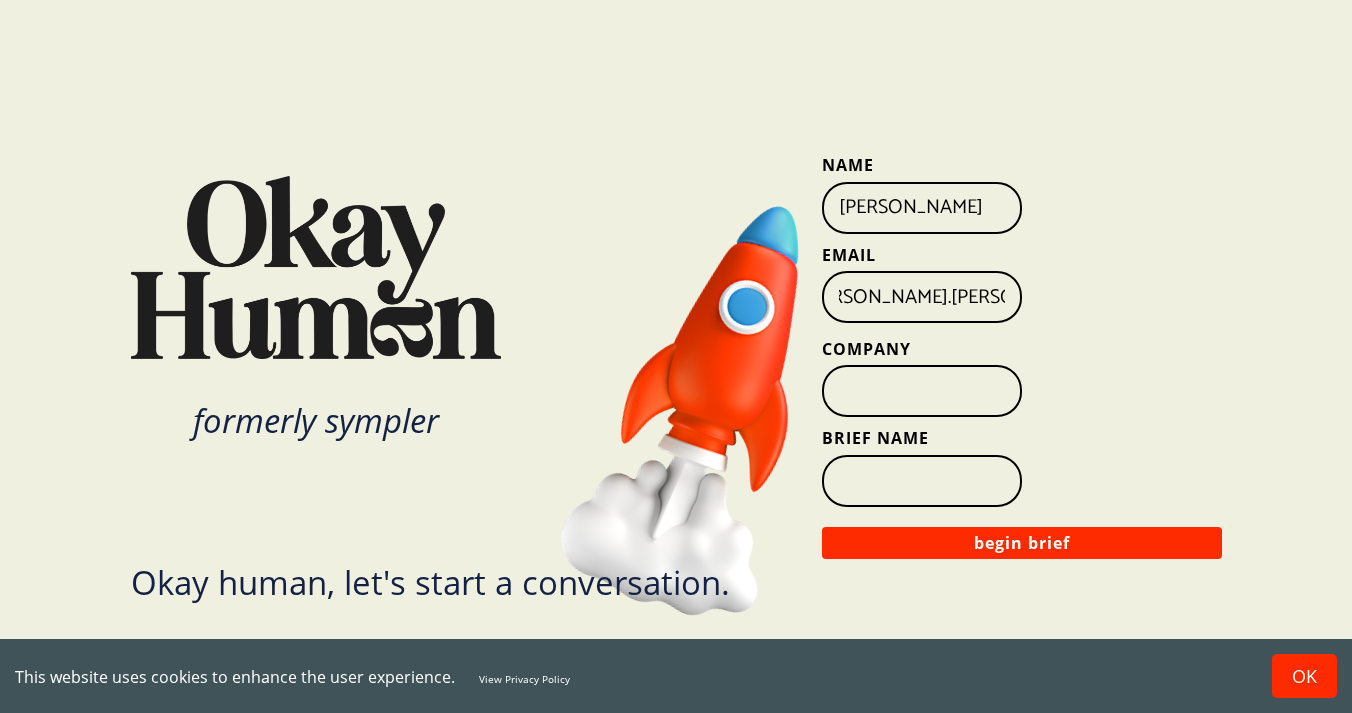 scroll, scrollTop: 0, scrollLeft: 71, axis: horizontal 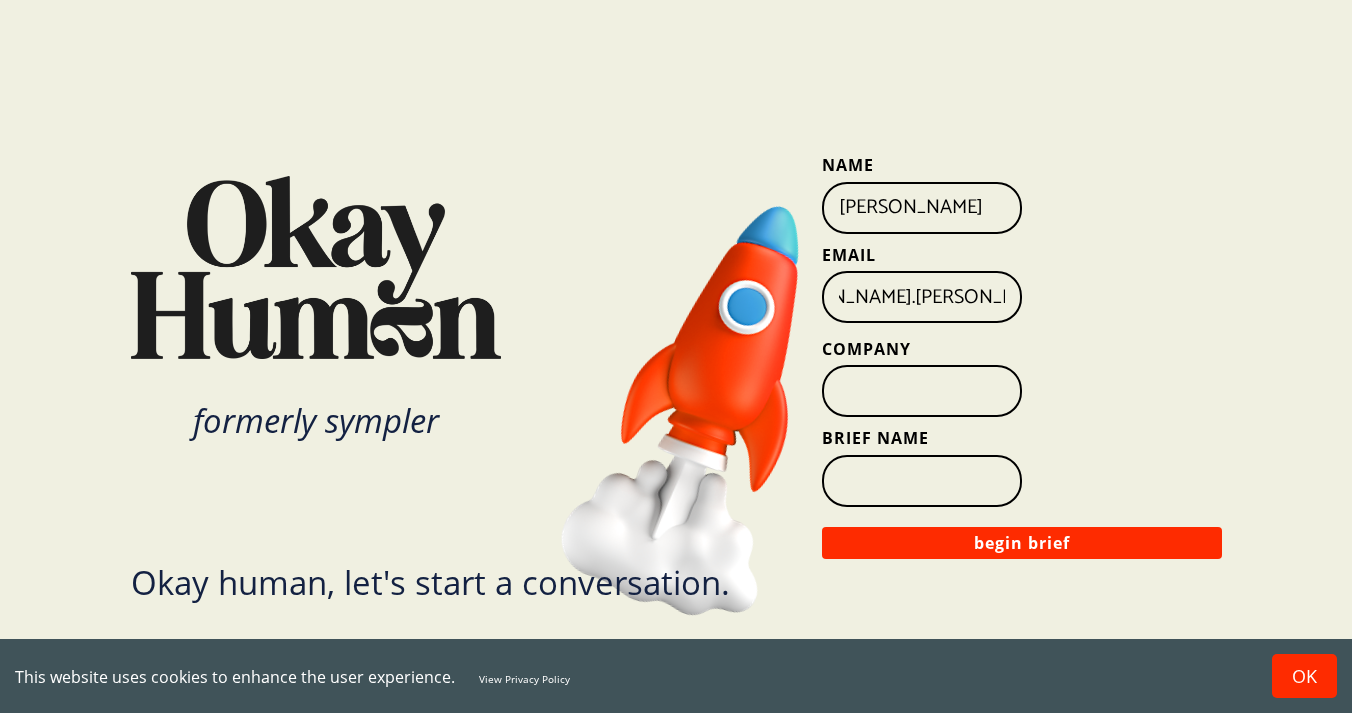 type on "[PERSON_NAME].[PERSON_NAME]@tbwachi.atcom" 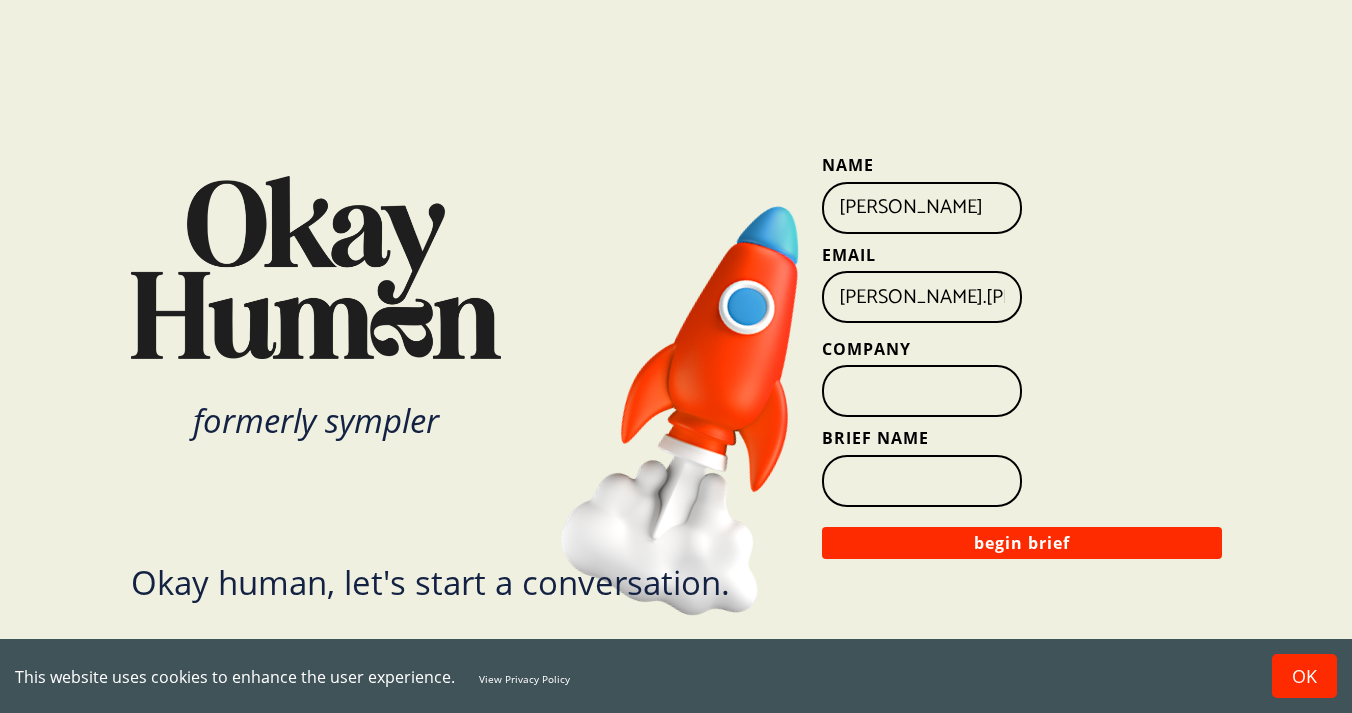 click on "Company" at bounding box center (922, 391) 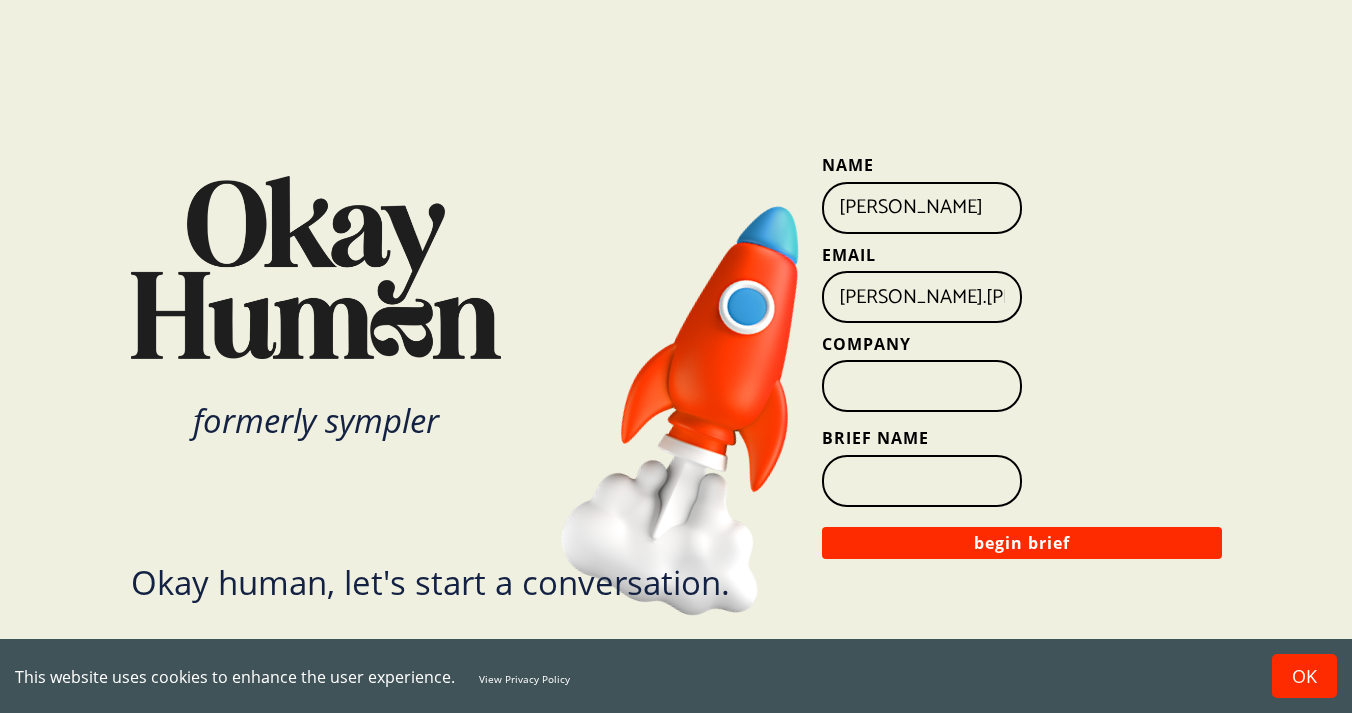 type on "F" 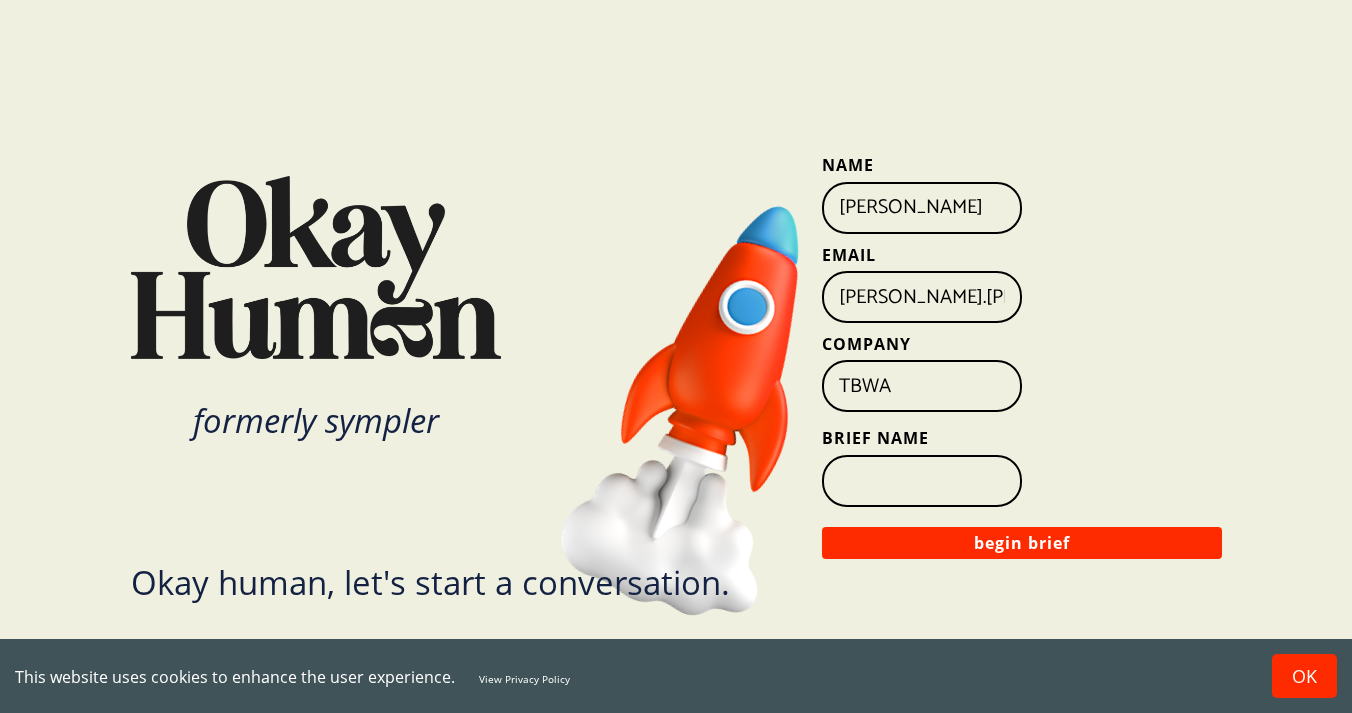 type on "TBWA\Chiat\Day" 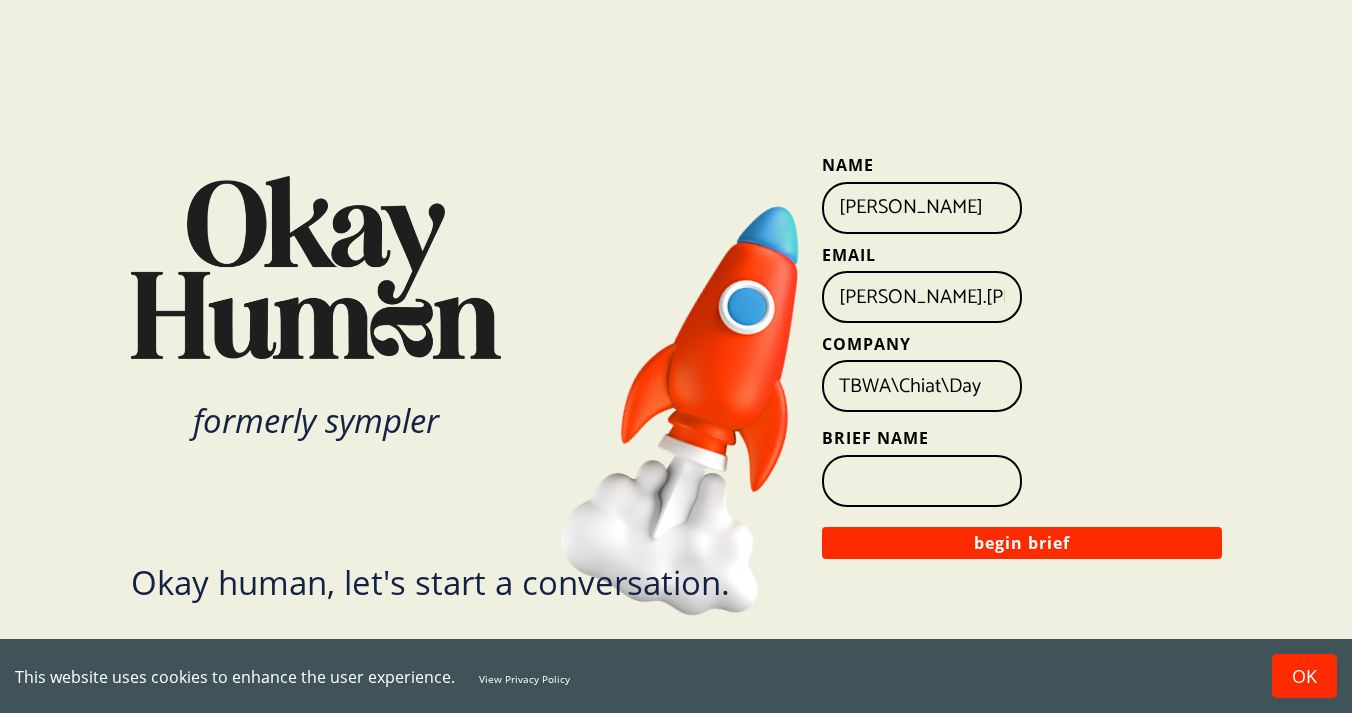 click on "Brief Name" at bounding box center [922, 481] 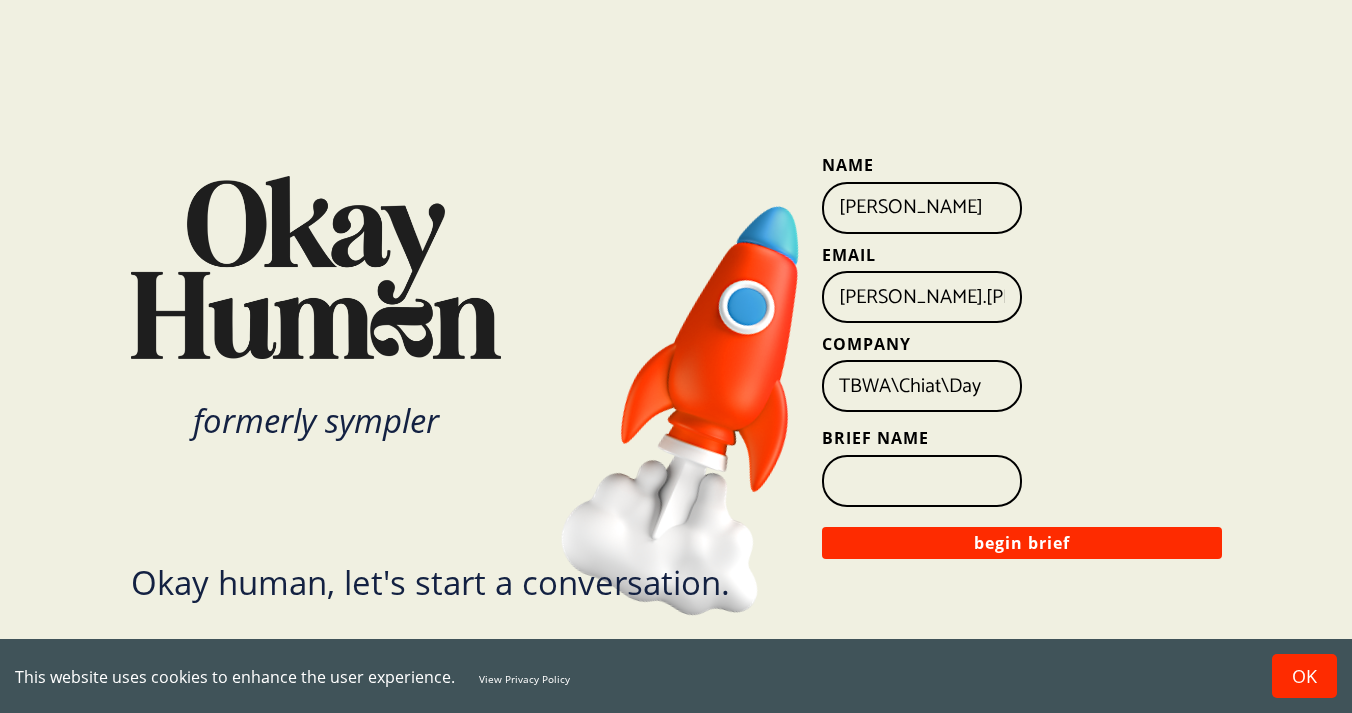 paste on "Qual Creative Platform Research  Add column       1 selected" 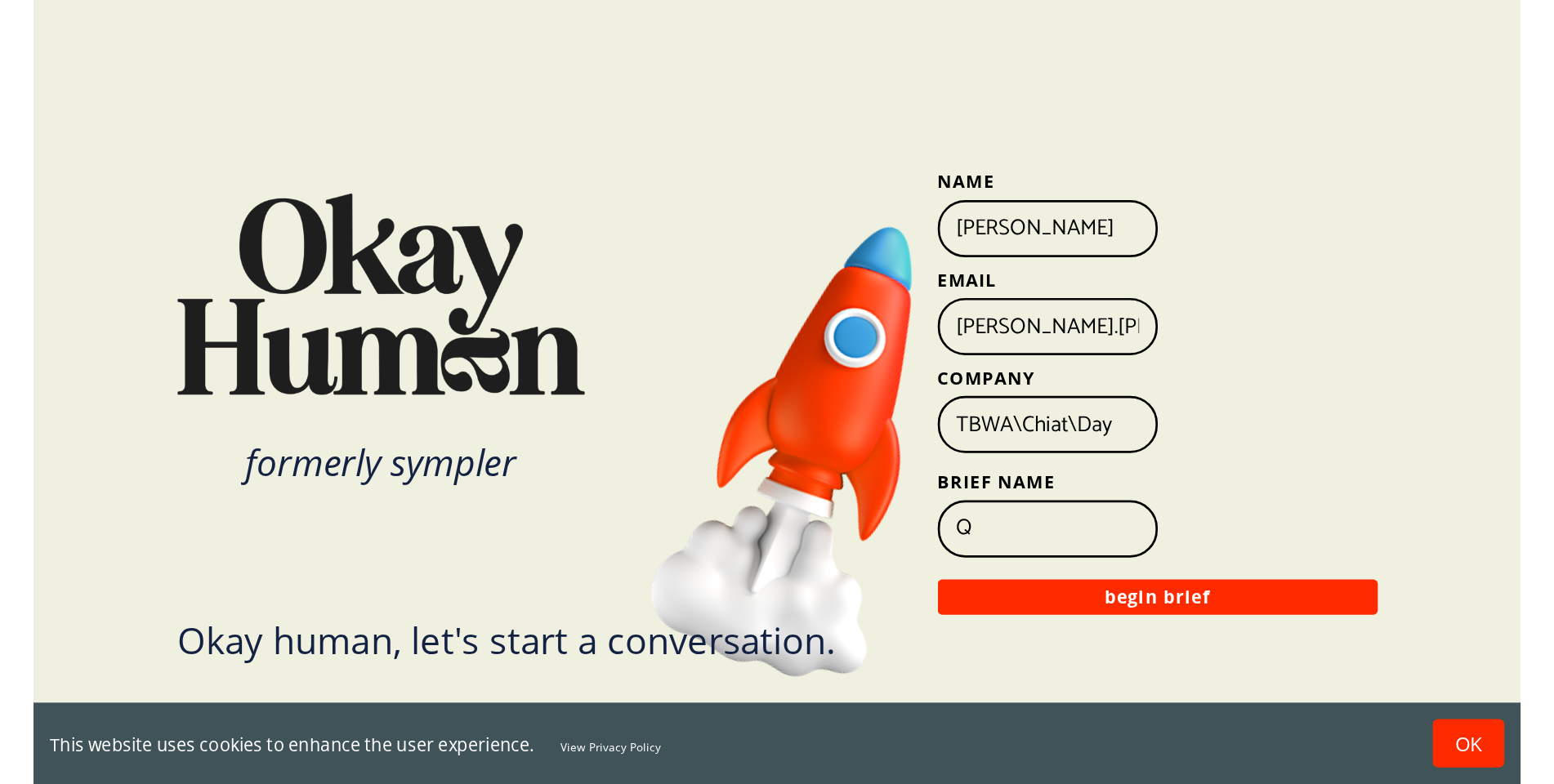 scroll, scrollTop: 0, scrollLeft: 0, axis: both 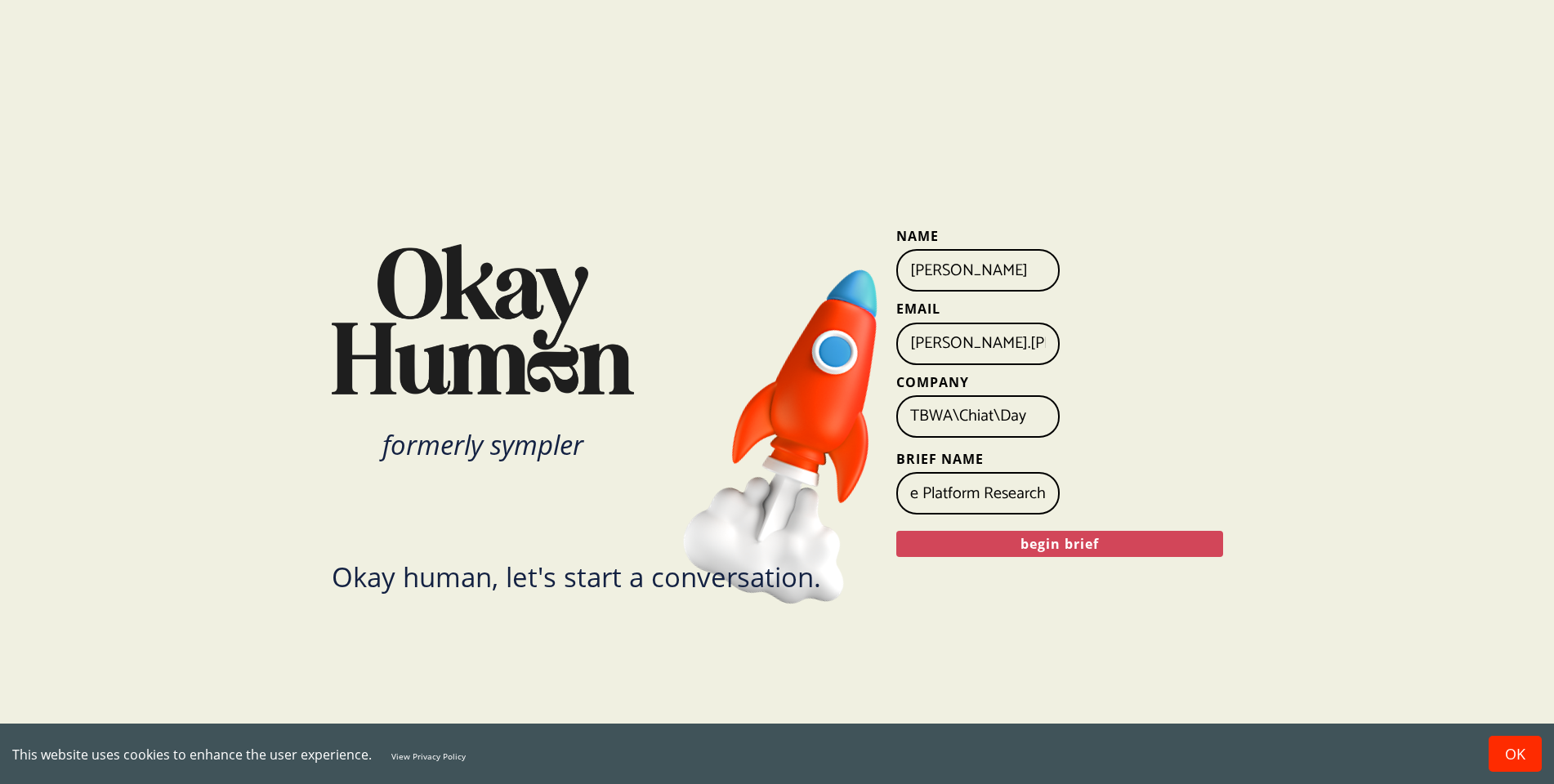 type on "Qual Creative Platform Research" 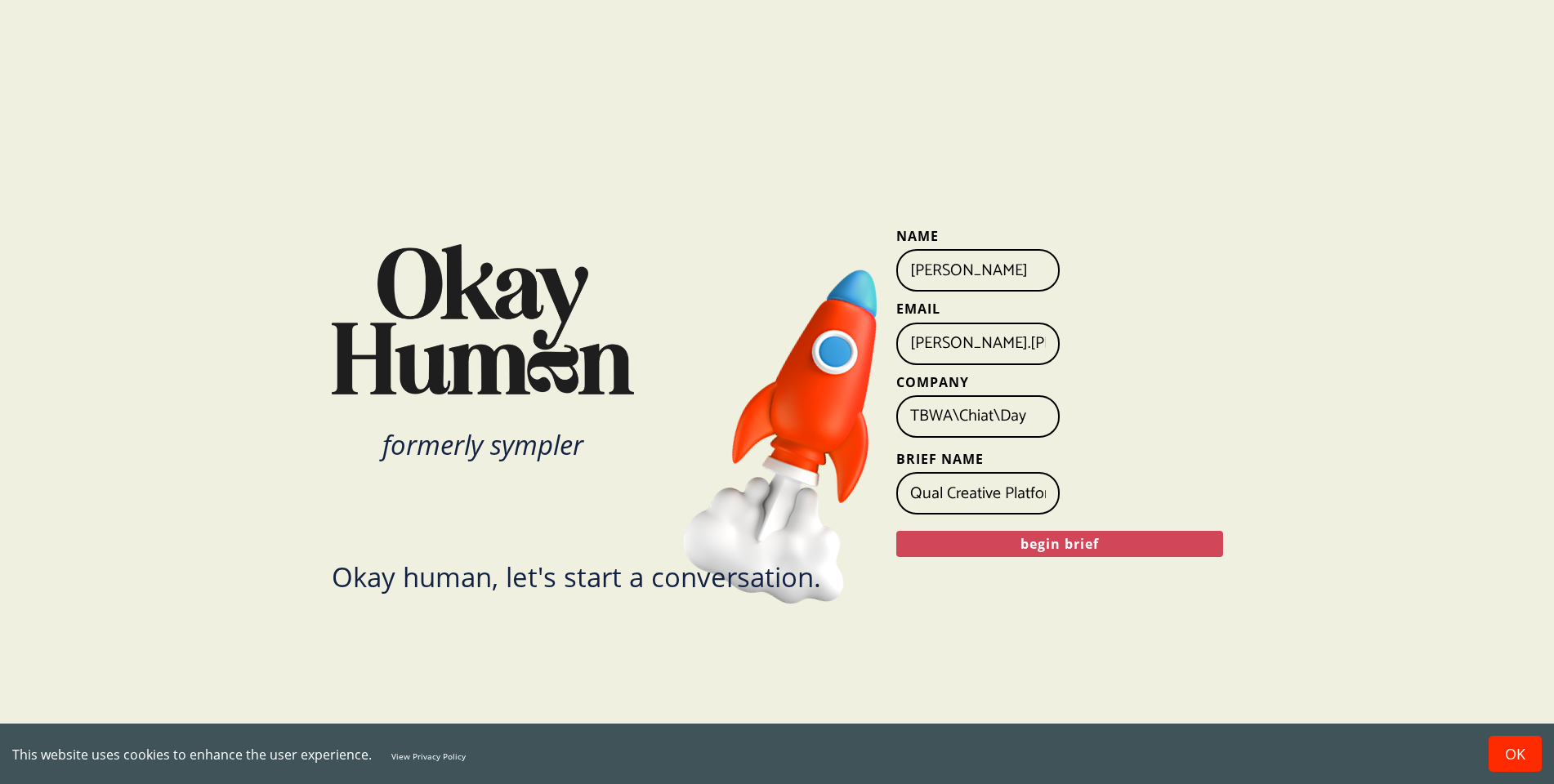 click on "begin brief" at bounding box center [1060, 544] 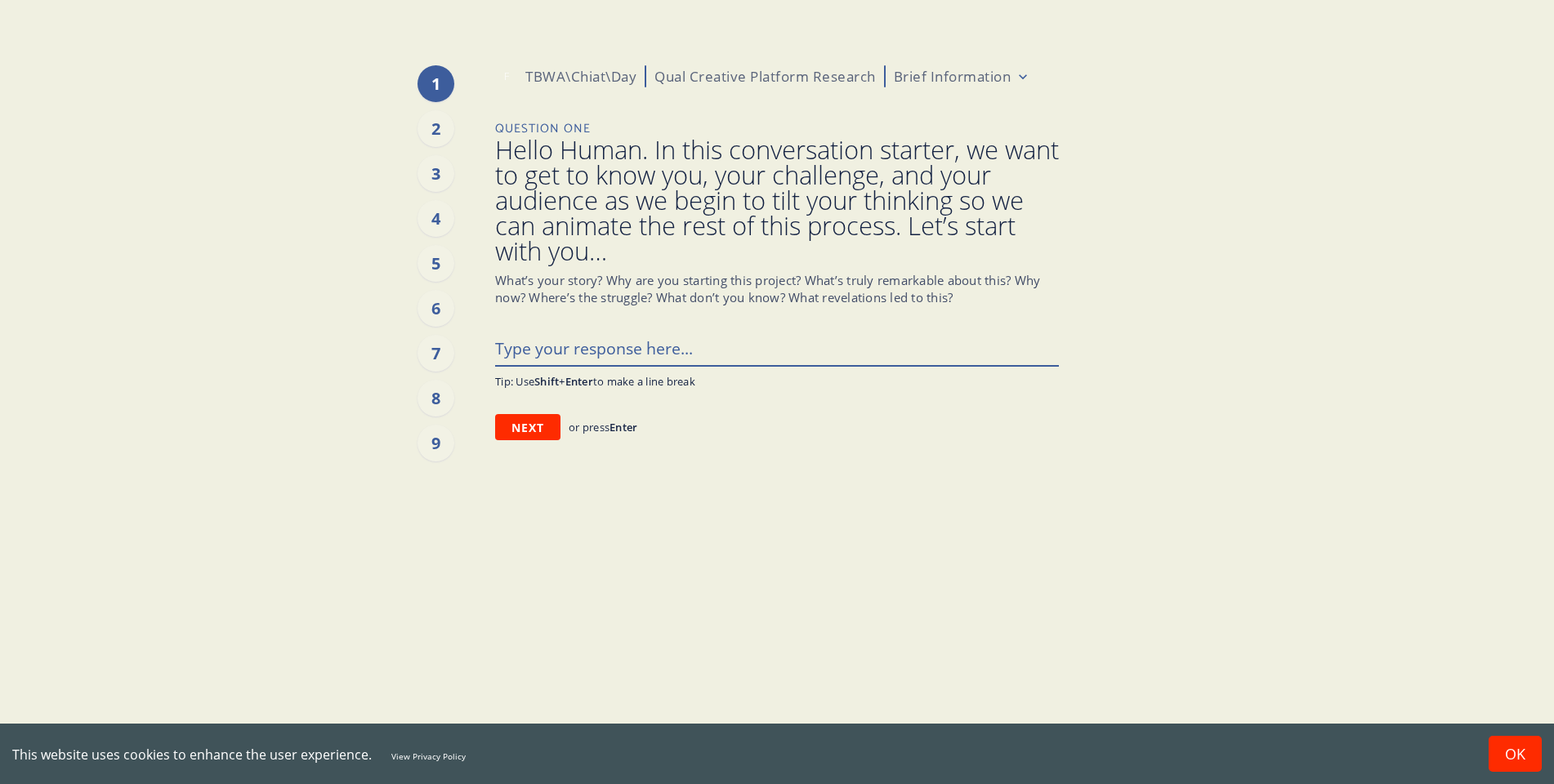 click at bounding box center (777, 348) 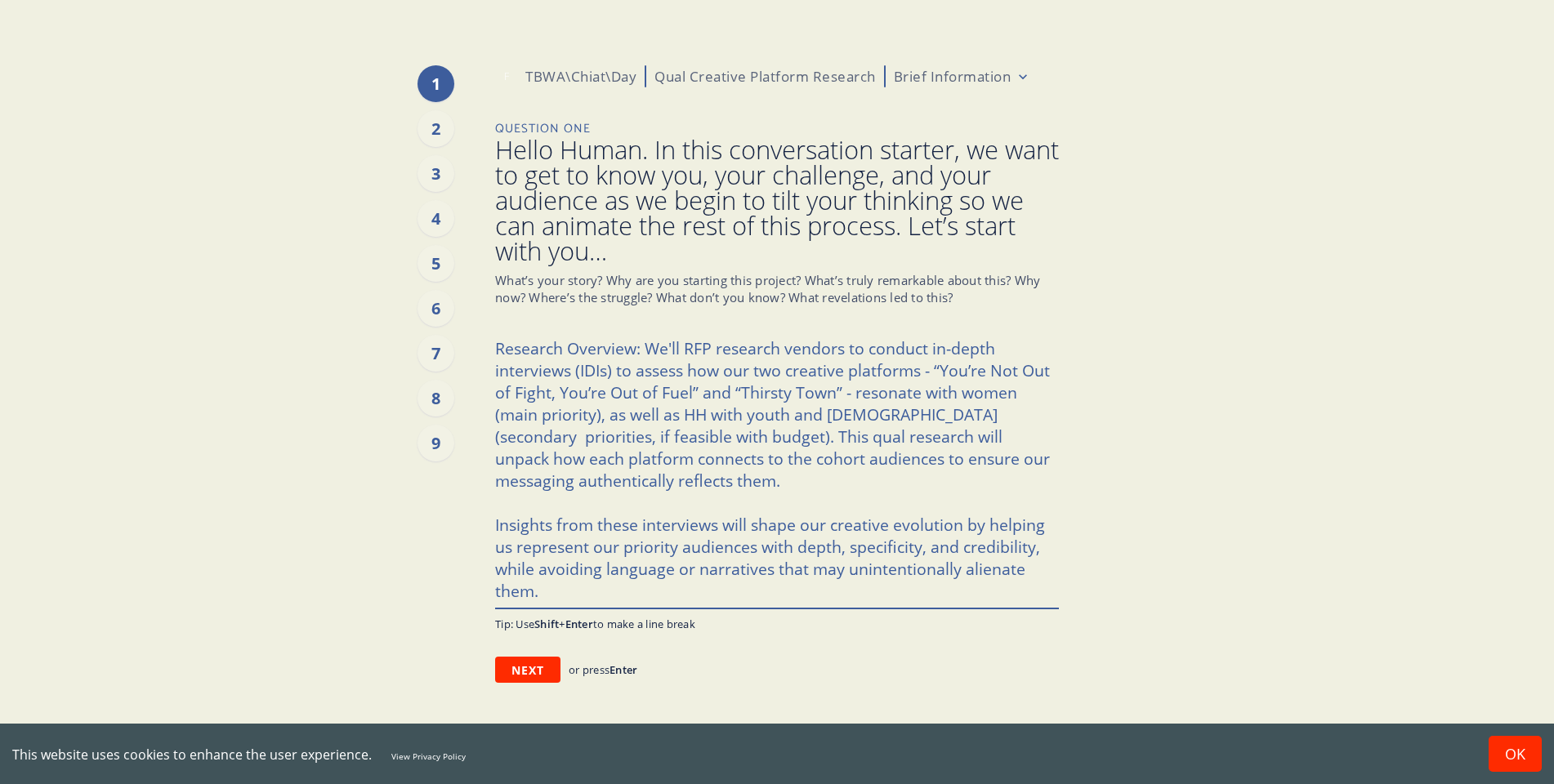 drag, startPoint x: 868, startPoint y: 352, endPoint x: 478, endPoint y: 340, distance: 390.18457 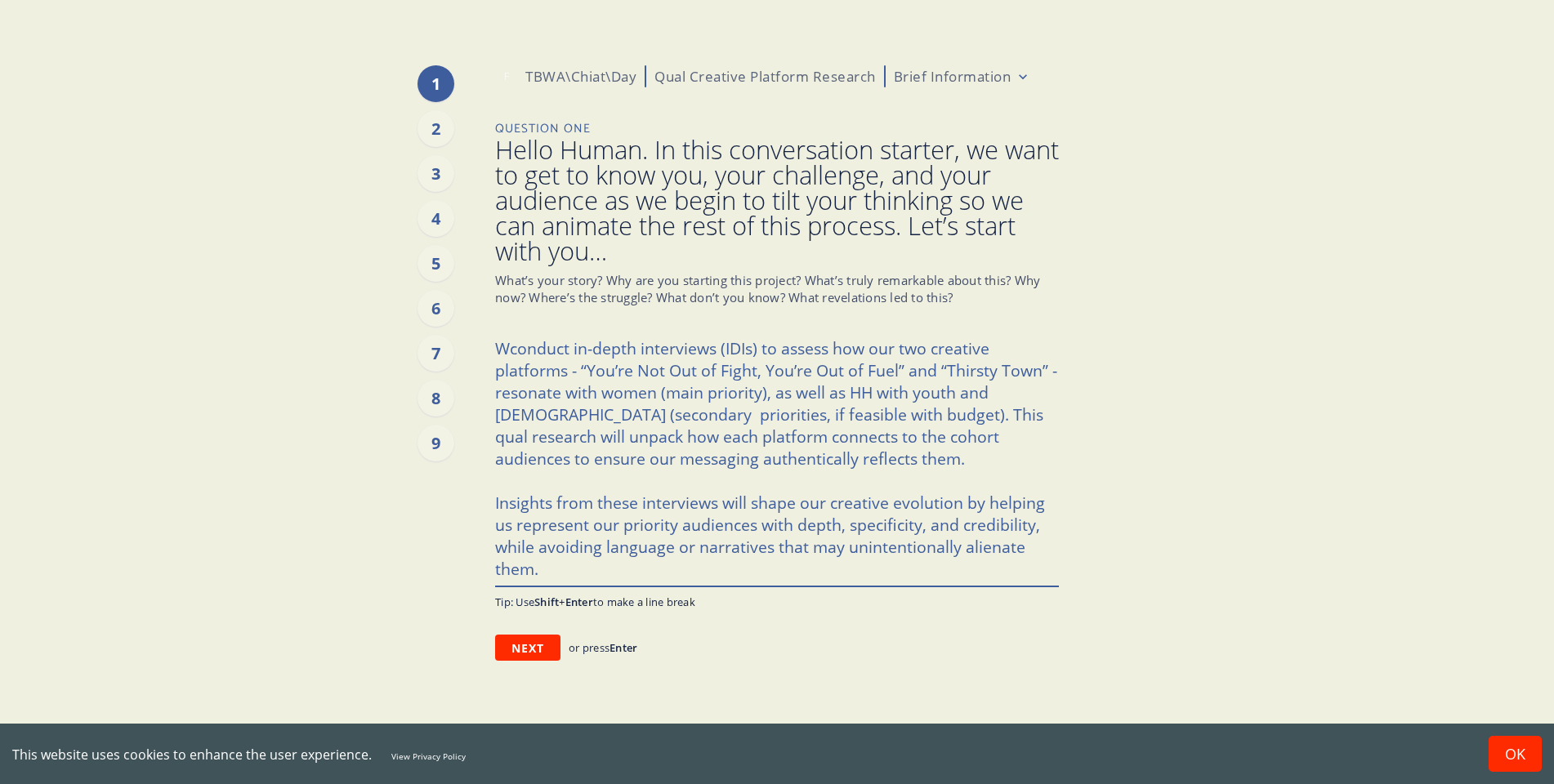 type on "x" 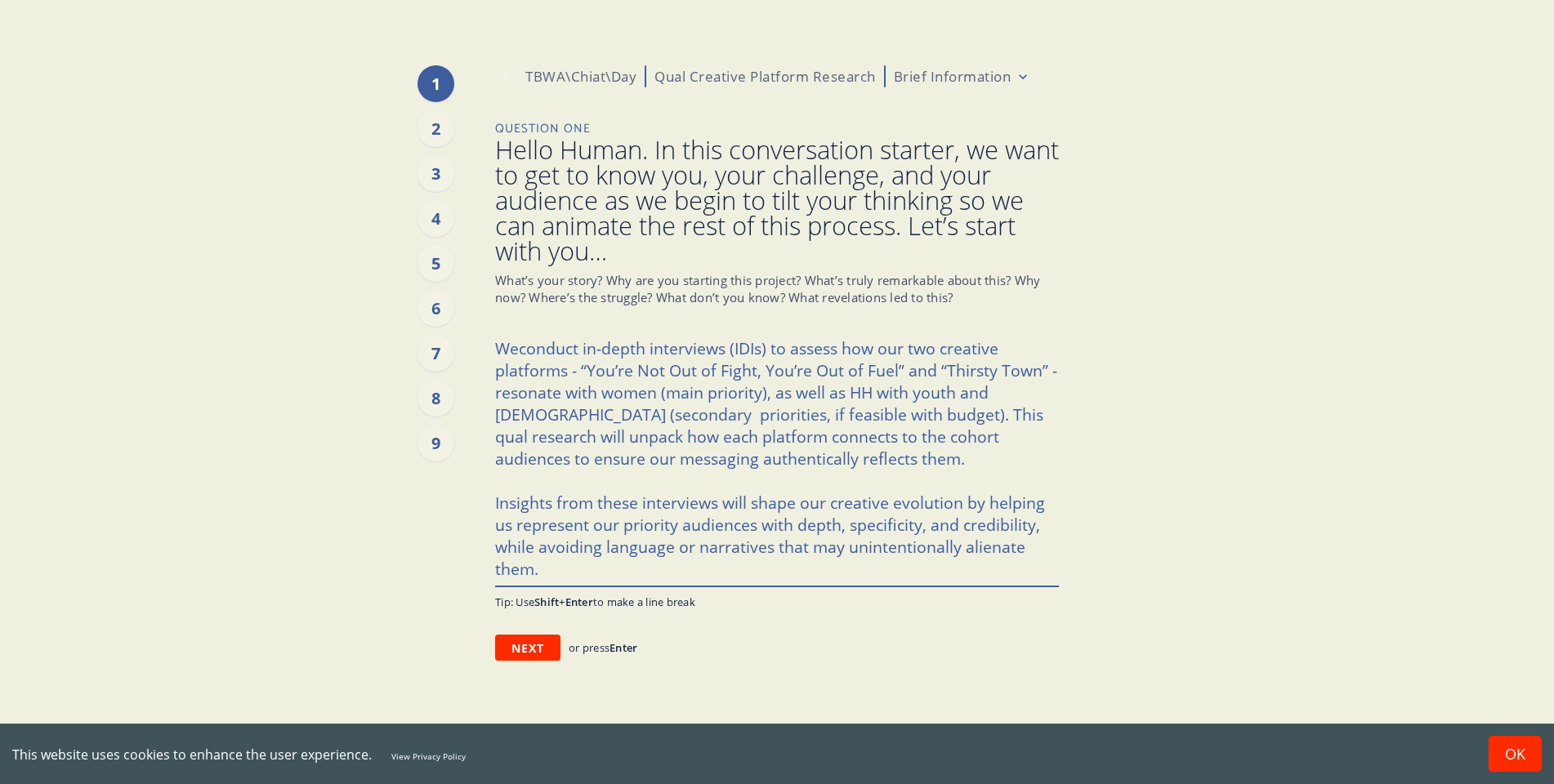 type on "x" 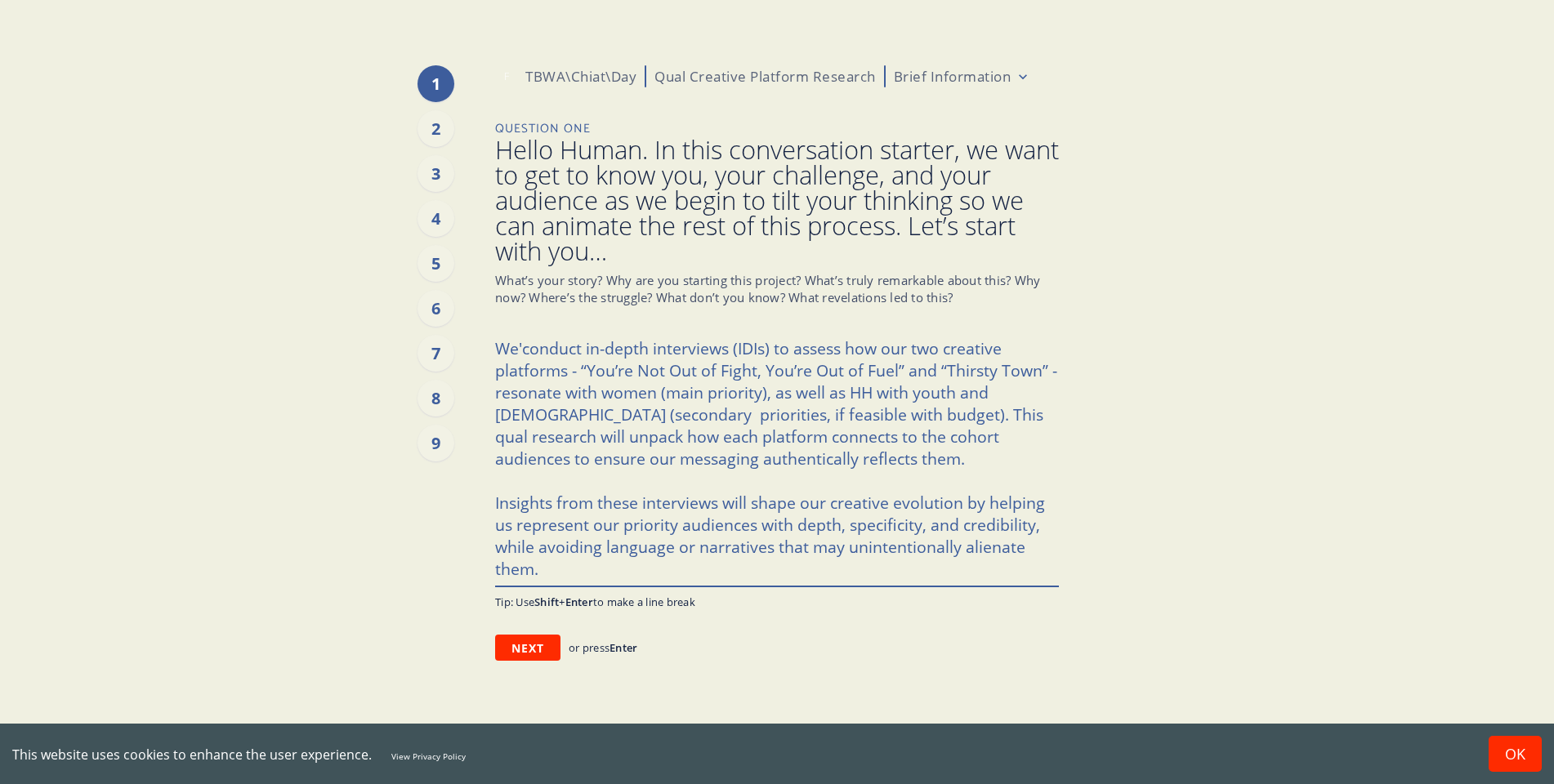 type on "x" 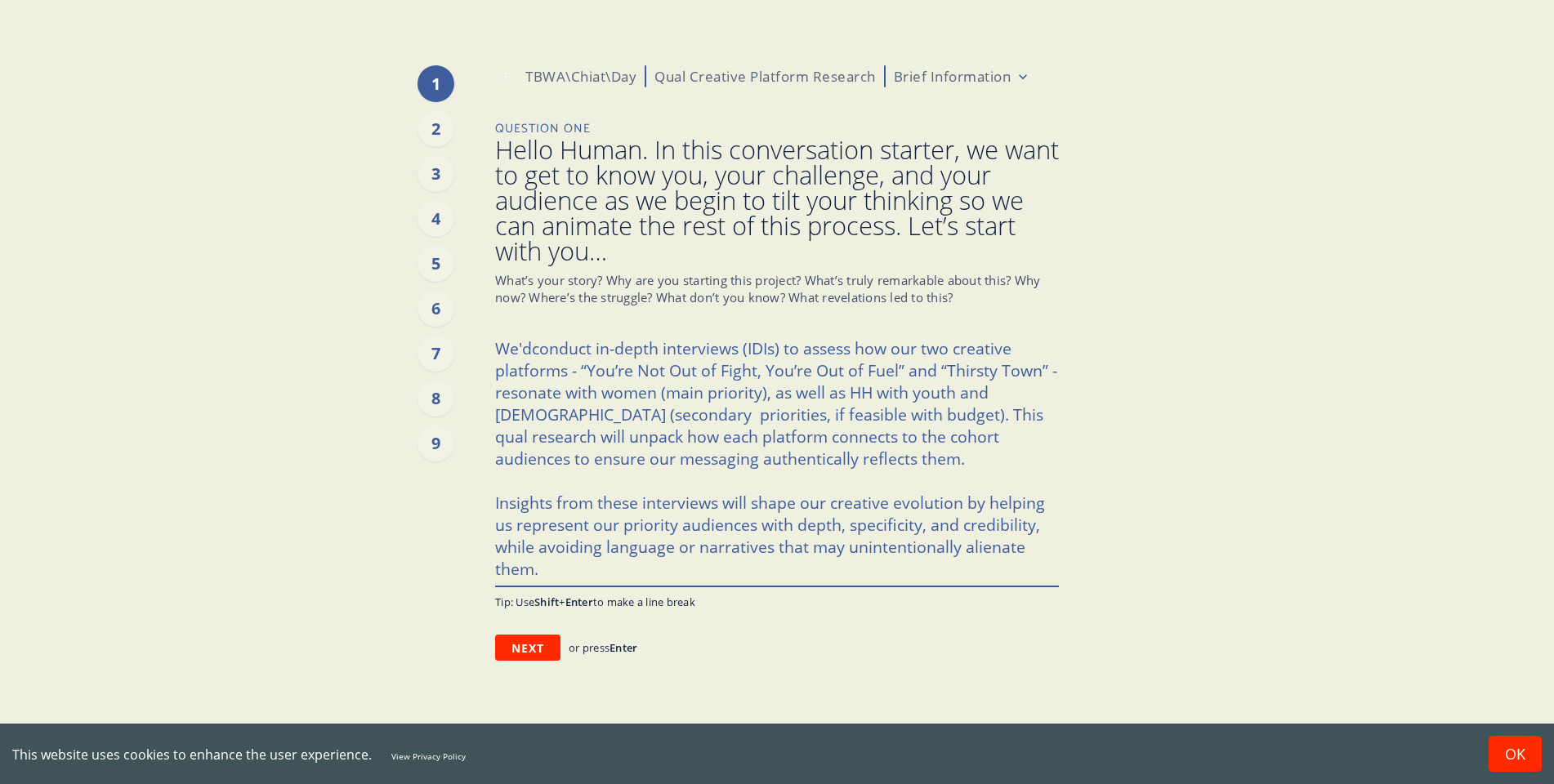 type on "x" 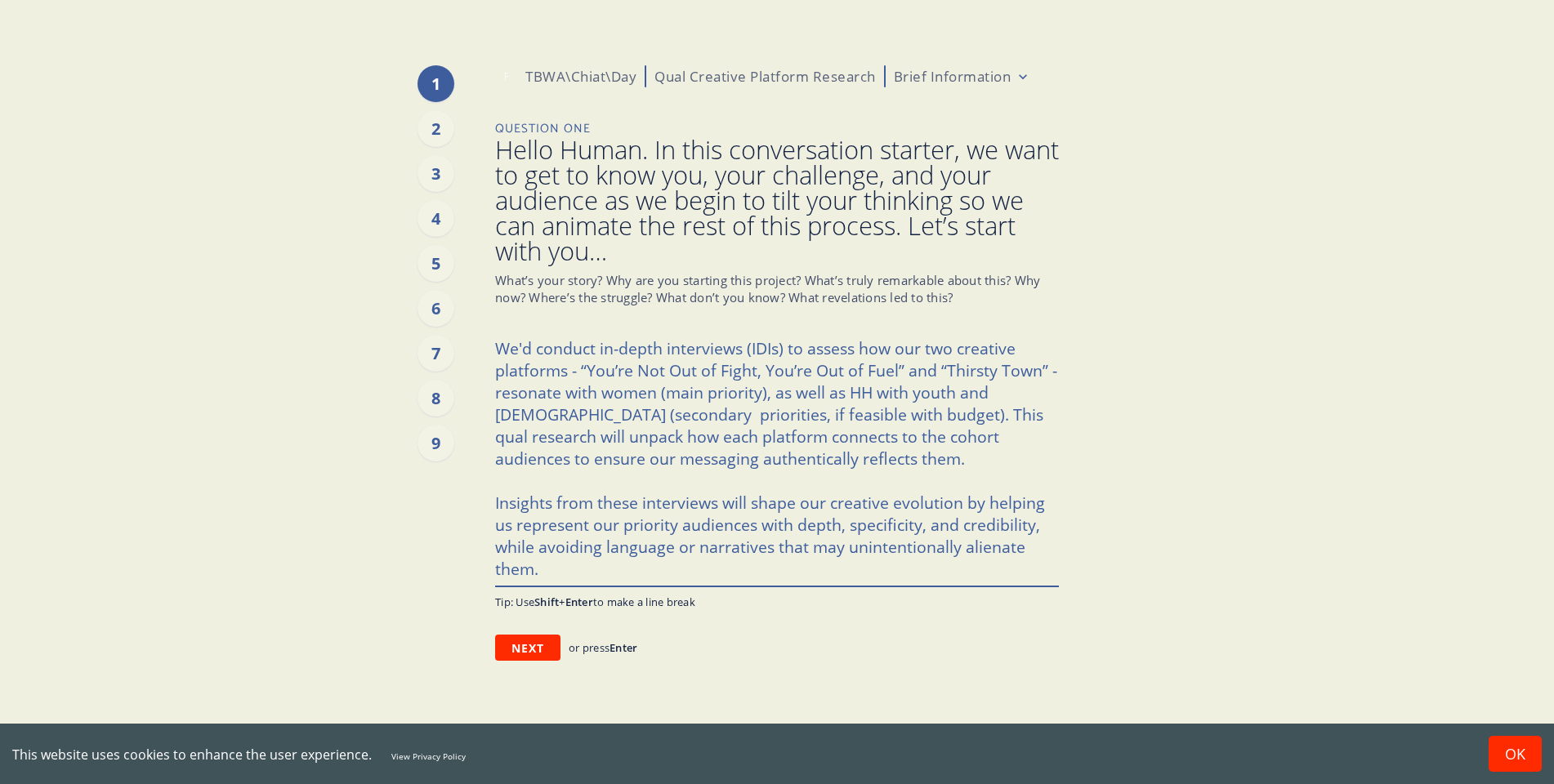 type on "x" 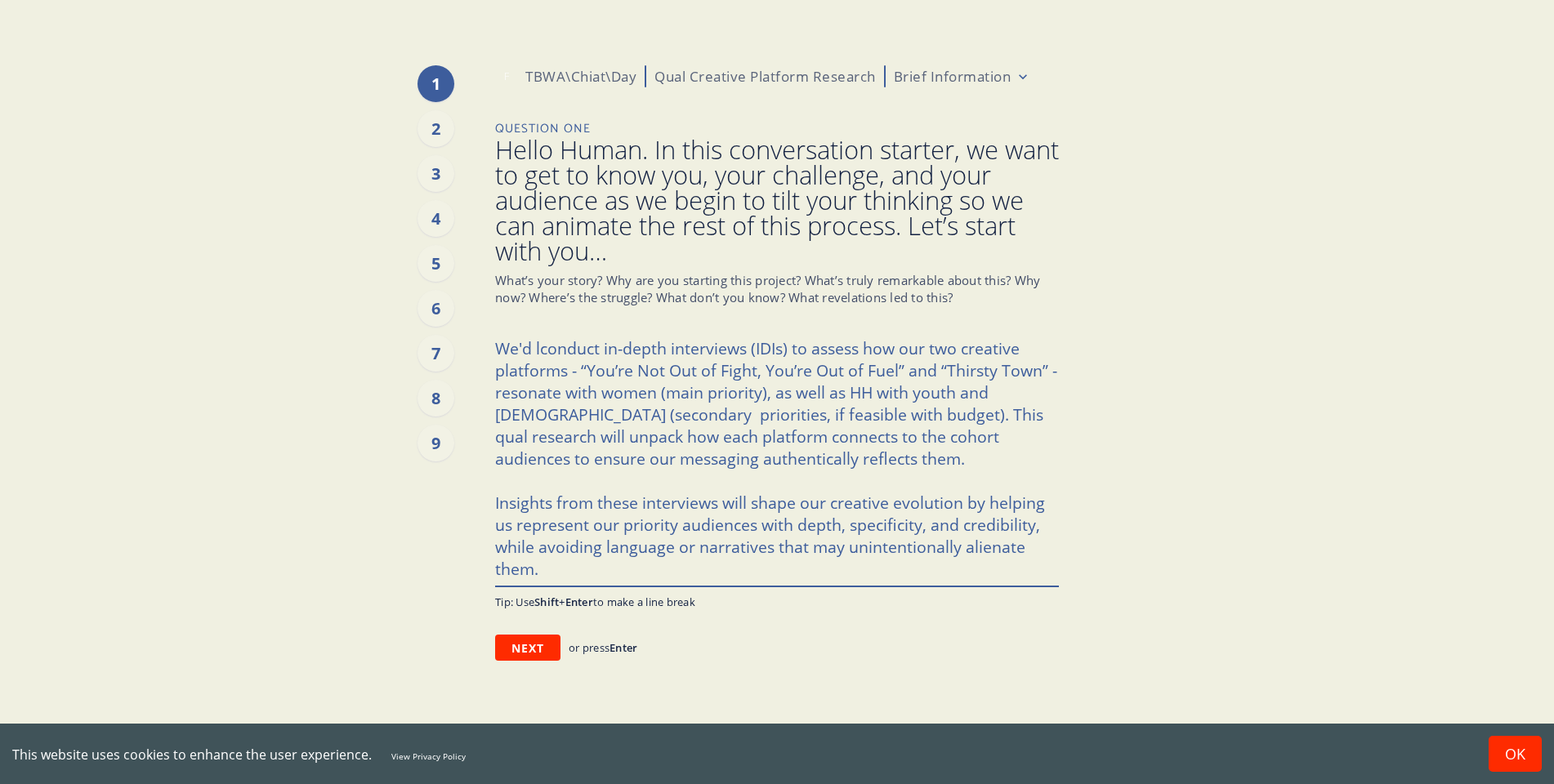 type on "x" 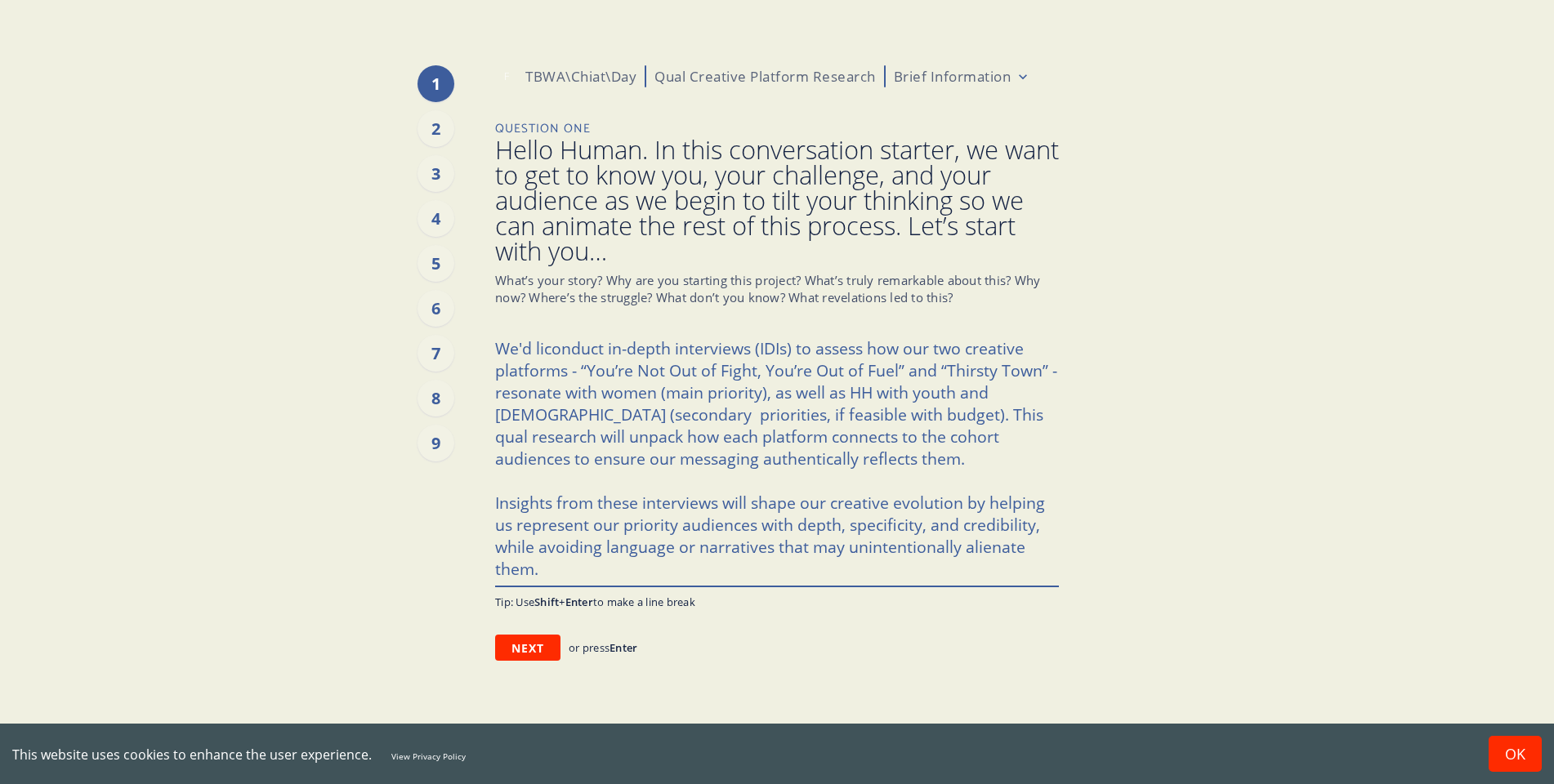 type on "x" 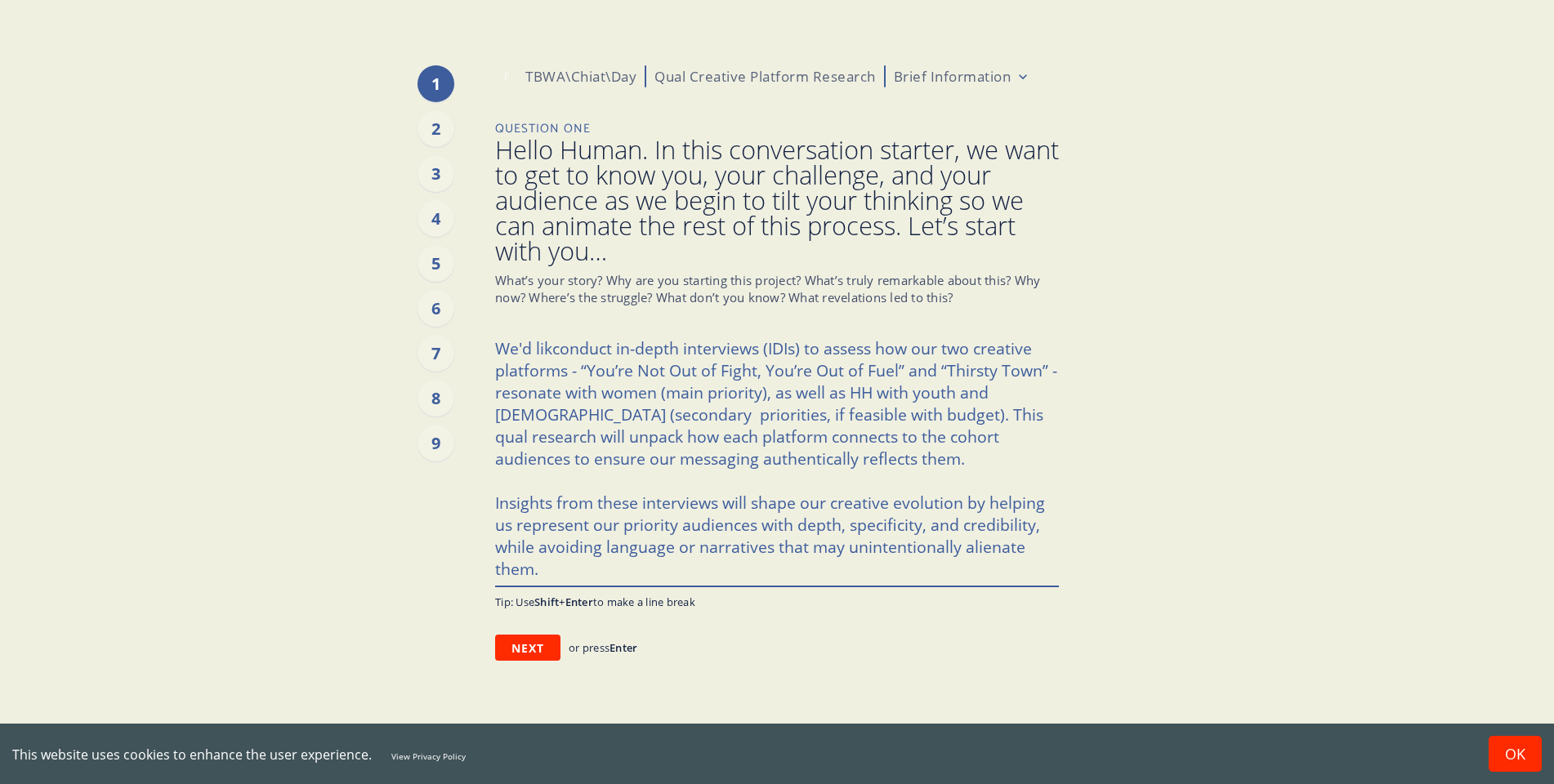 type on "x" 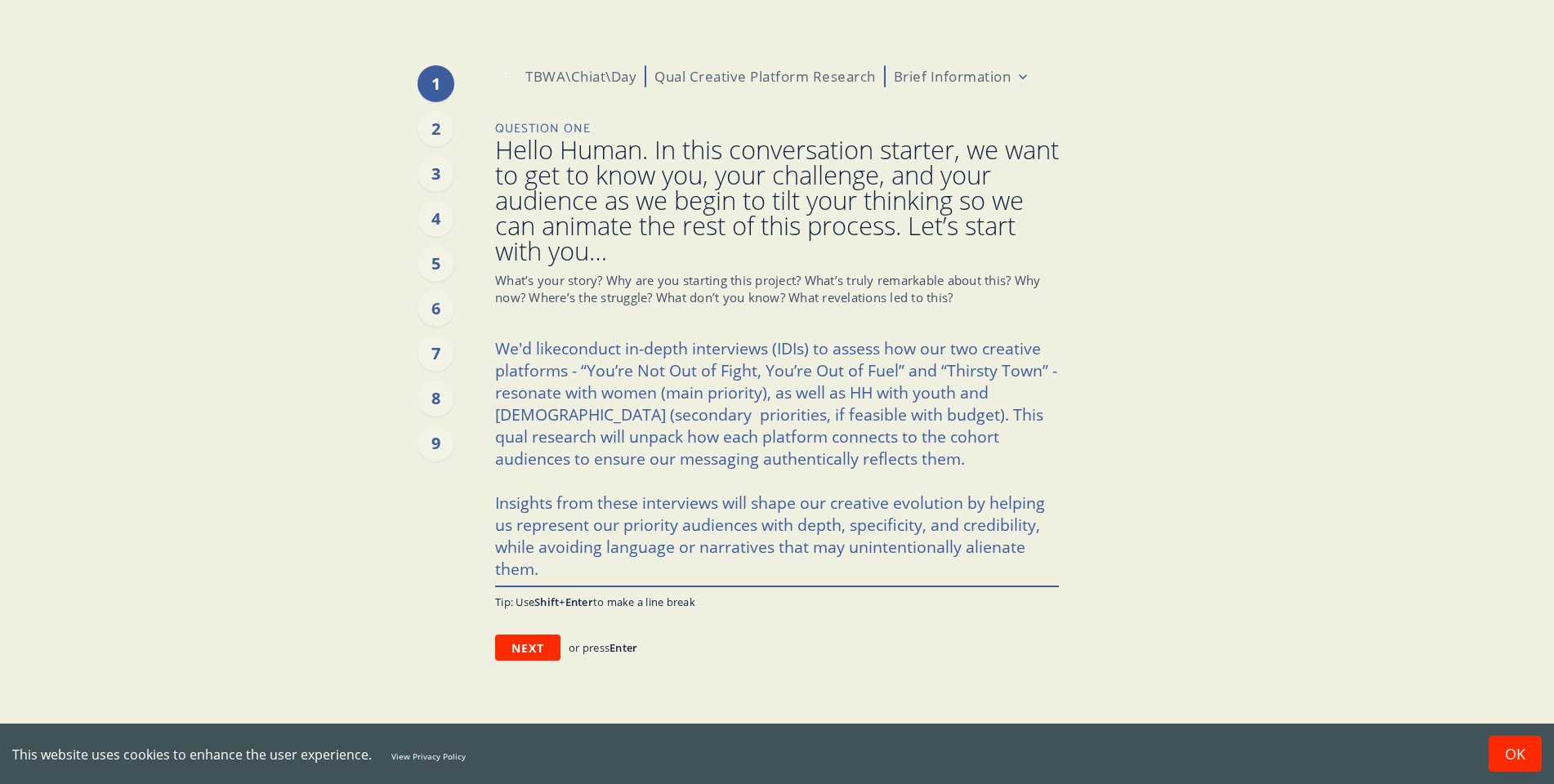 type on "x" 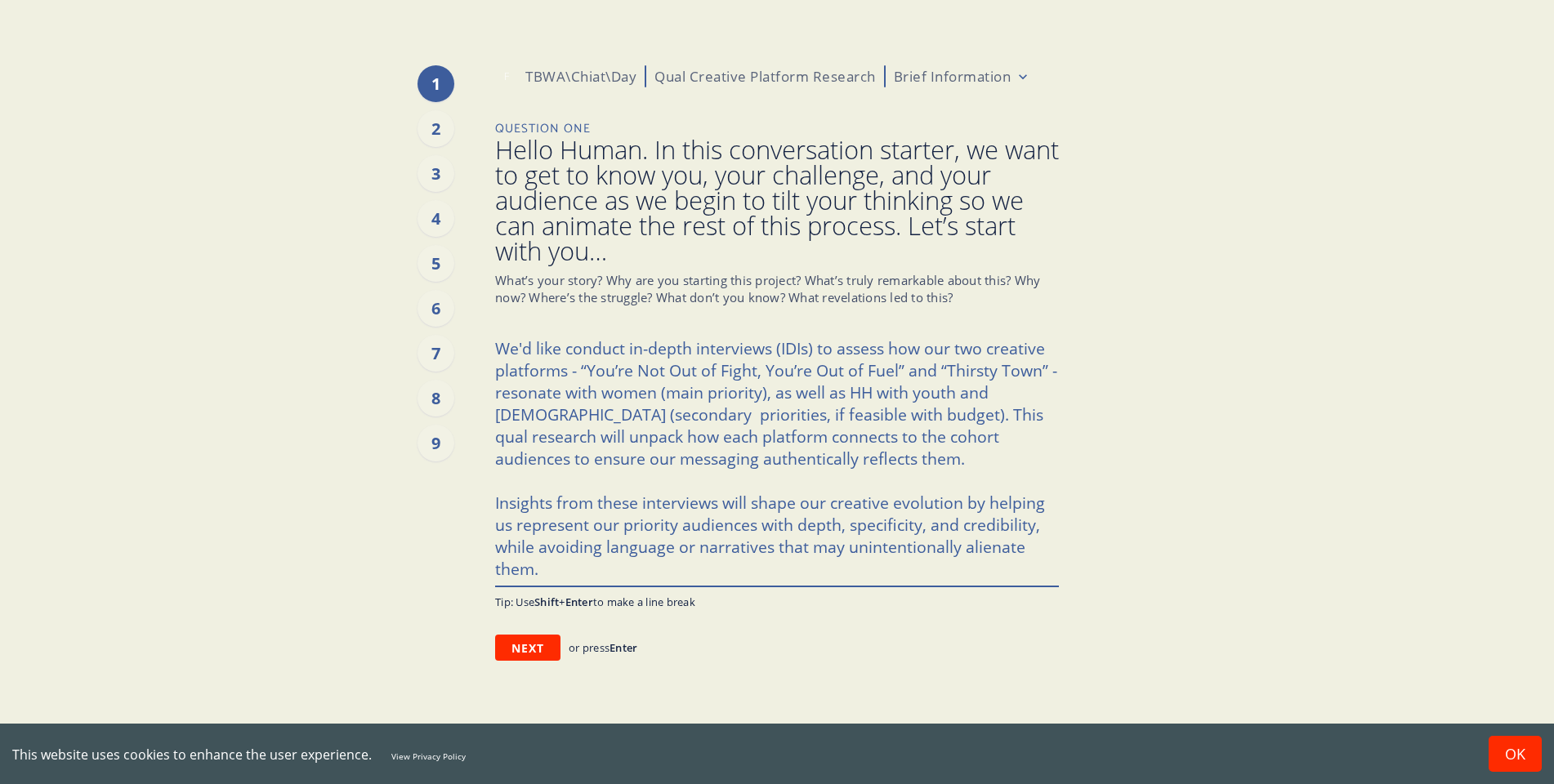 type on "x" 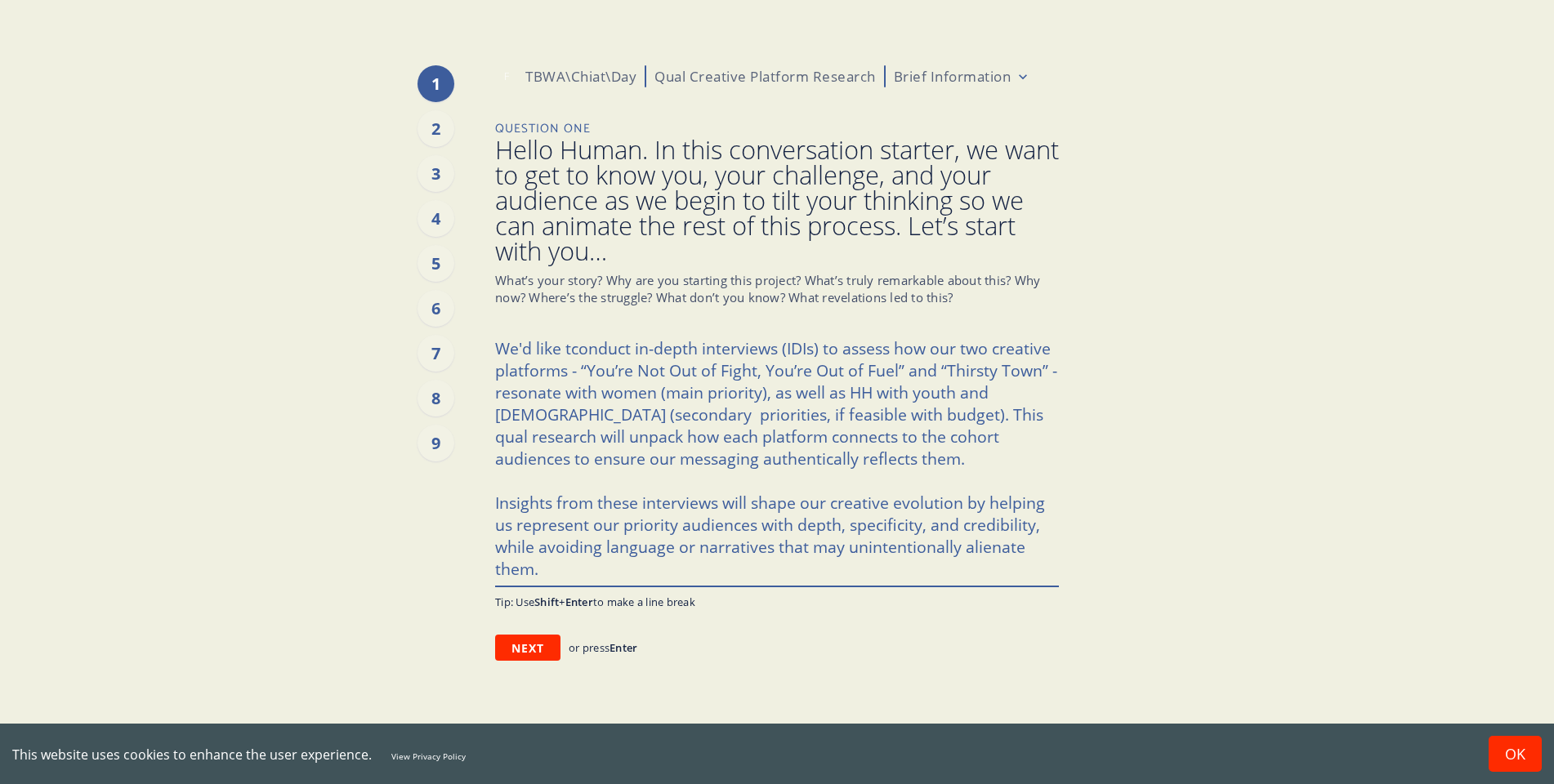type on "x" 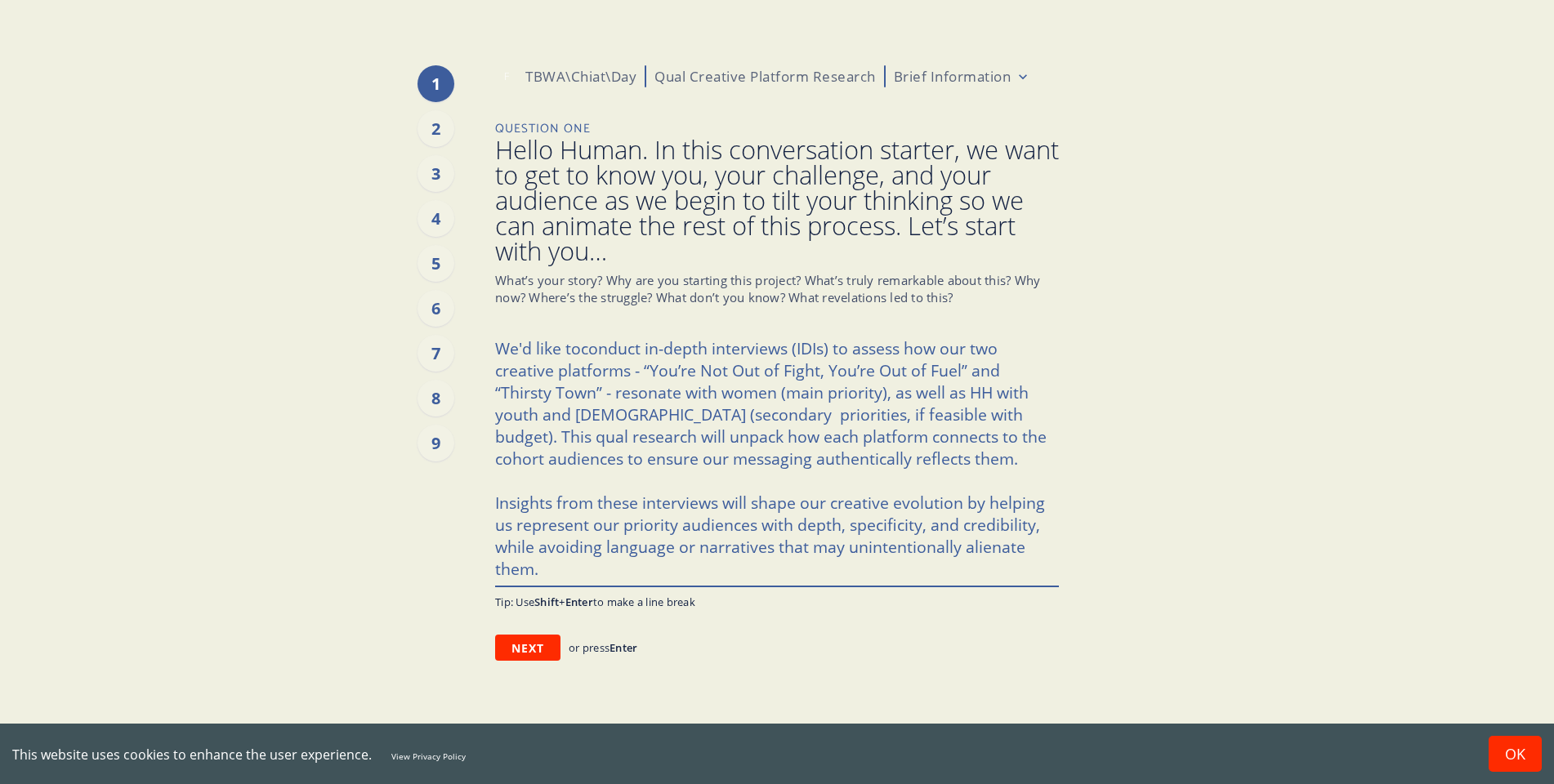 type on "x" 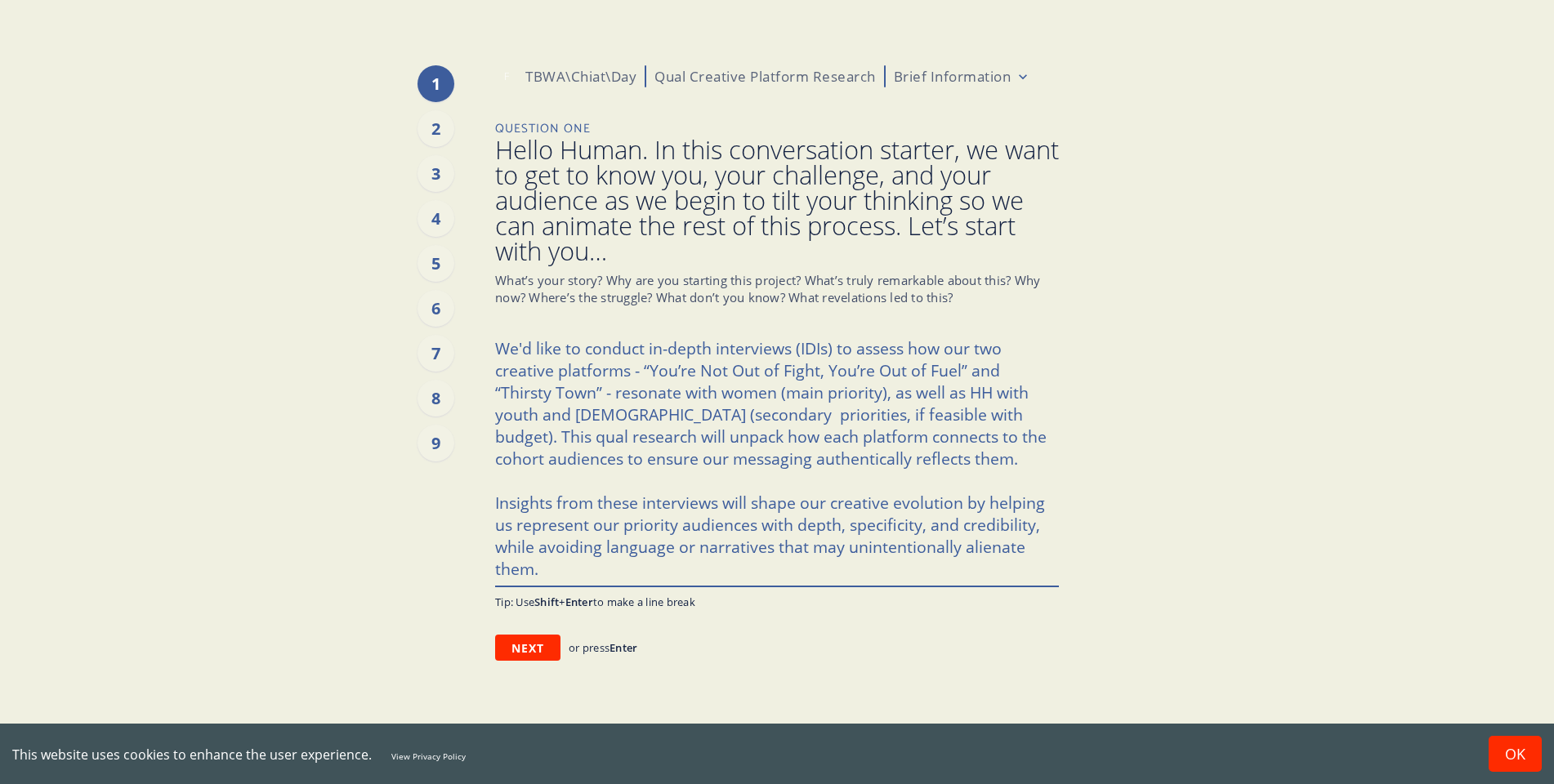 click on "We'd like to conduct in-depth interviews (IDIs) to assess how our two creative platforms - “You’re Not Out of Fight, You’re Out of Fuel” and “Thirsty Town” - resonate with women (main priority), as well as HH with youth and [DEMOGRAPHIC_DATA] (secondary  priorities, if feasible with budget). This qual research will unpack how each platform connects to the cohort audiences to ensure our messaging authentically reflects them.
Insights from these interviews will shape our creative evolution by helping us represent our priority audiences with depth, specificity, and credibility, while avoiding language or narratives that may unintentionally alienate them." at bounding box center (777, 458) 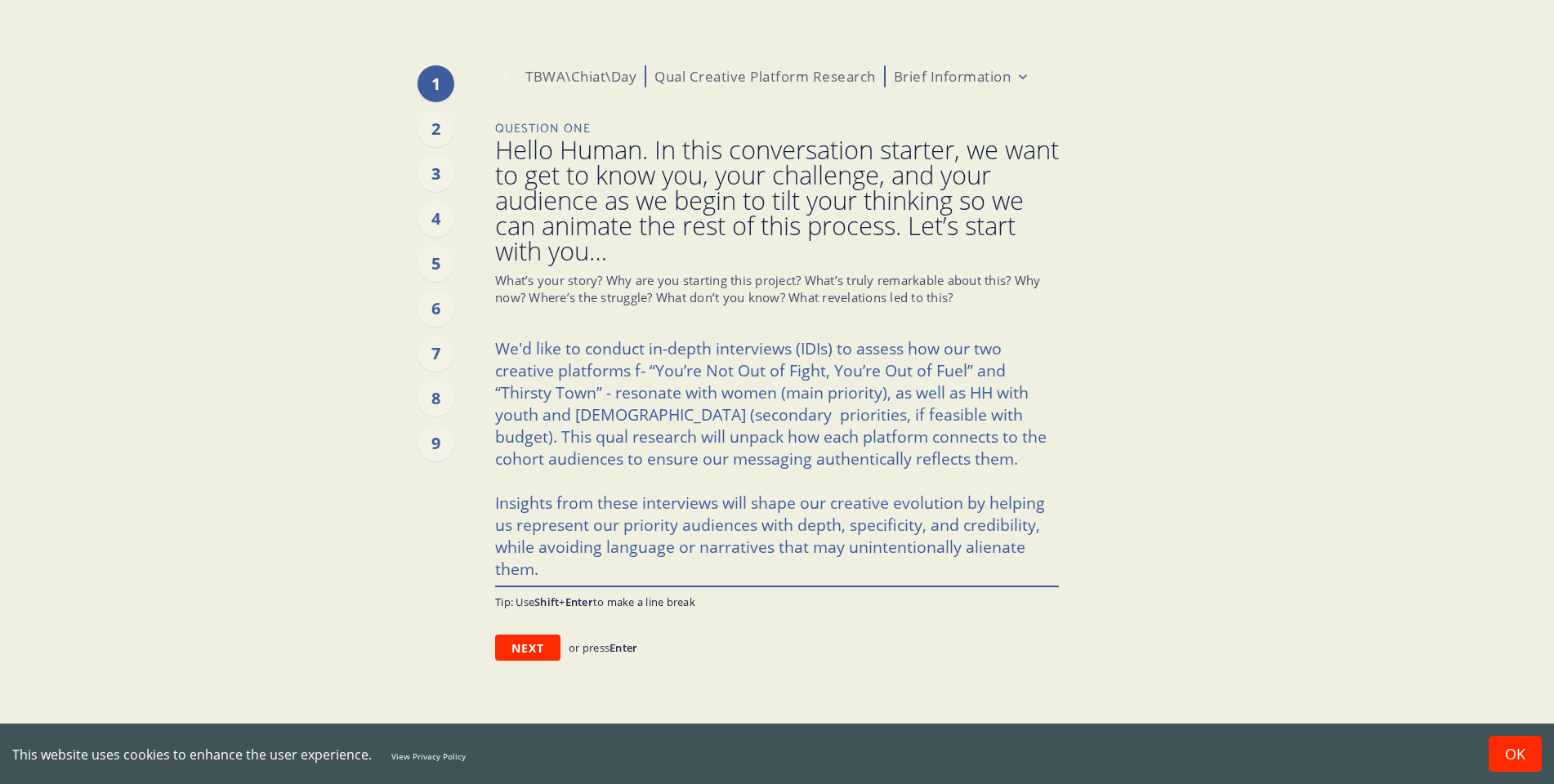 type on "x" 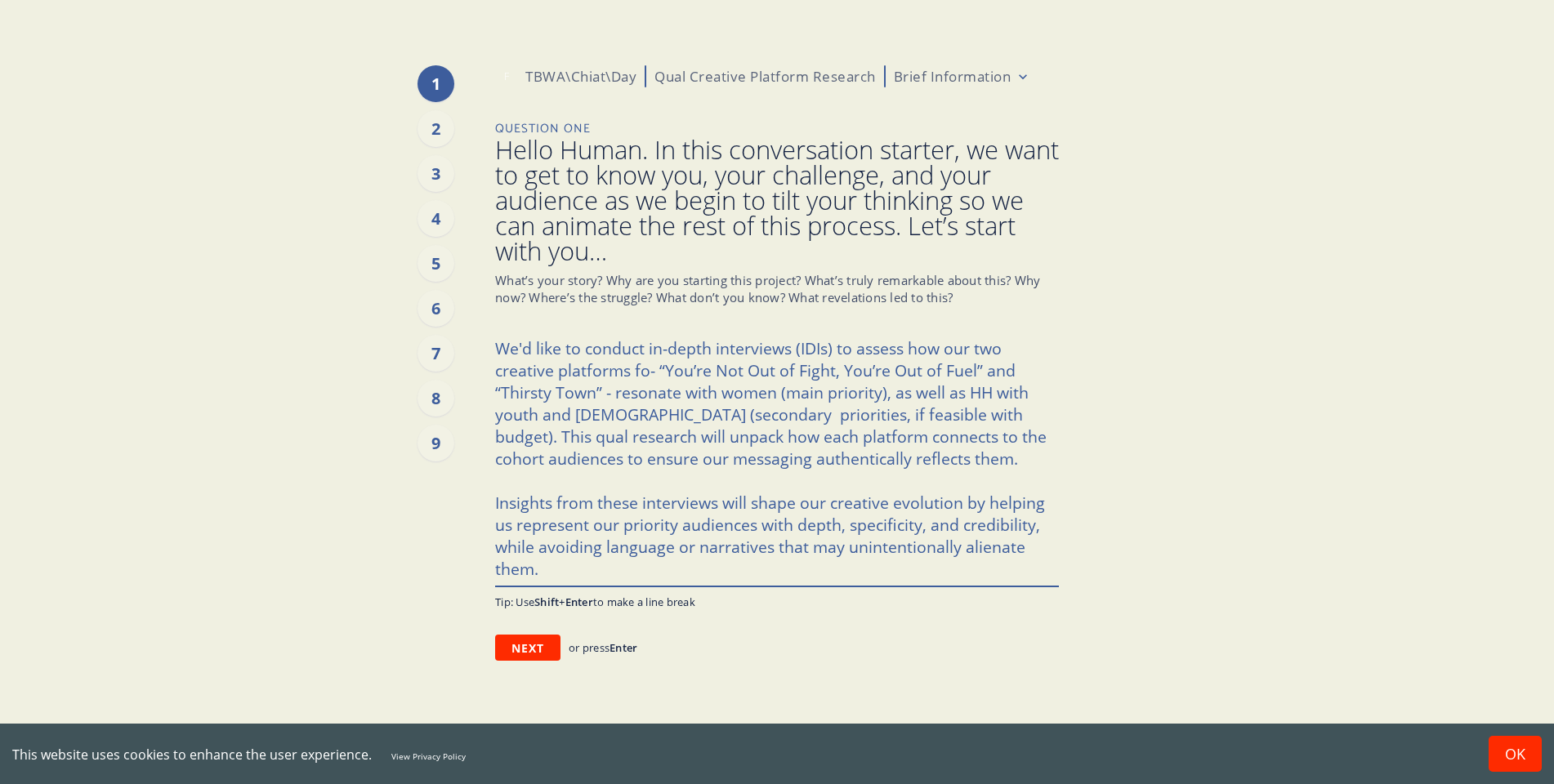 type on "x" 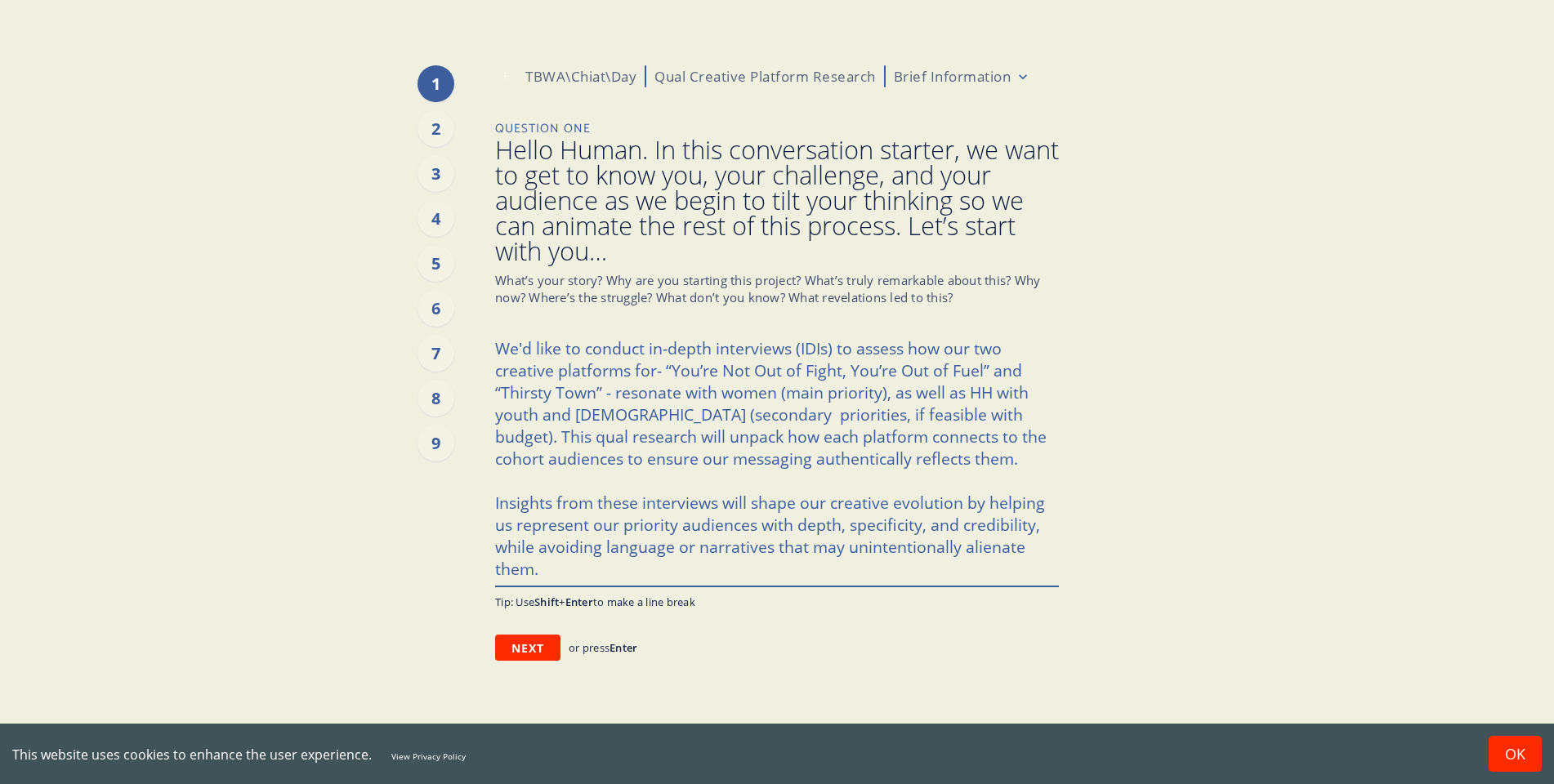 type on "x" 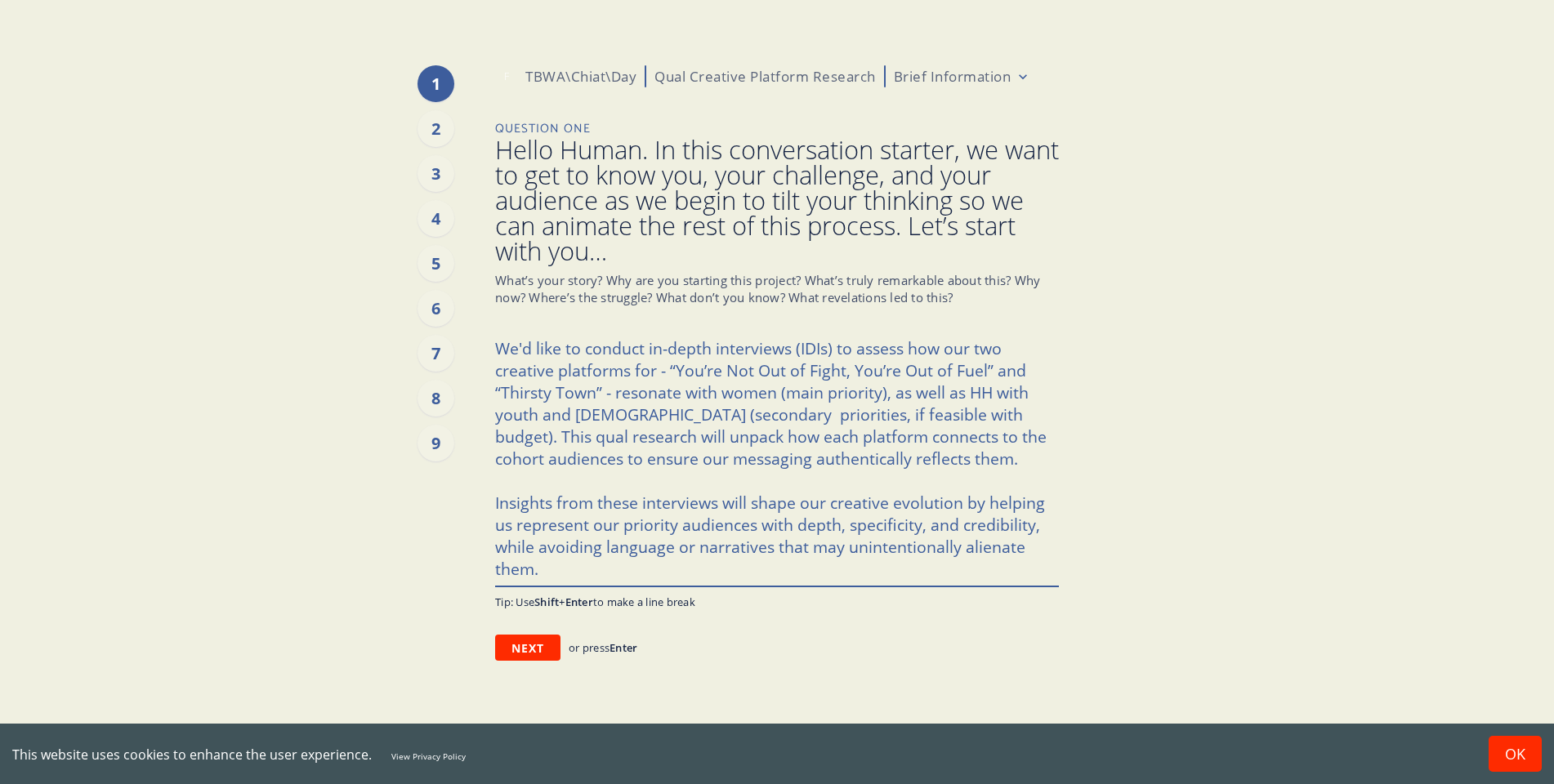 type on "x" 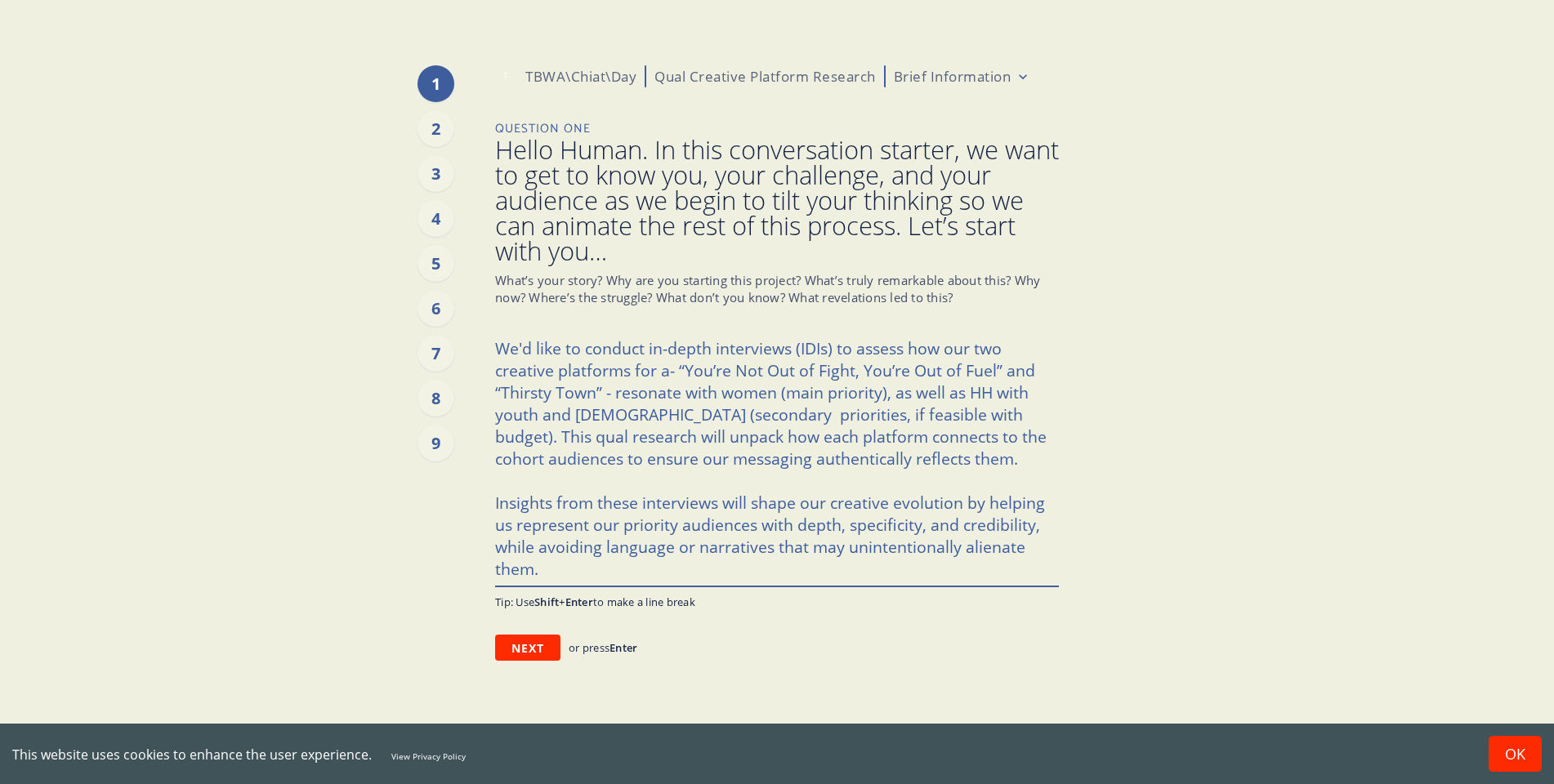 type on "x" 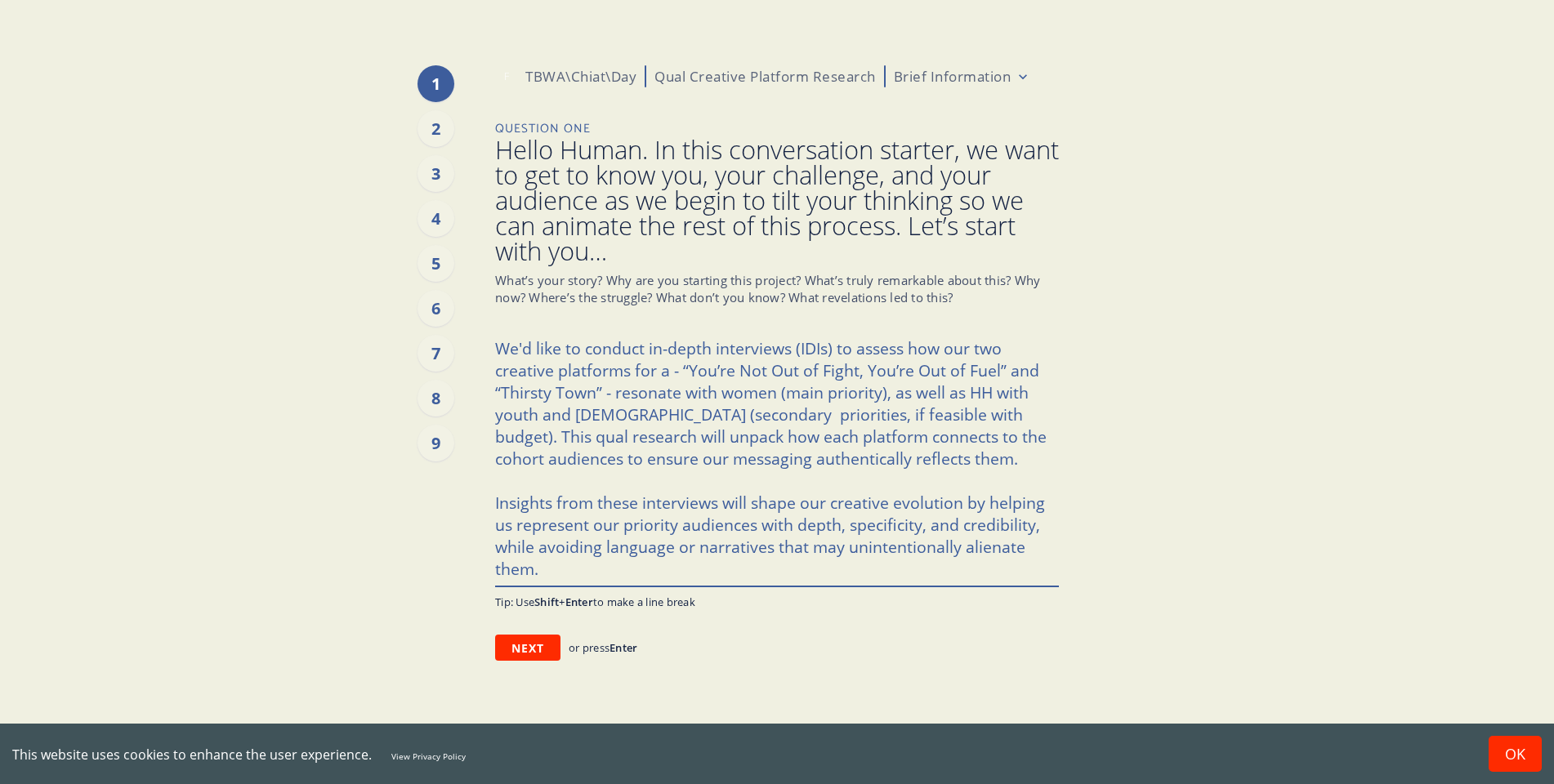 type on "x" 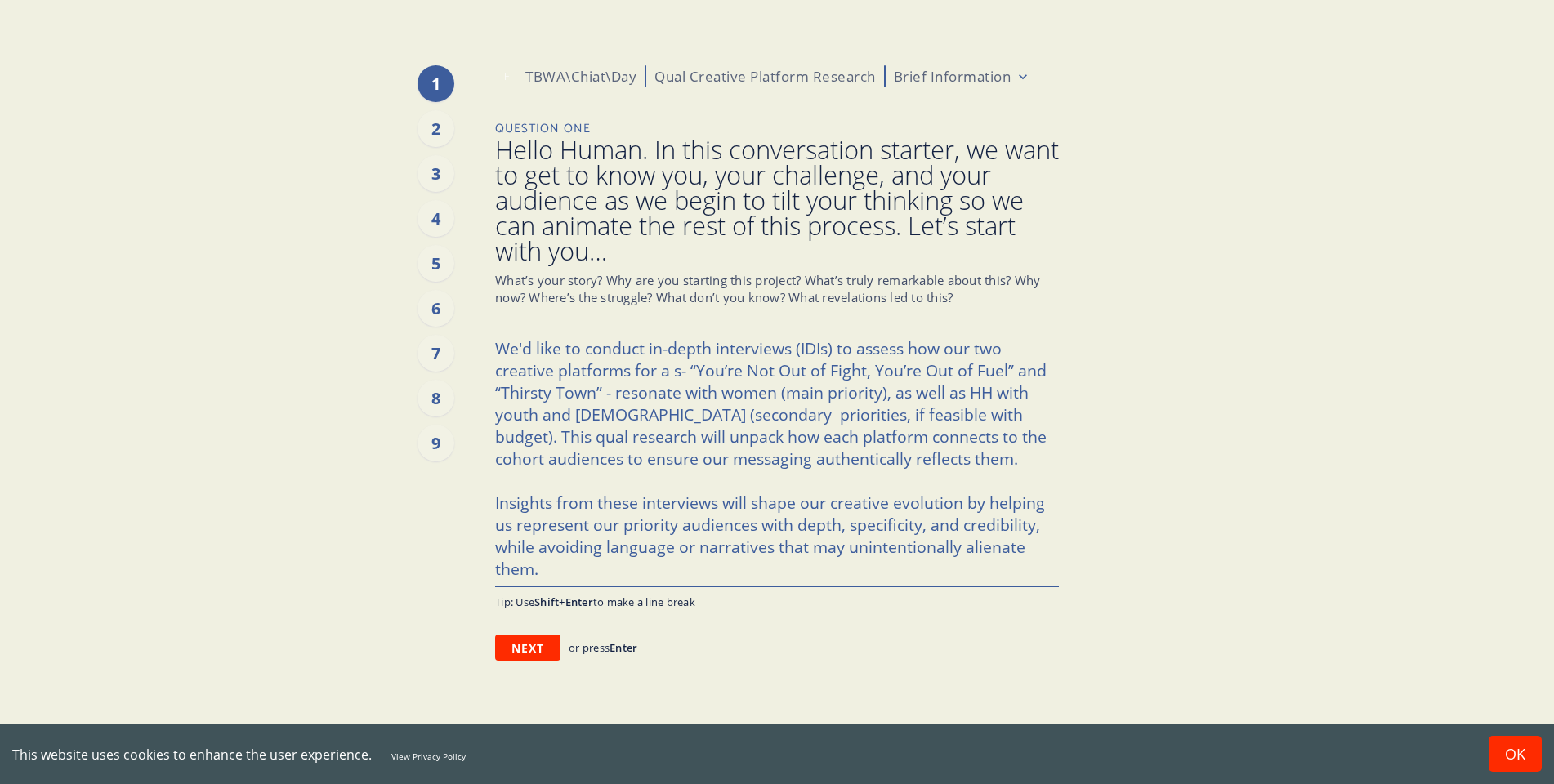 type on "x" 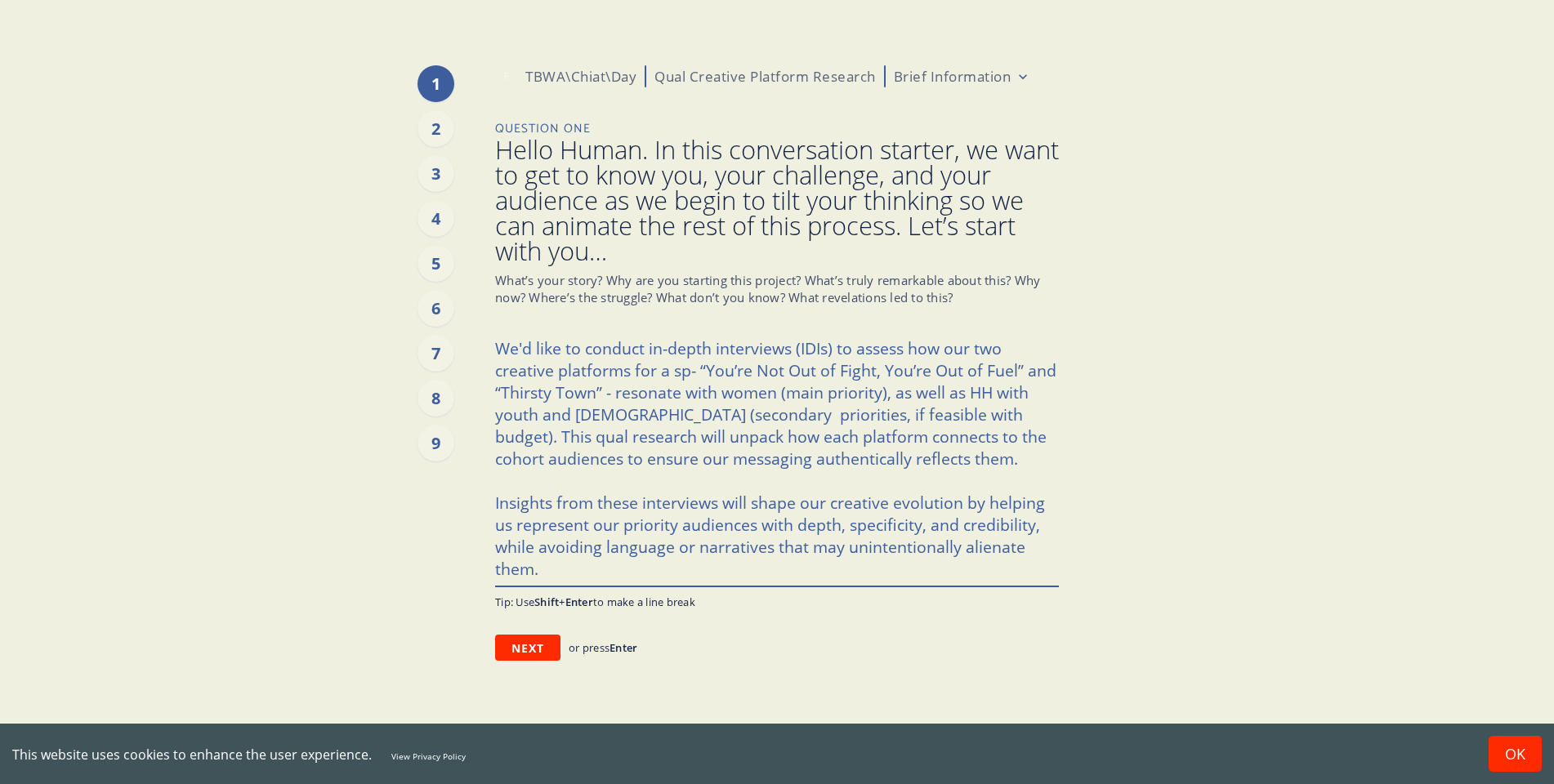 type on "x" 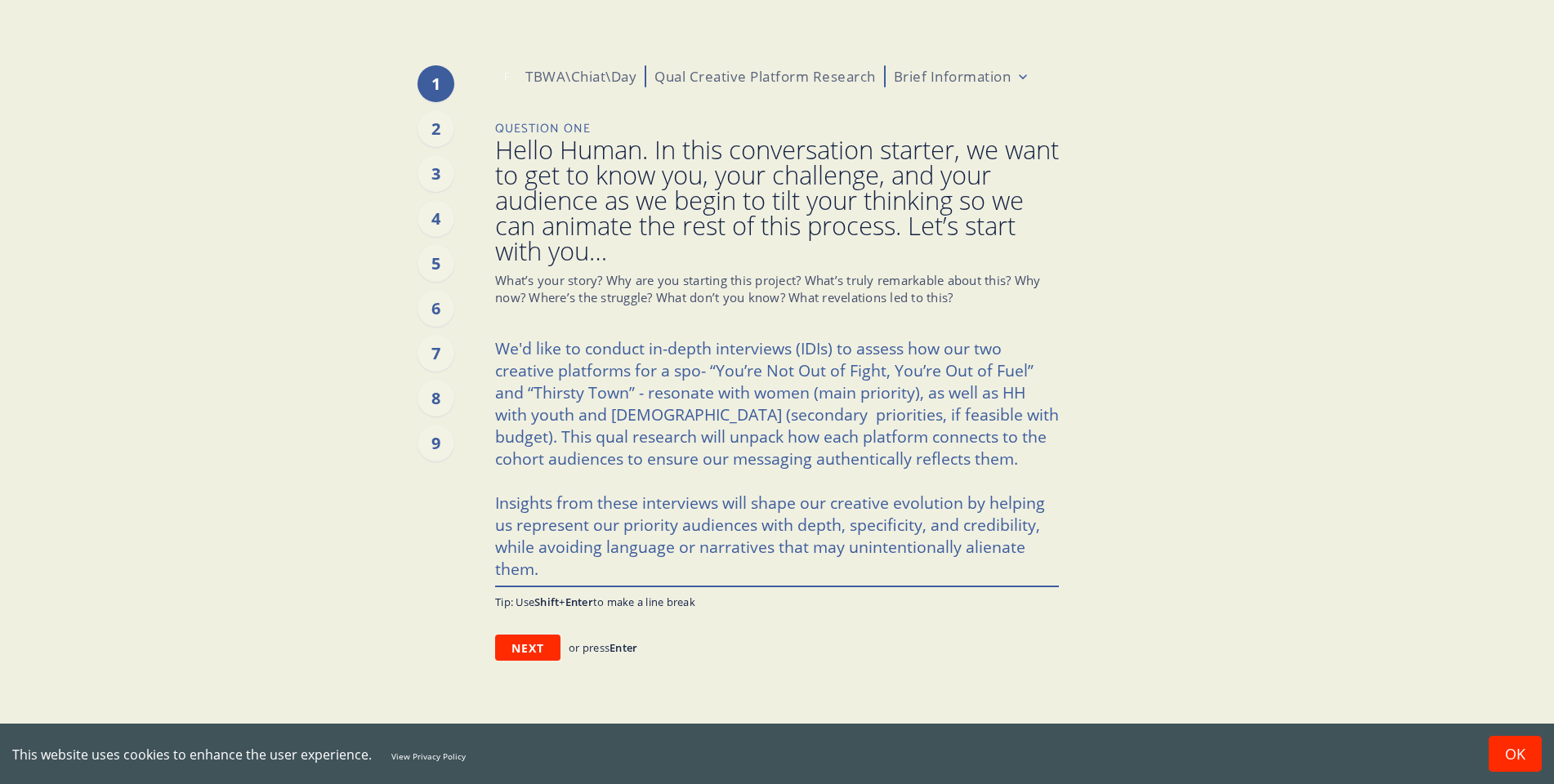 type on "x" 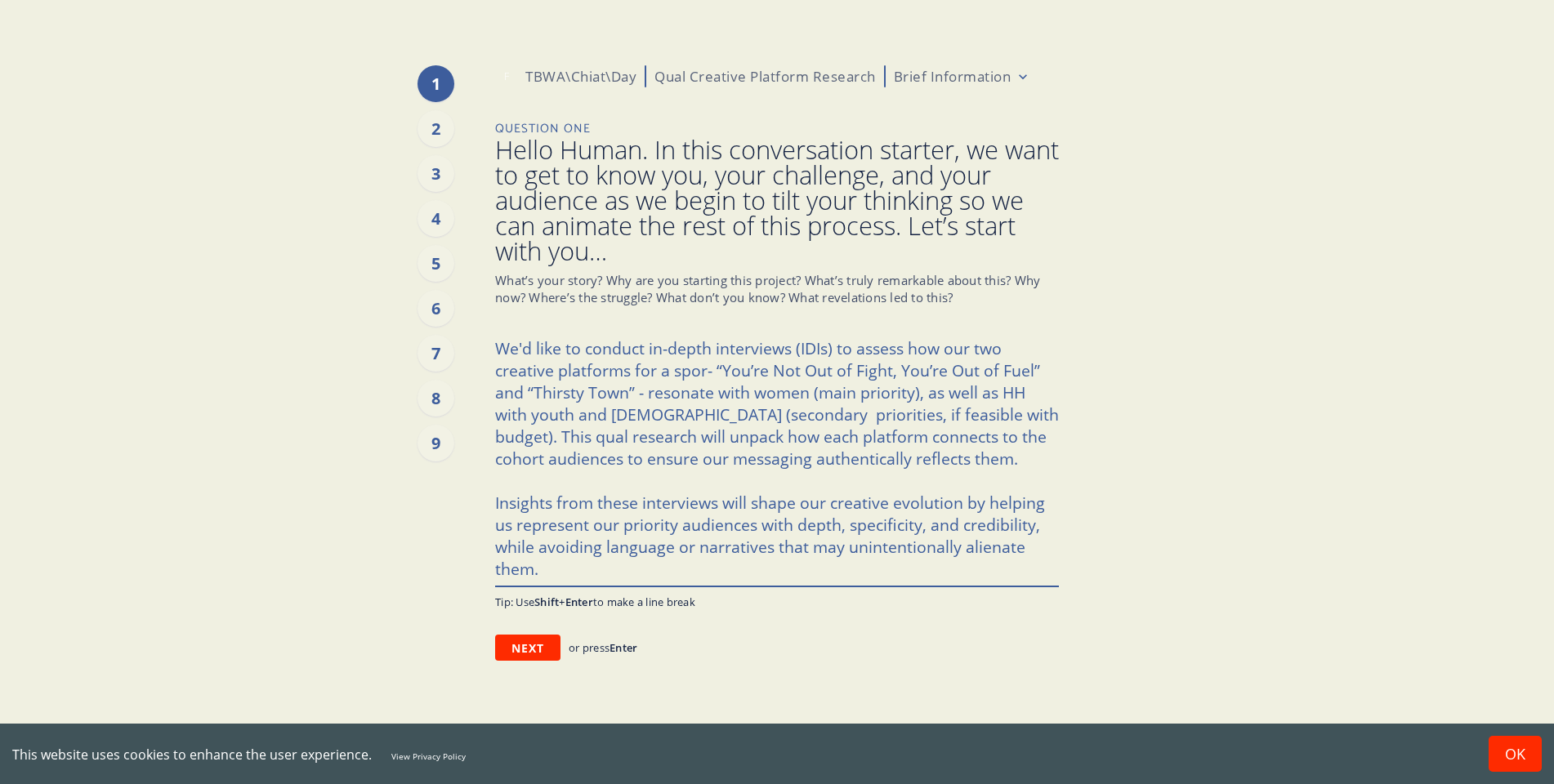 type on "x" 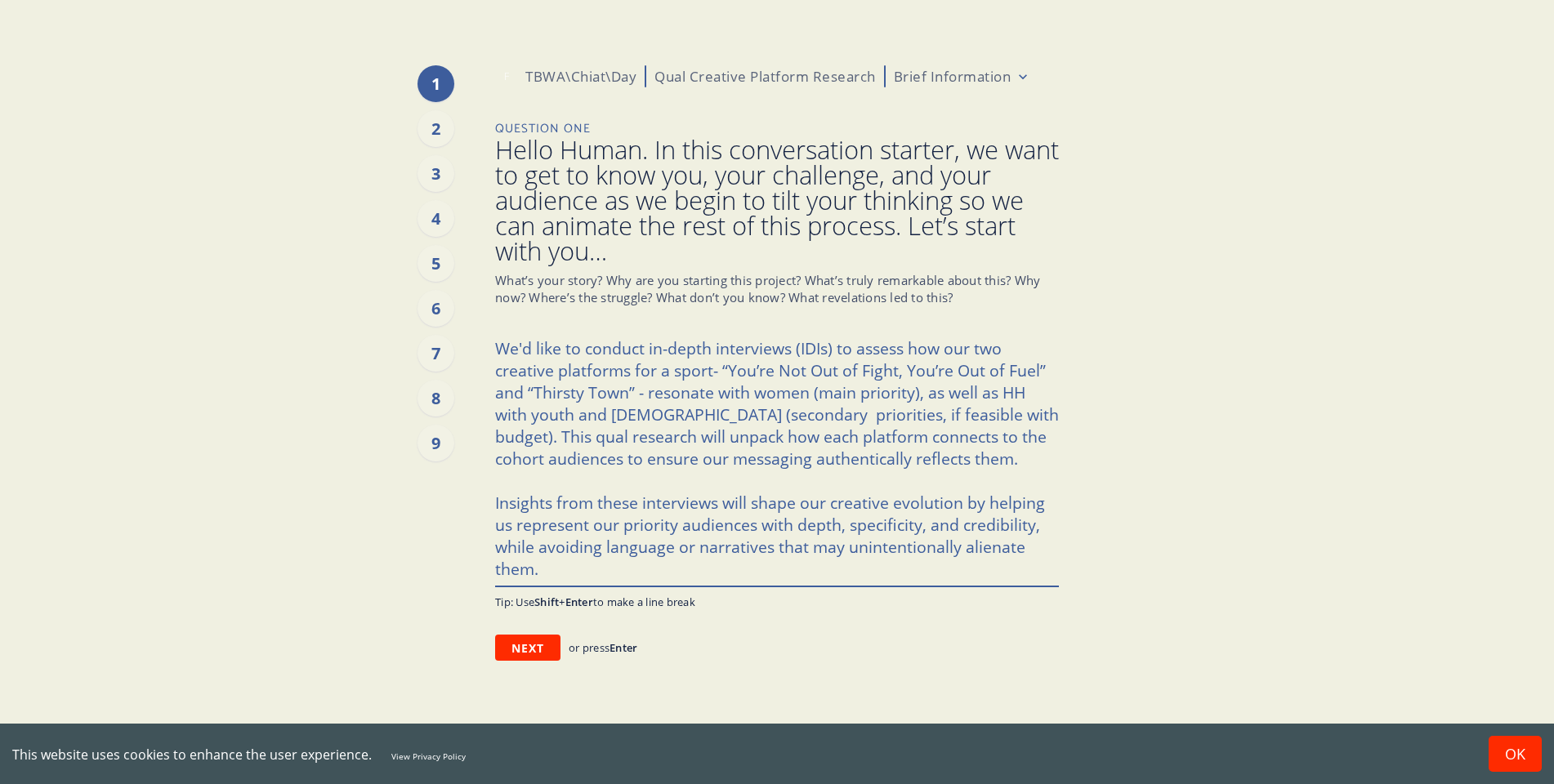 type on "x" 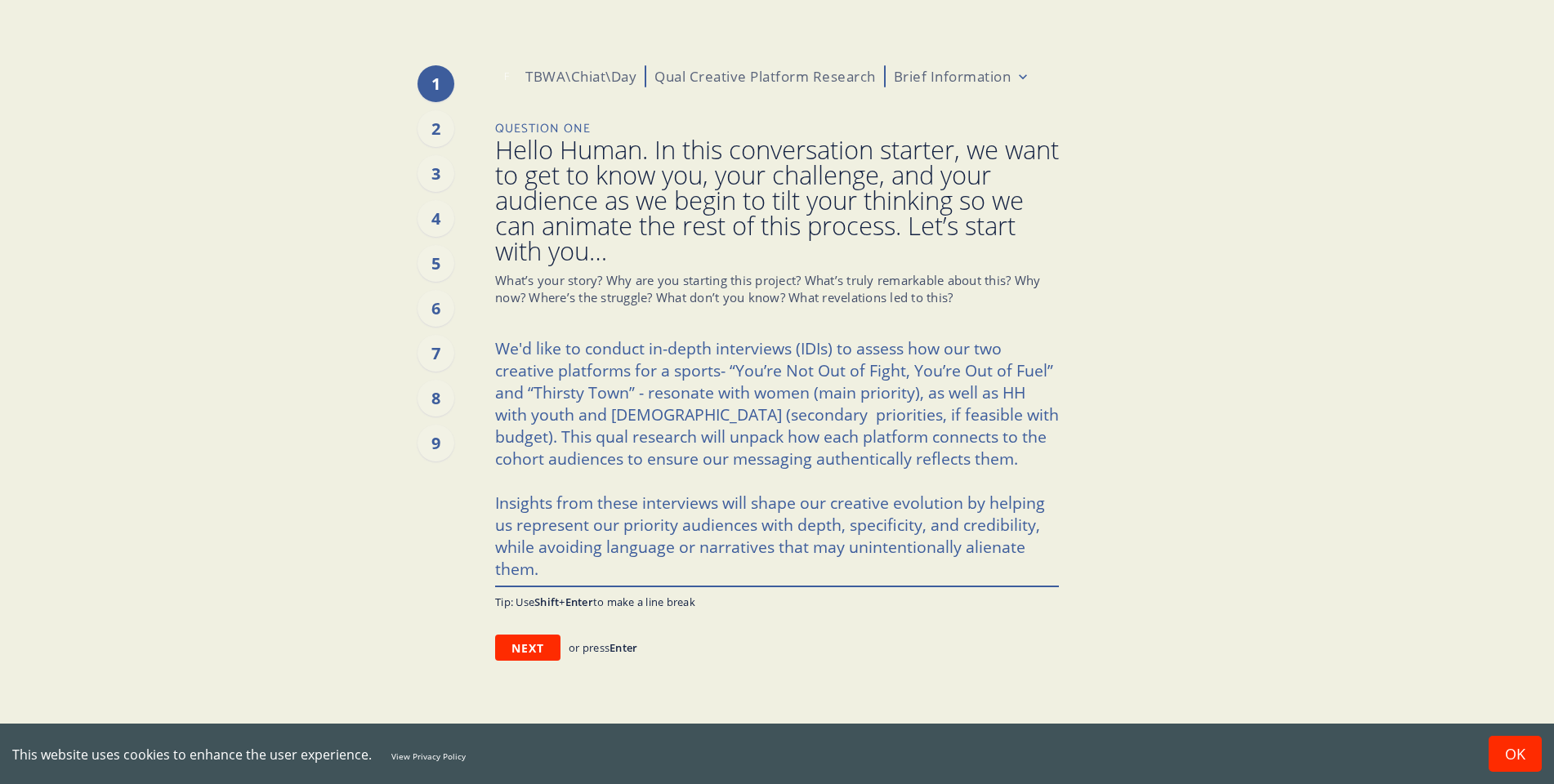 type on "x" 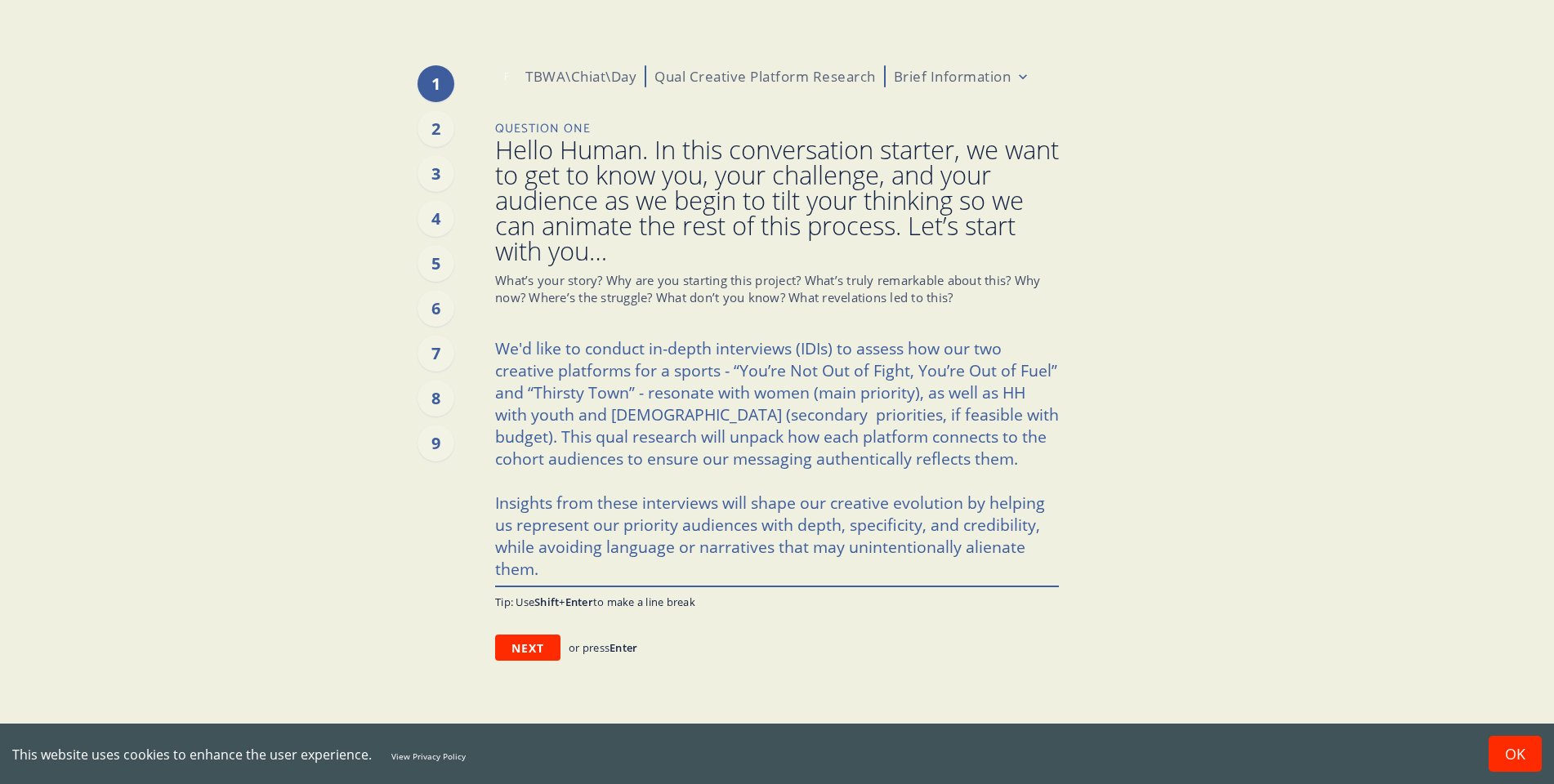 type on "x" 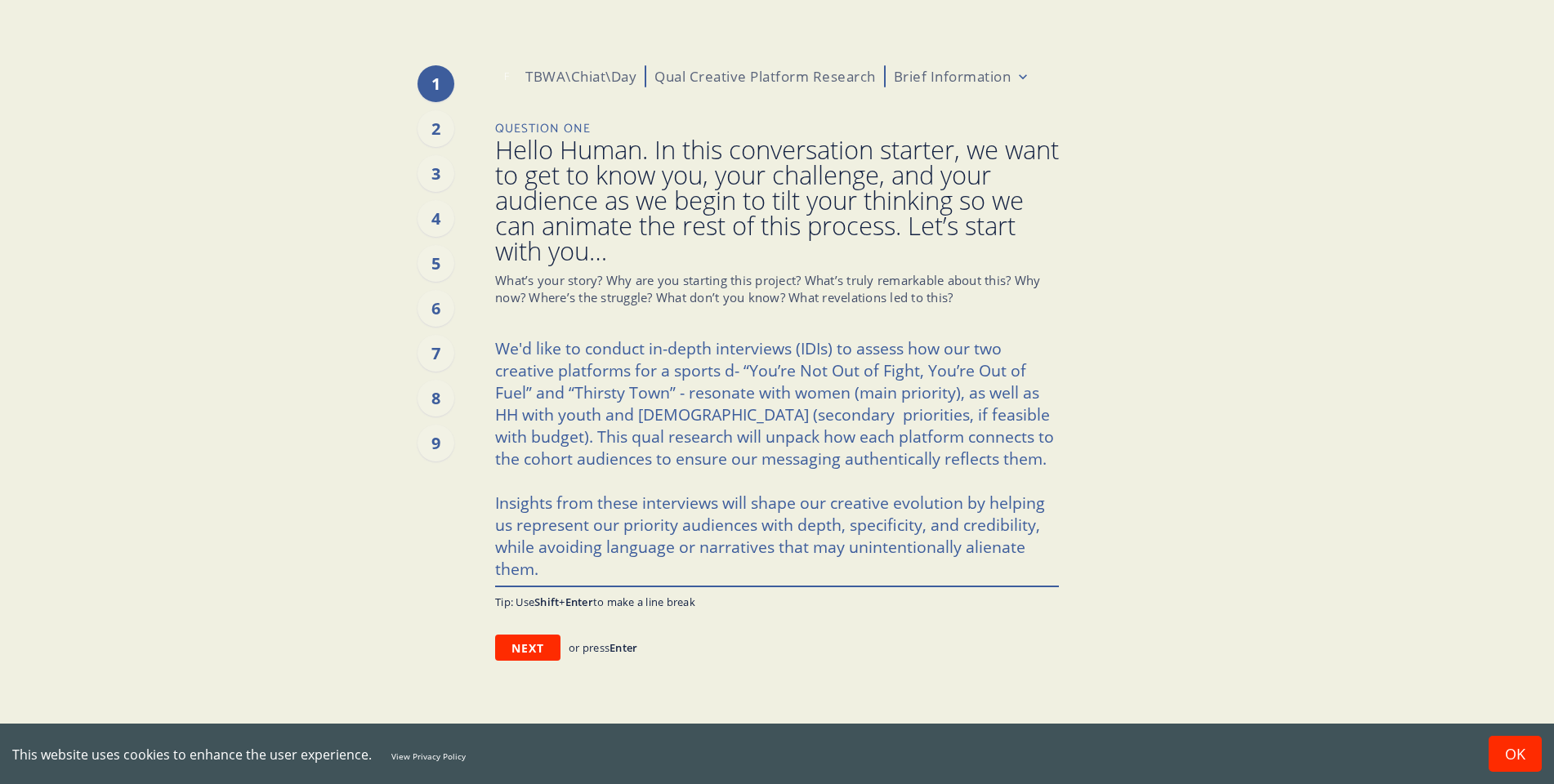 type on "x" 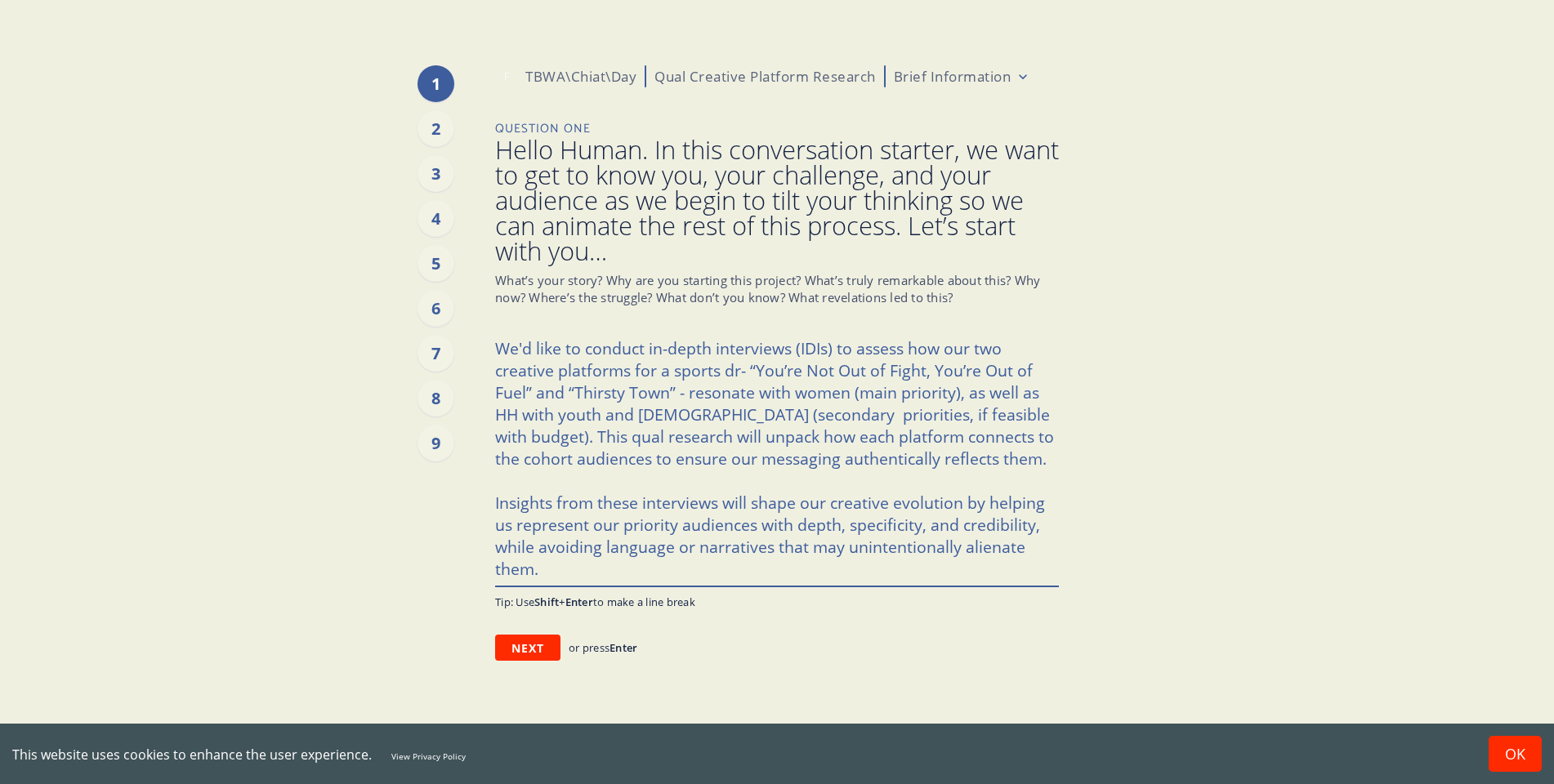type on "x" 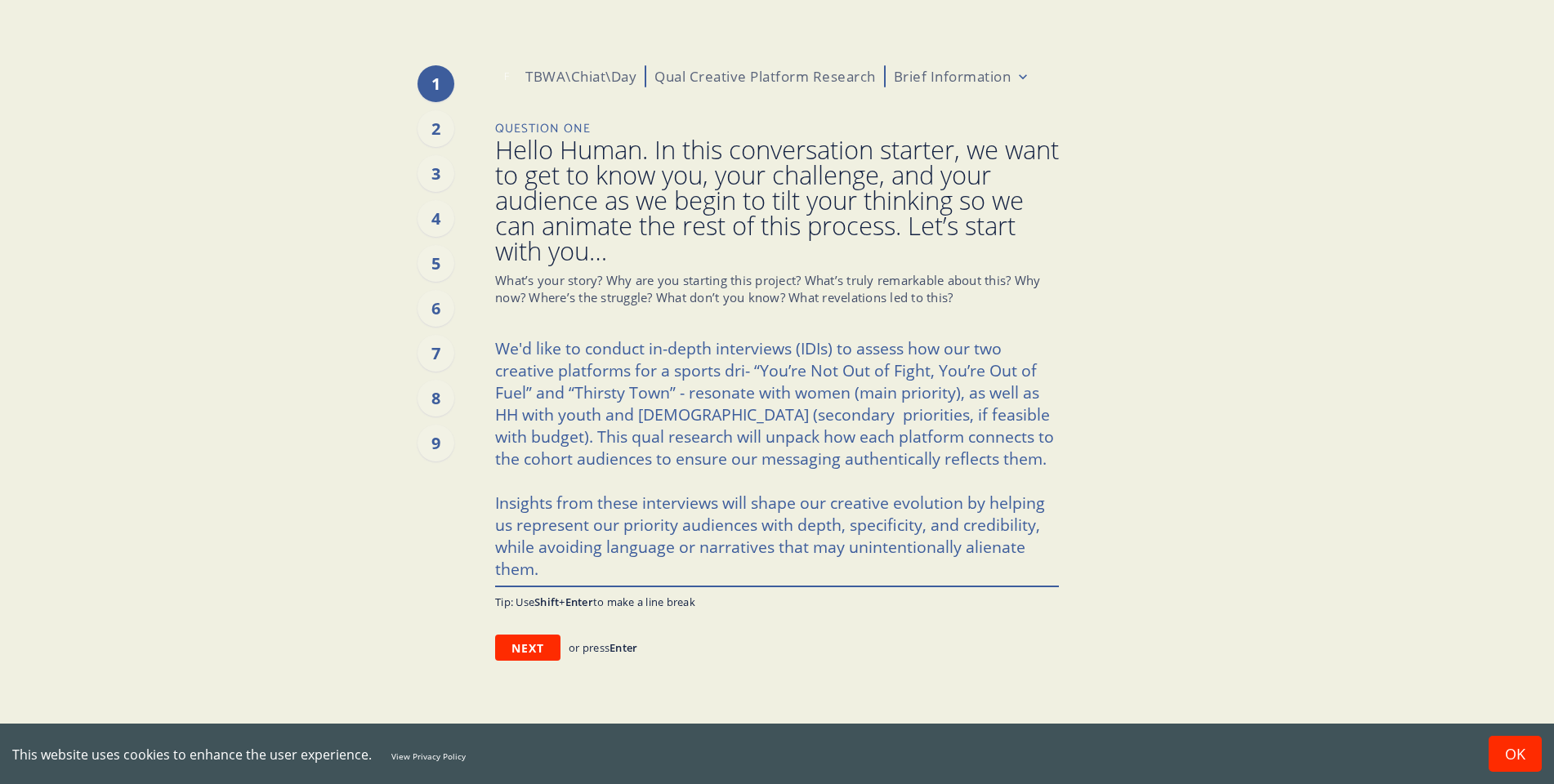 type on "x" 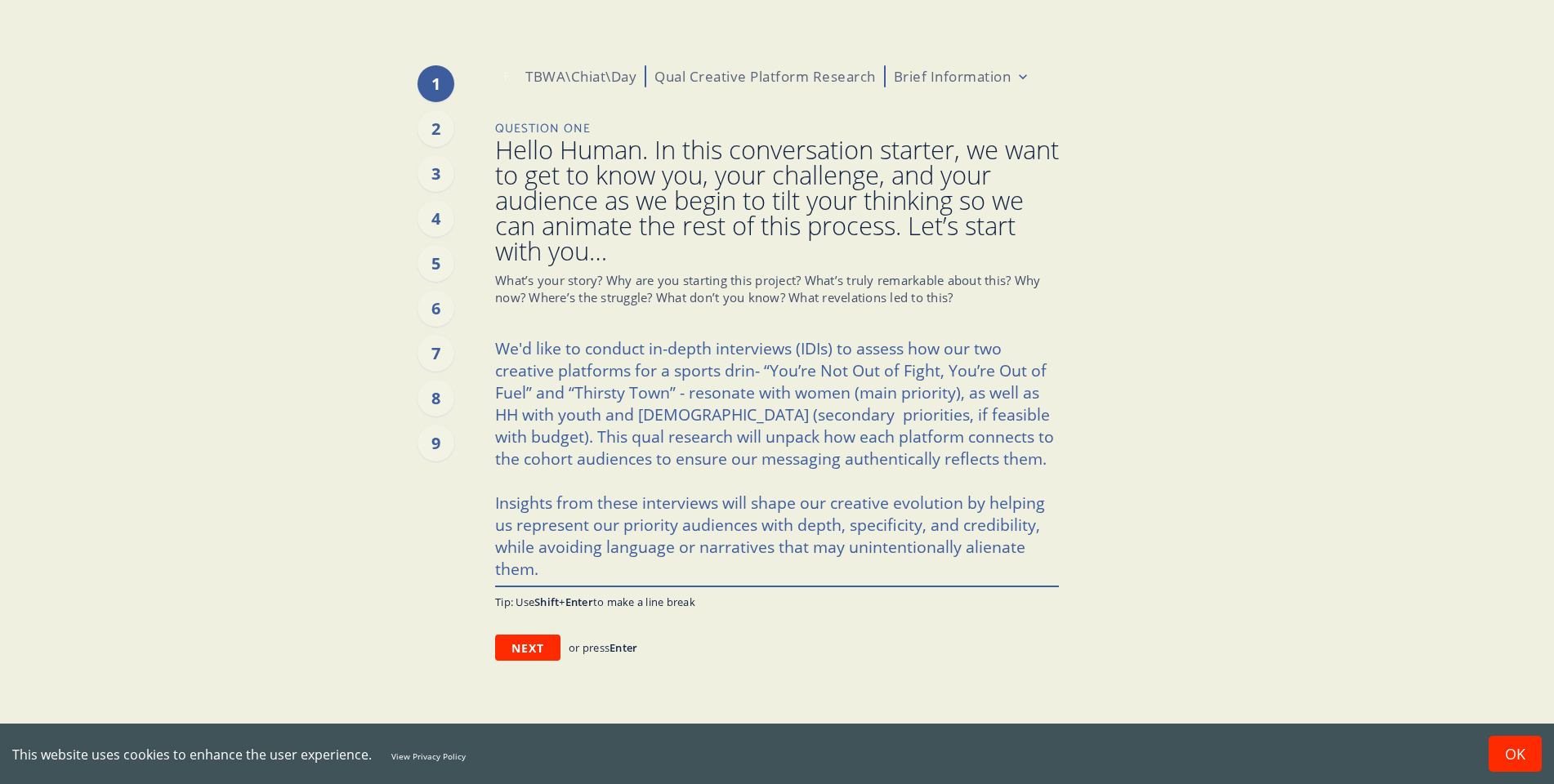 type on "x" 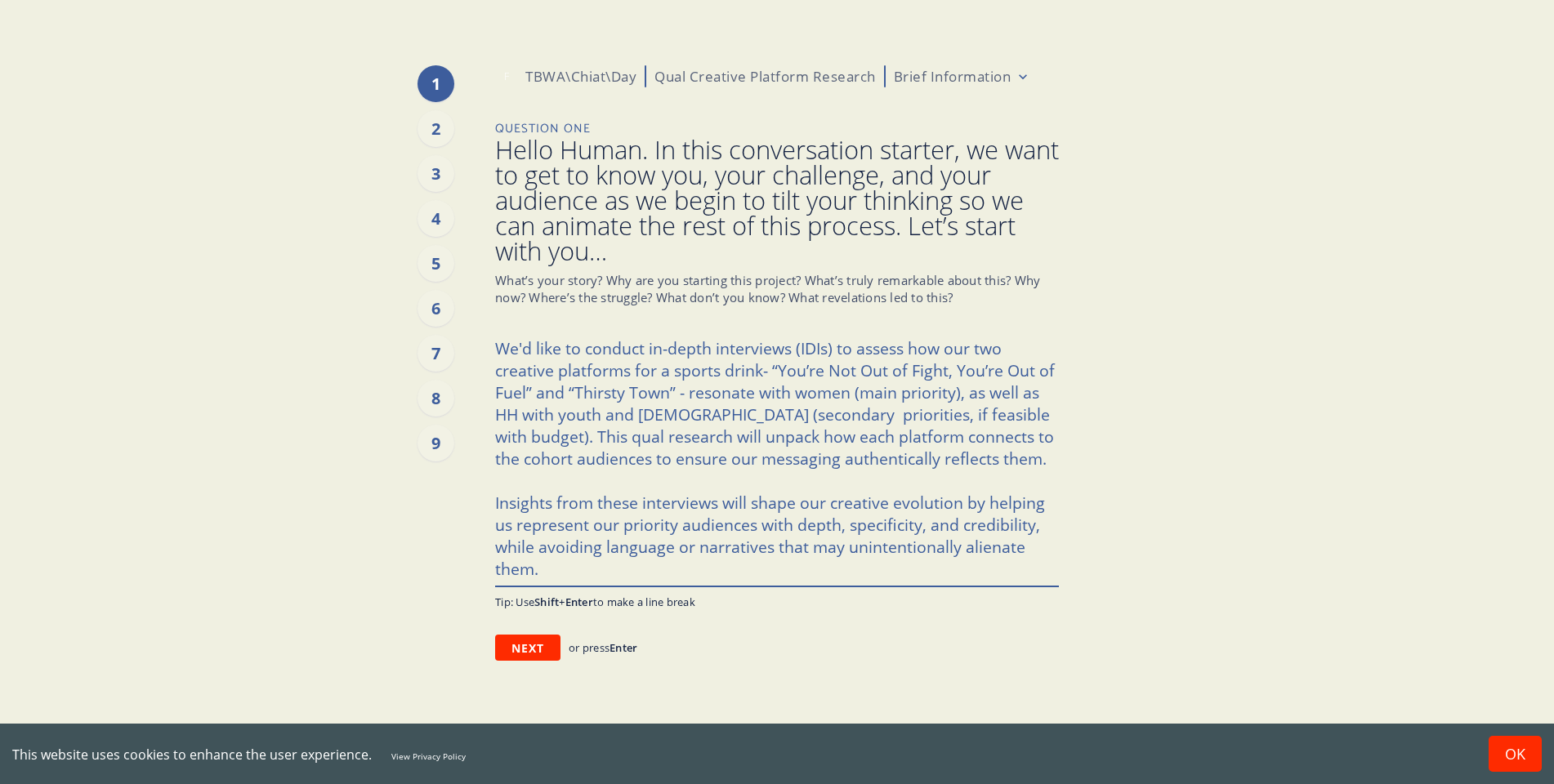type on "x" 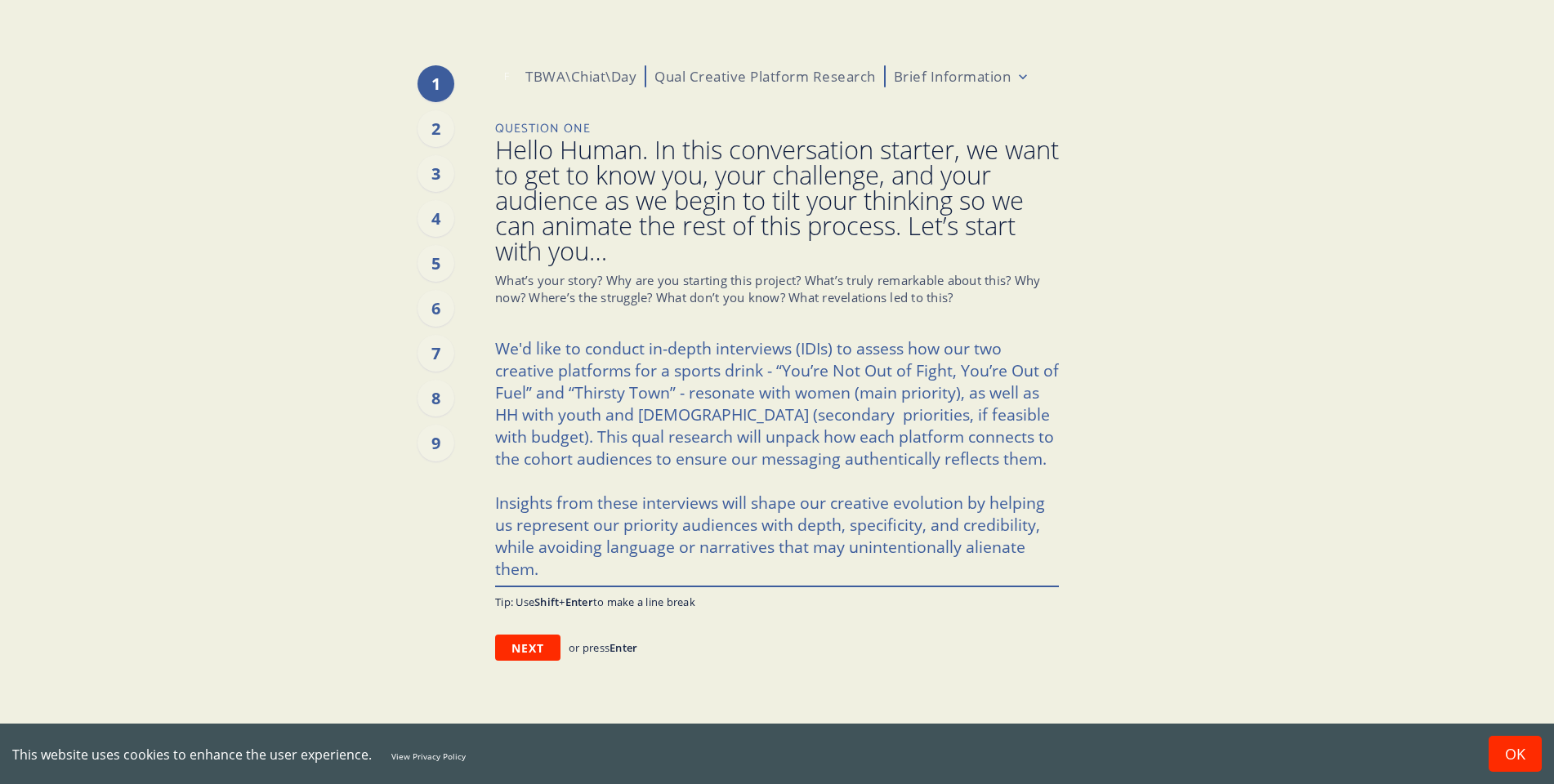type on "x" 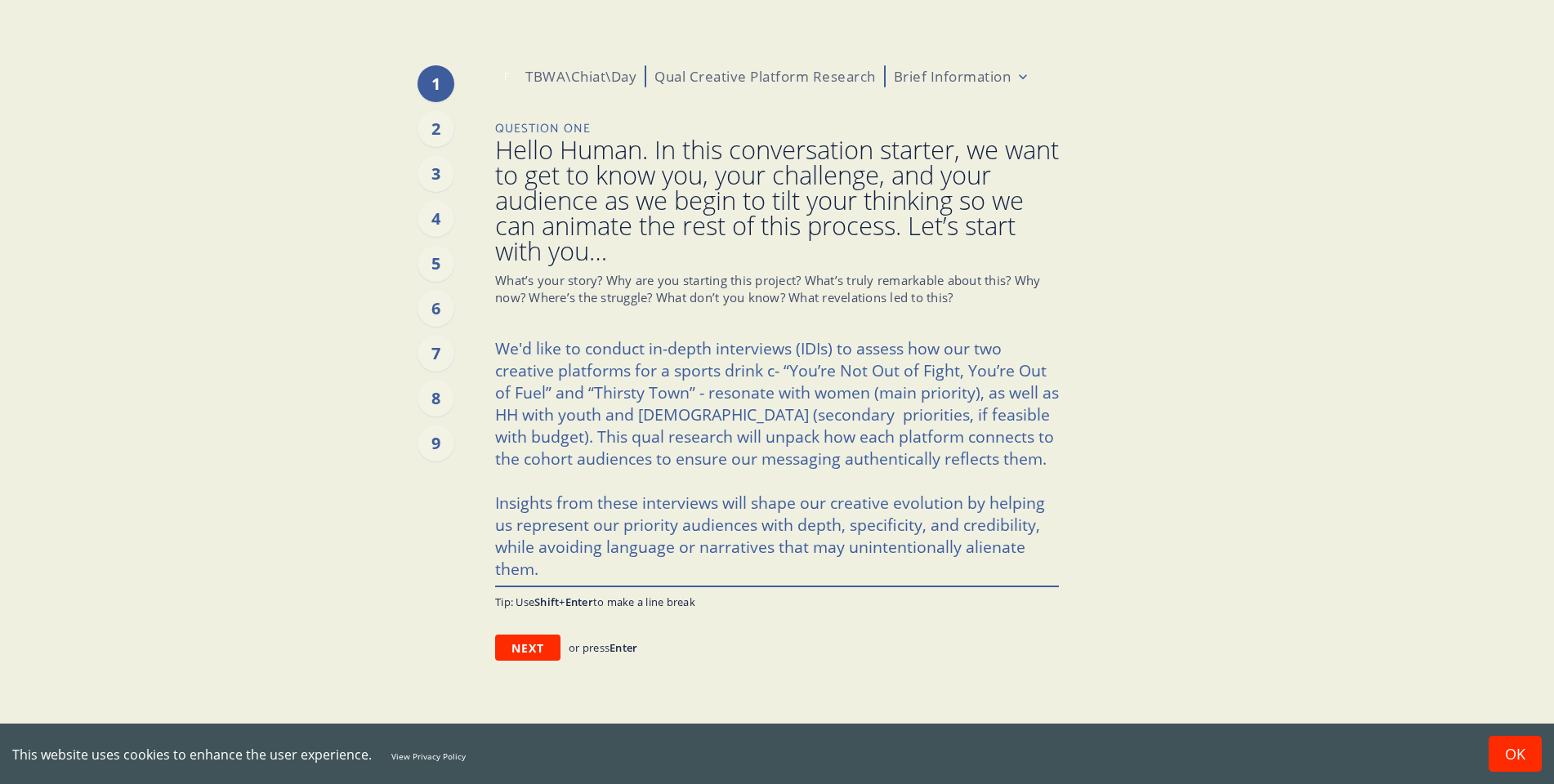 type on "x" 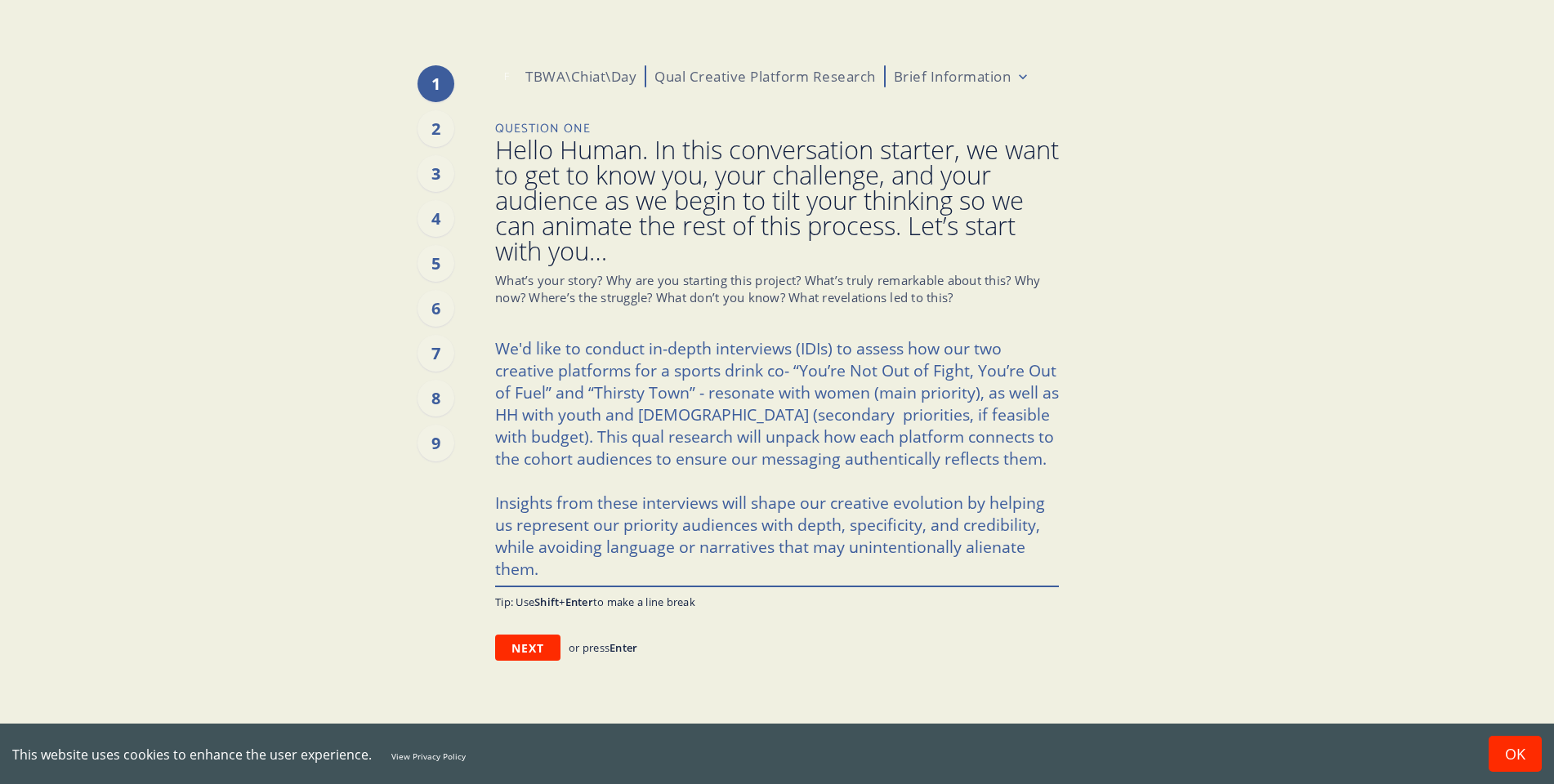 type on "x" 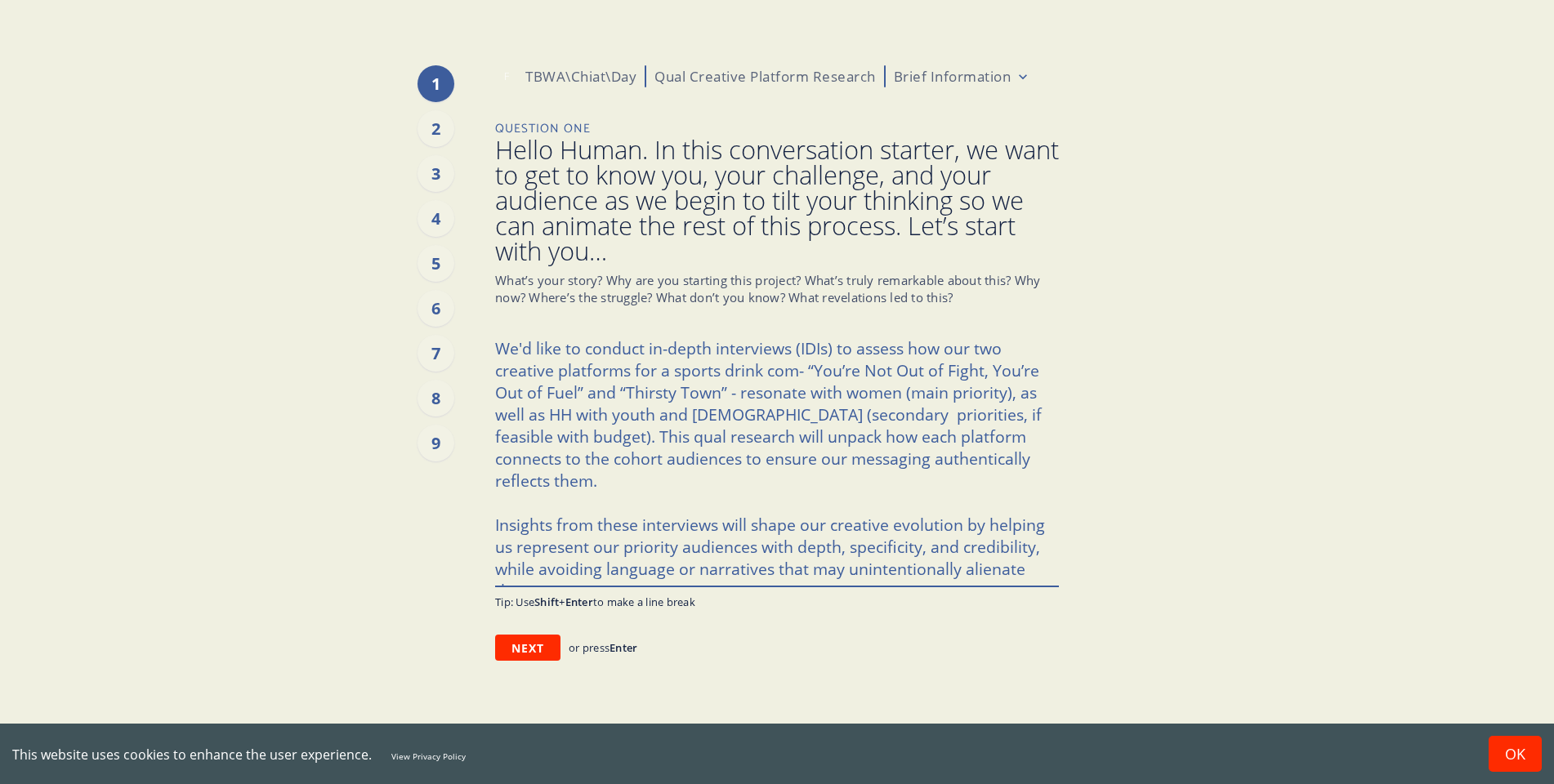 type on "x" 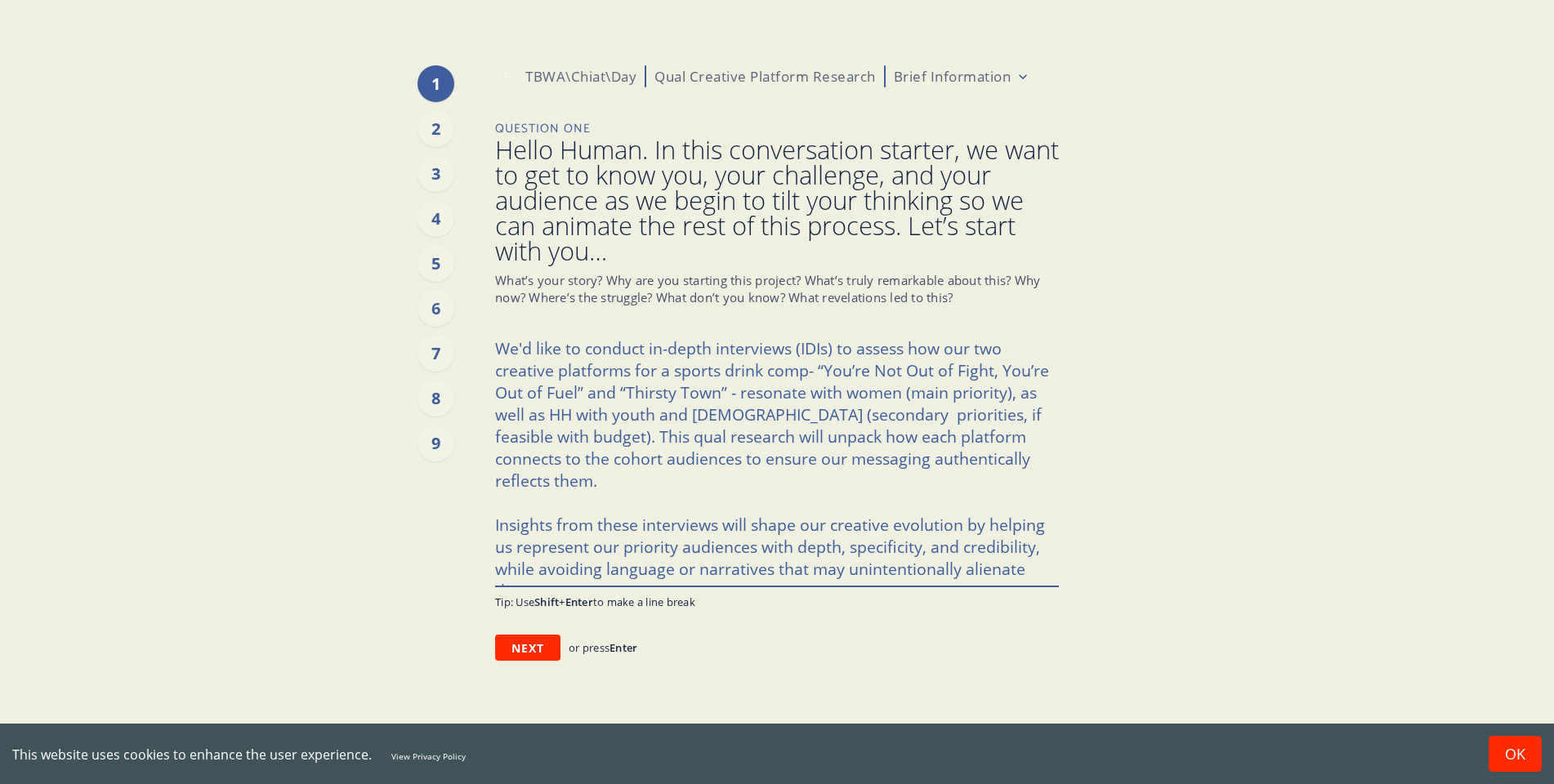type on "We'd like to conduct in-depth interviews (IDIs) to assess how our two creative platforms for a sports drink compa- “You’re Not Out of Fight, You’re Out of Fuel” and “Thirsty Town” - resonate with women (main priority), as well as HH with youth and [DEMOGRAPHIC_DATA] (secondary  priorities, if feasible with budget). This qual research will unpack how each platform connects to the cohort audiences to ensure our messaging authentically reflects them.
Insights from these interviews will shape our creative evolution by helping us represent our priority audiences with depth, specificity, and credibility, while avoiding language or narratives that may unintentionally alienate them." 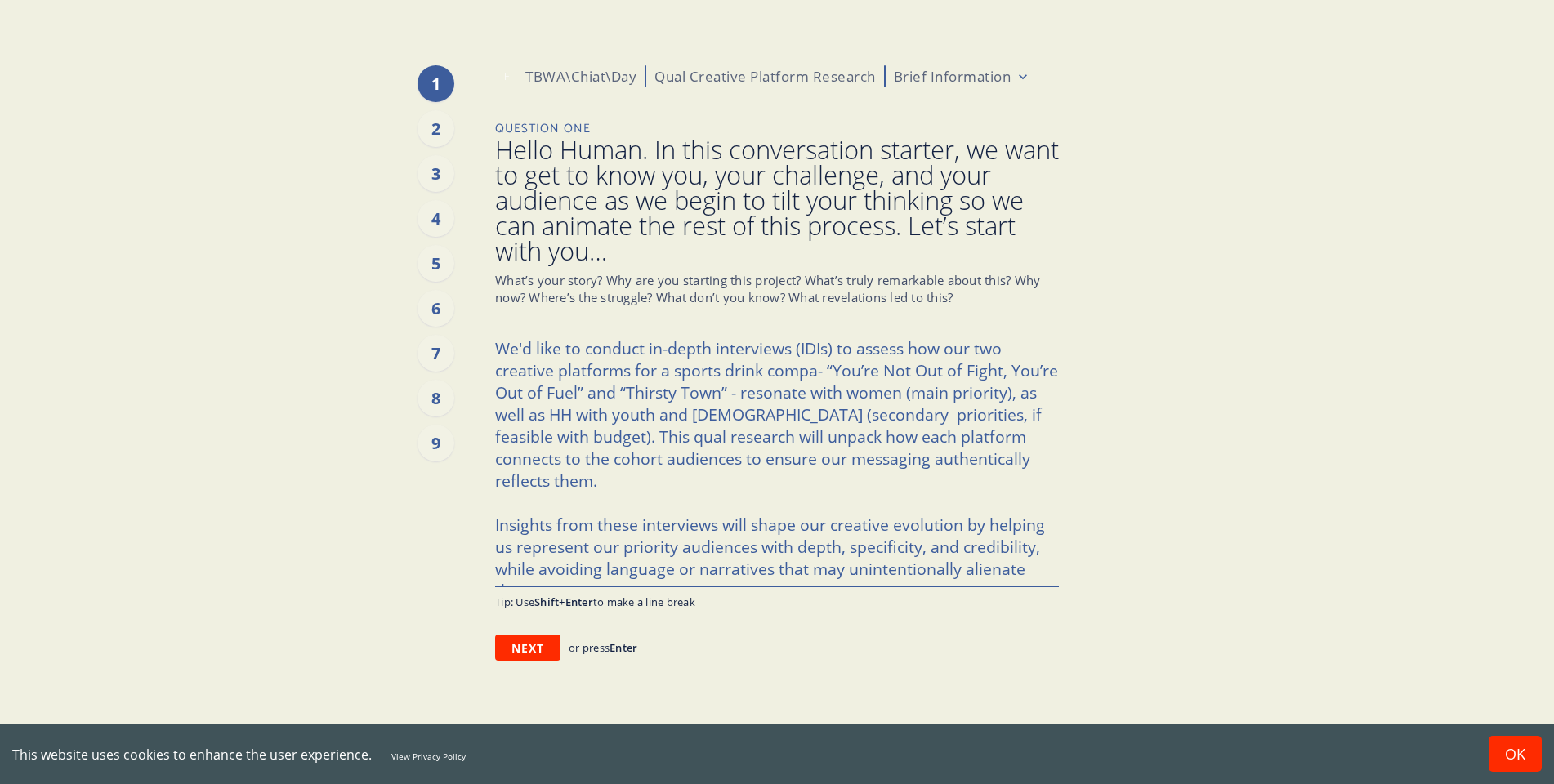 type on "x" 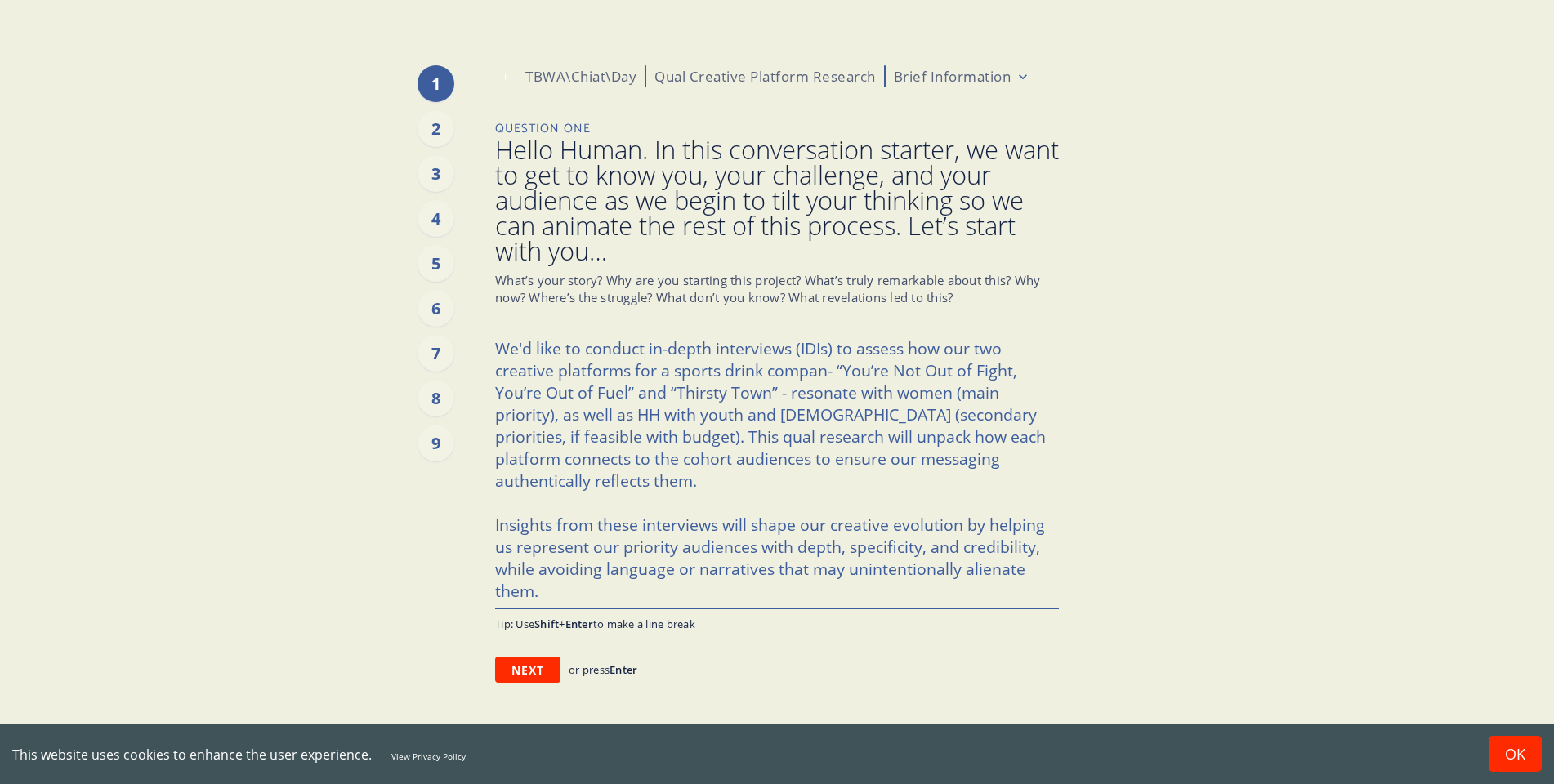 type on "x" 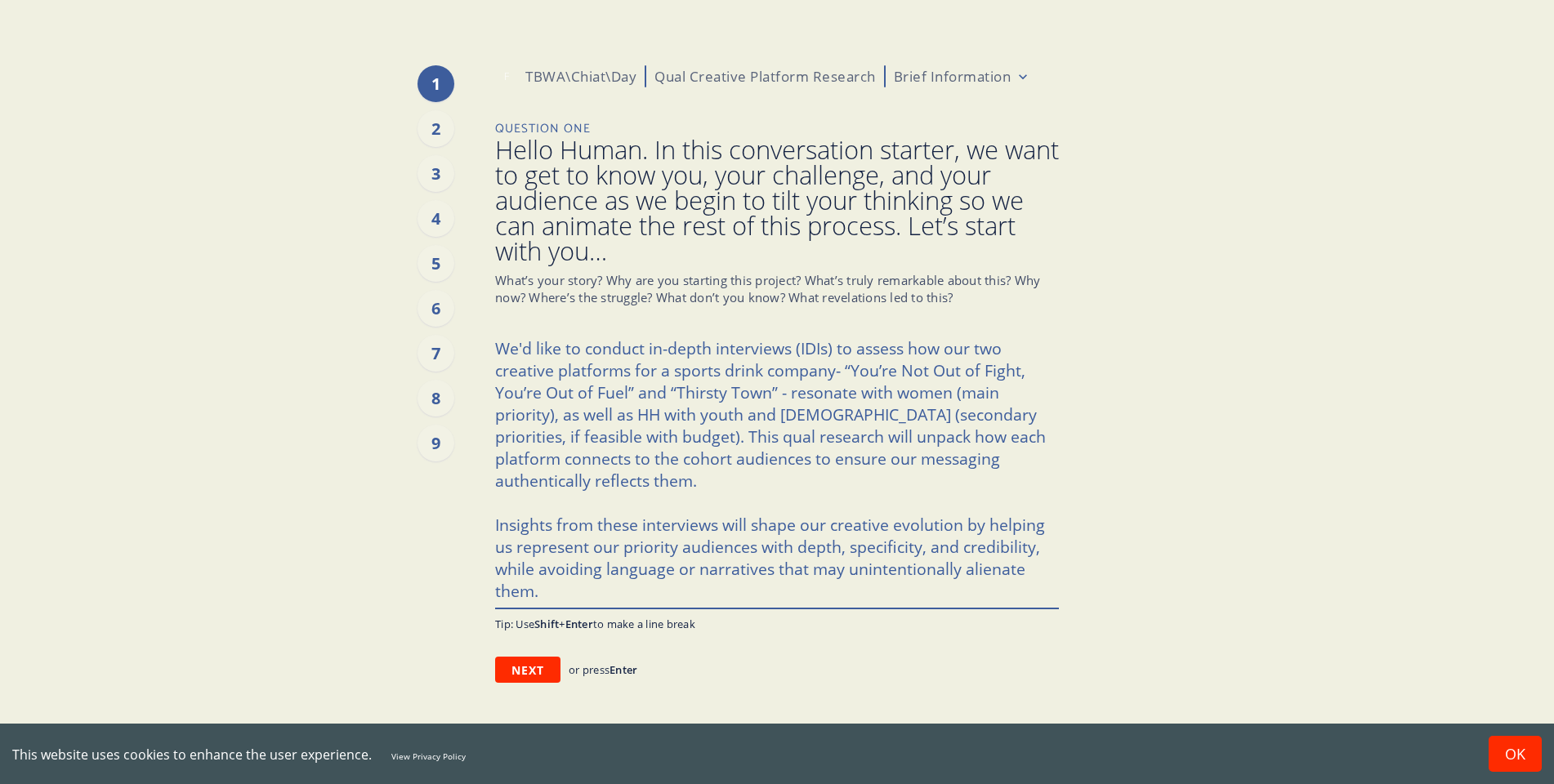 type on "x" 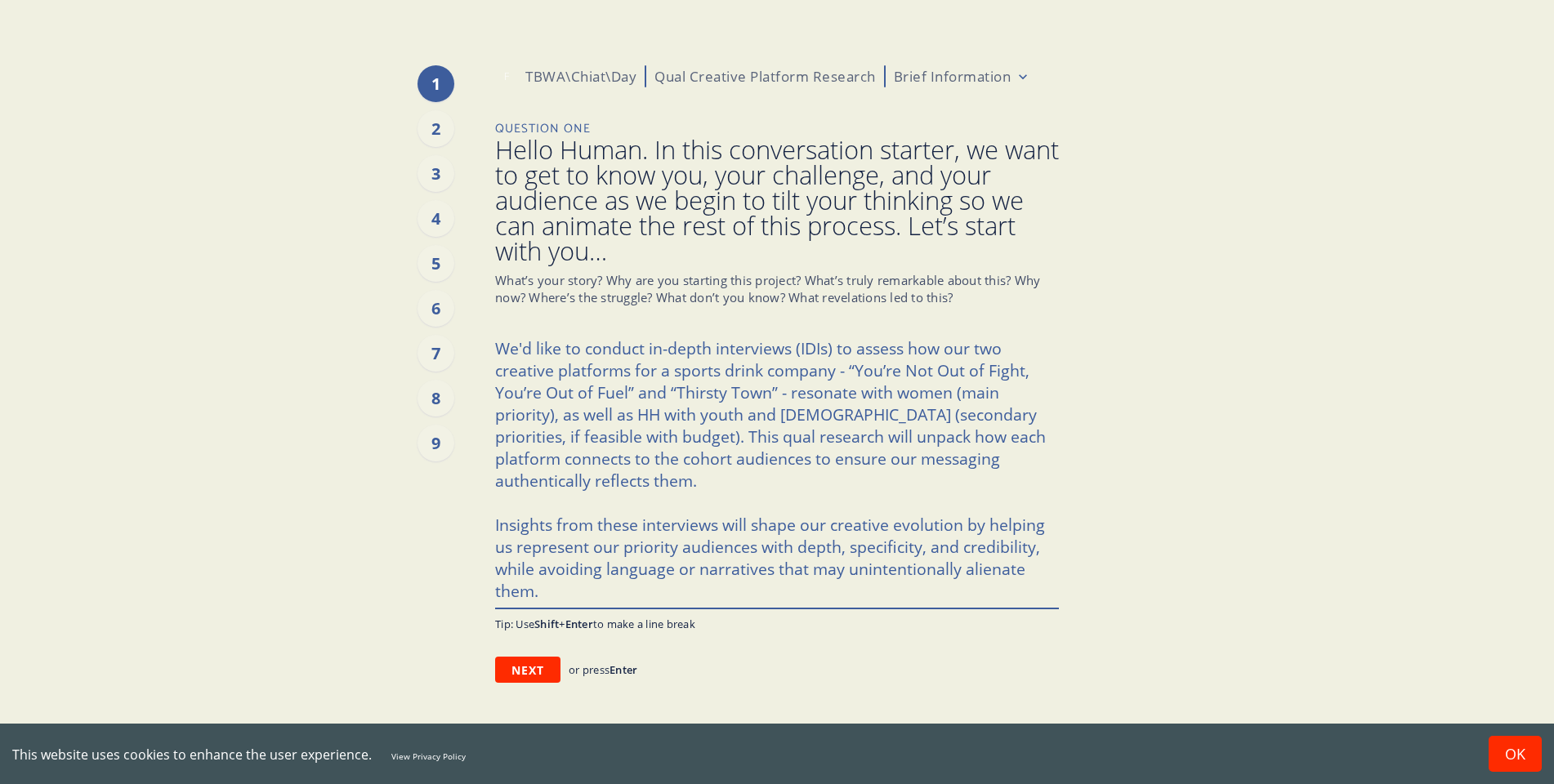 type on "x" 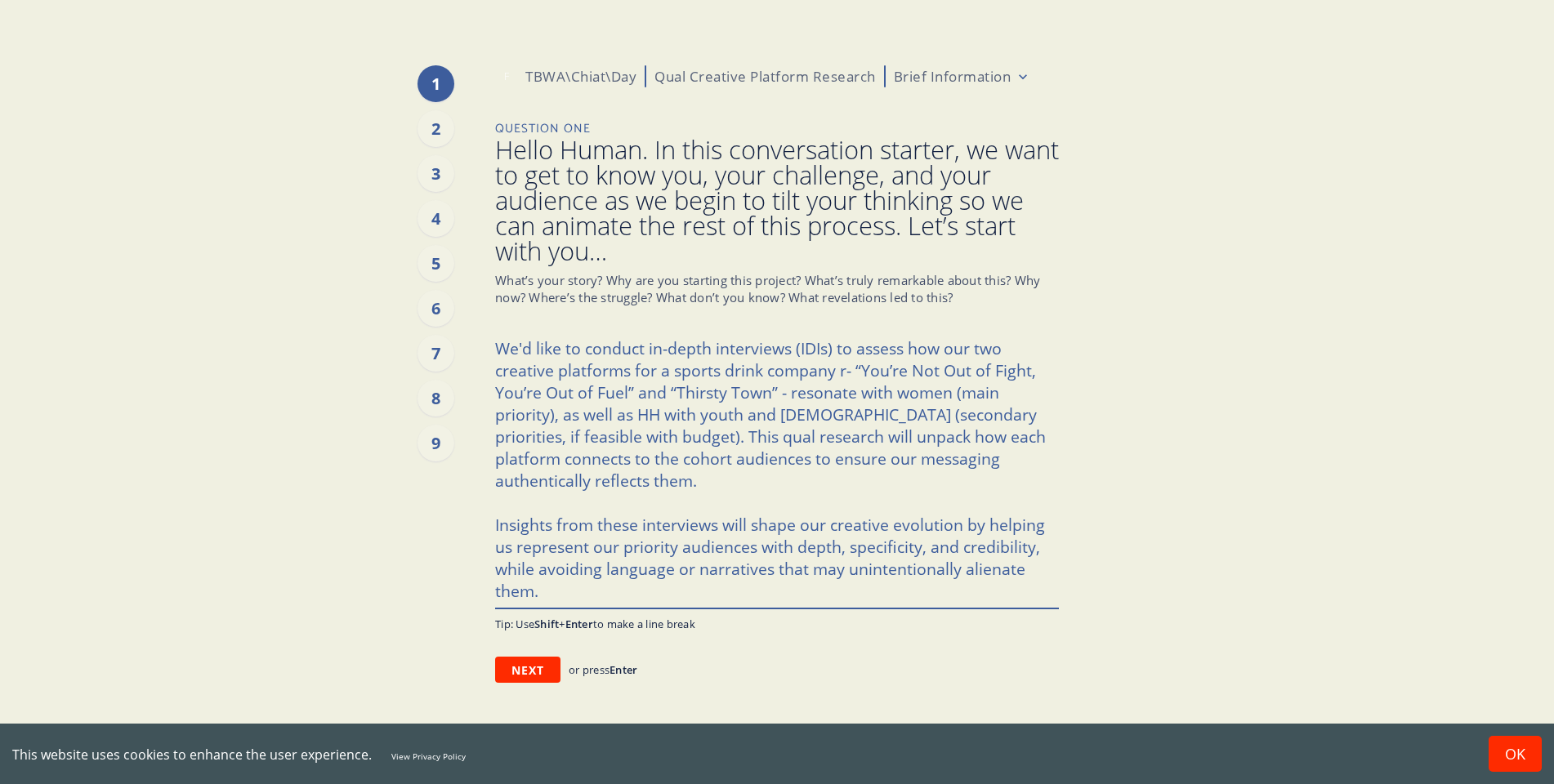 type on "We'd like to conduct in-depth interviews (IDIs) to assess how our two creative platforms for a sports drink company re- “You’re Not Out of Fight, You’re Out of Fuel” and “Thirsty Town” - resonate with women (main priority), as well as HH with youth and [DEMOGRAPHIC_DATA] (secondary  priorities, if feasible with budget). This qual research will unpack how each platform connects to the cohort audiences to ensure our messaging authentically reflects them.
Insights from these interviews will shape our creative evolution by helping us represent our priority audiences with depth, specificity, and credibility, while avoiding language or narratives that may unintentionally alienate them." 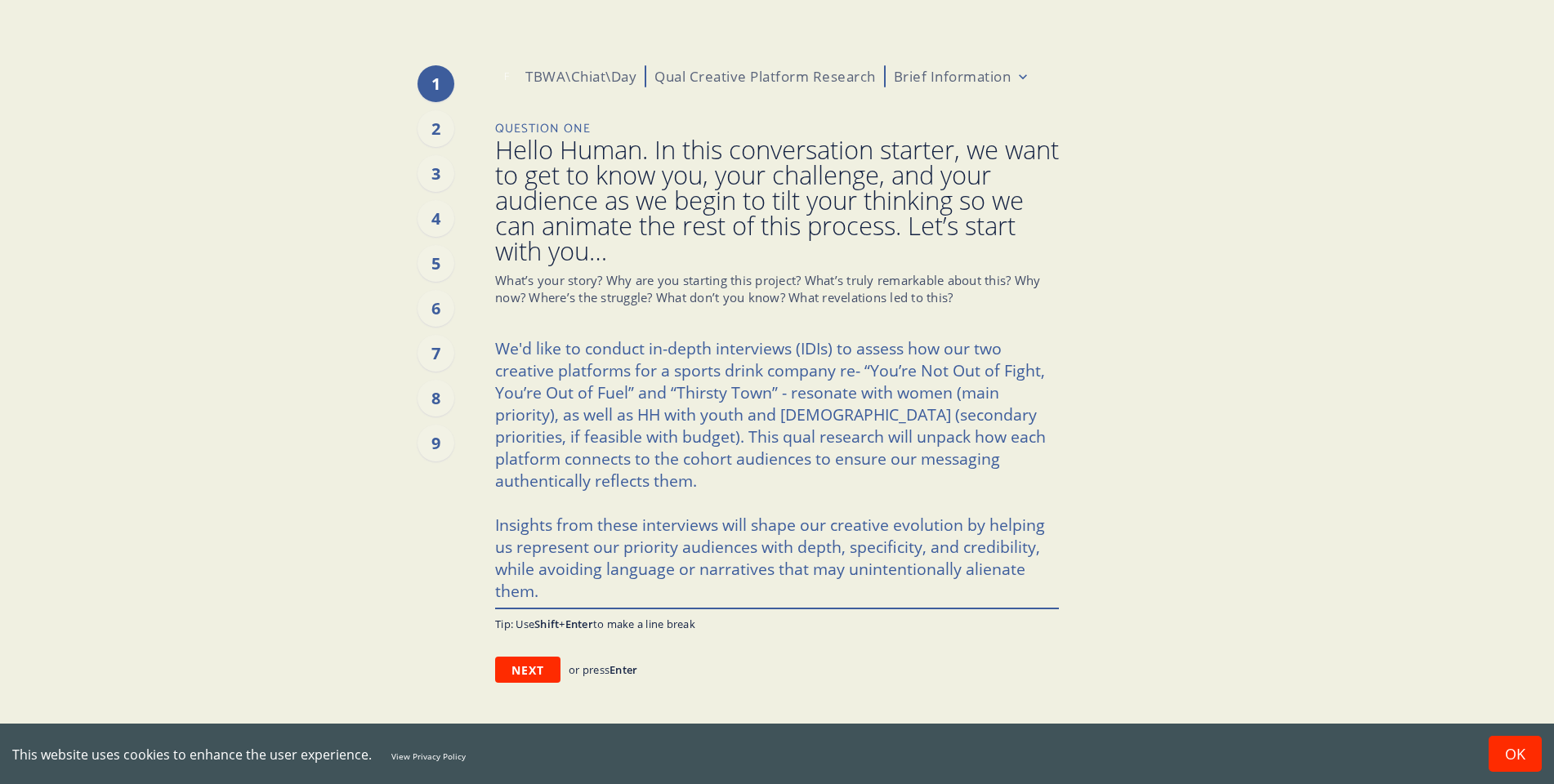 type on "x" 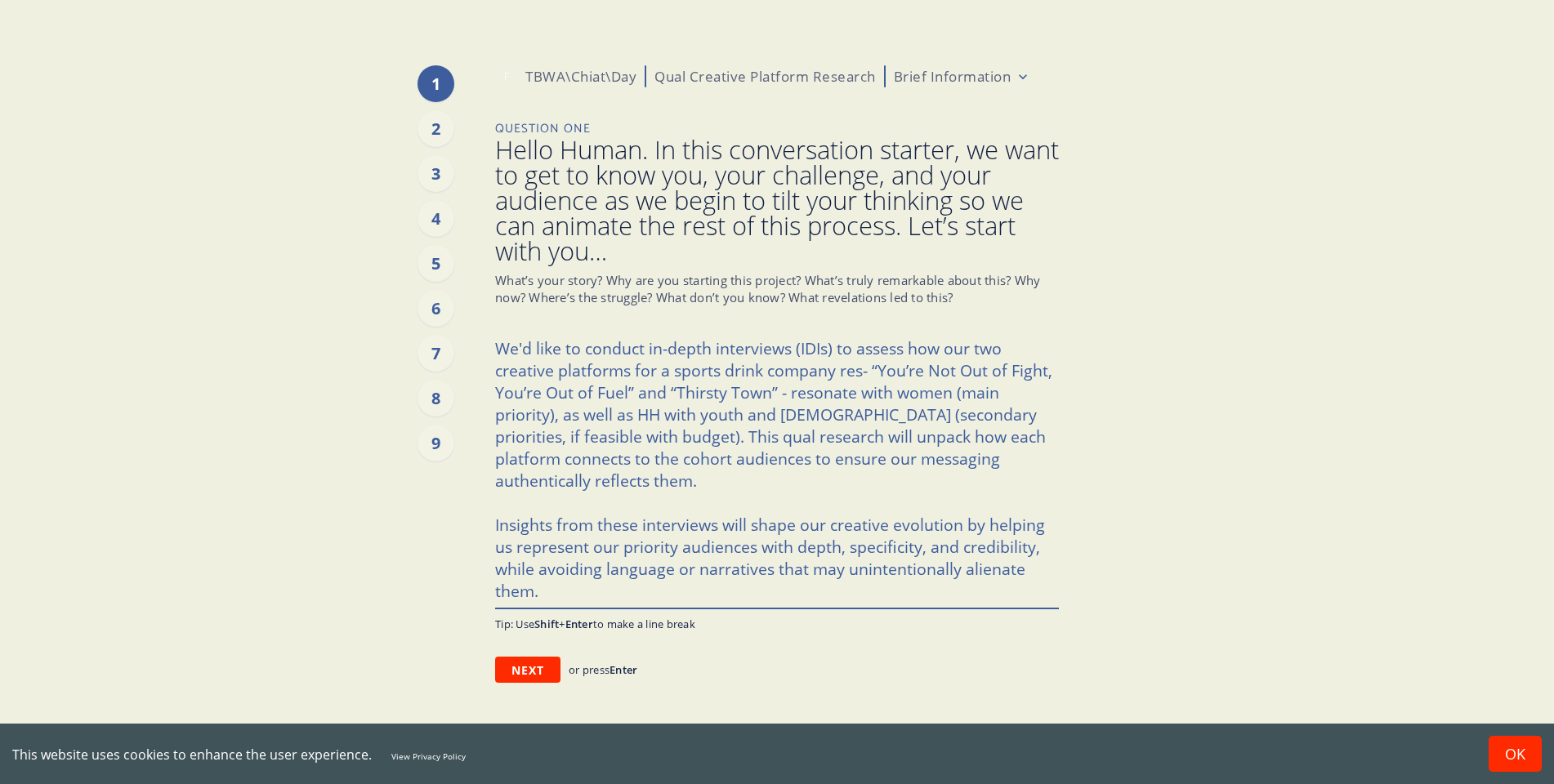 type on "x" 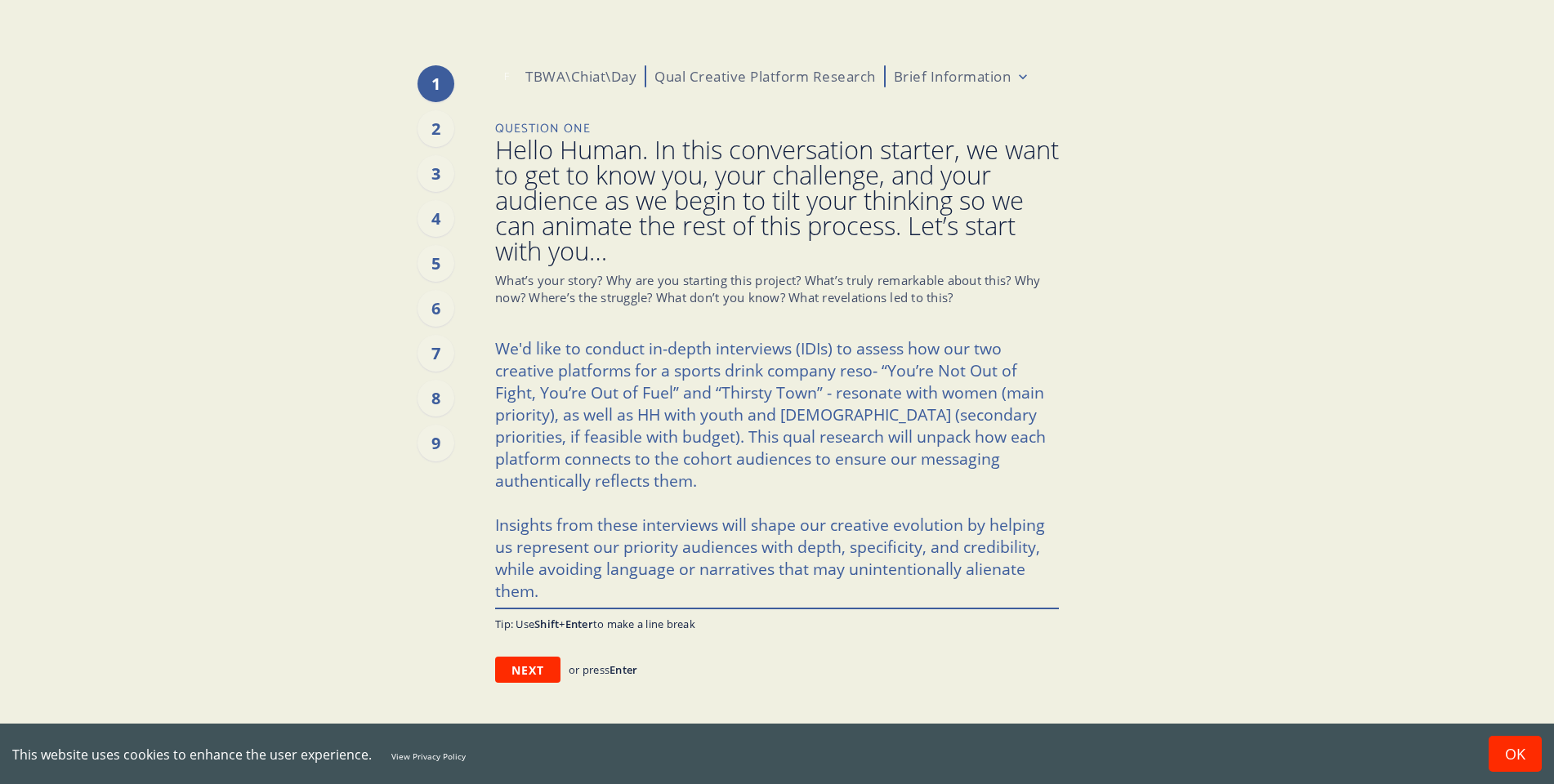 type on "x" 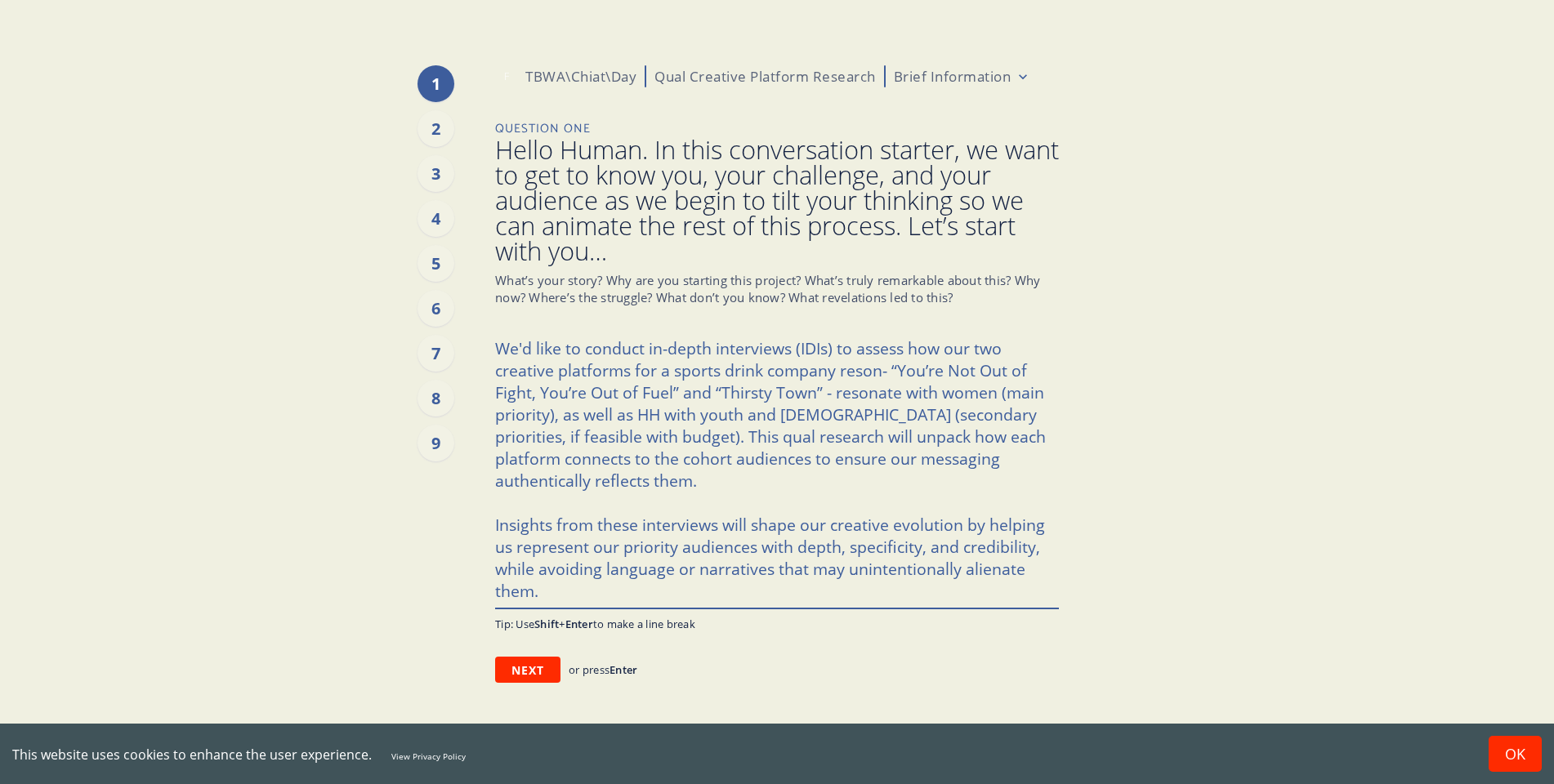 type on "x" 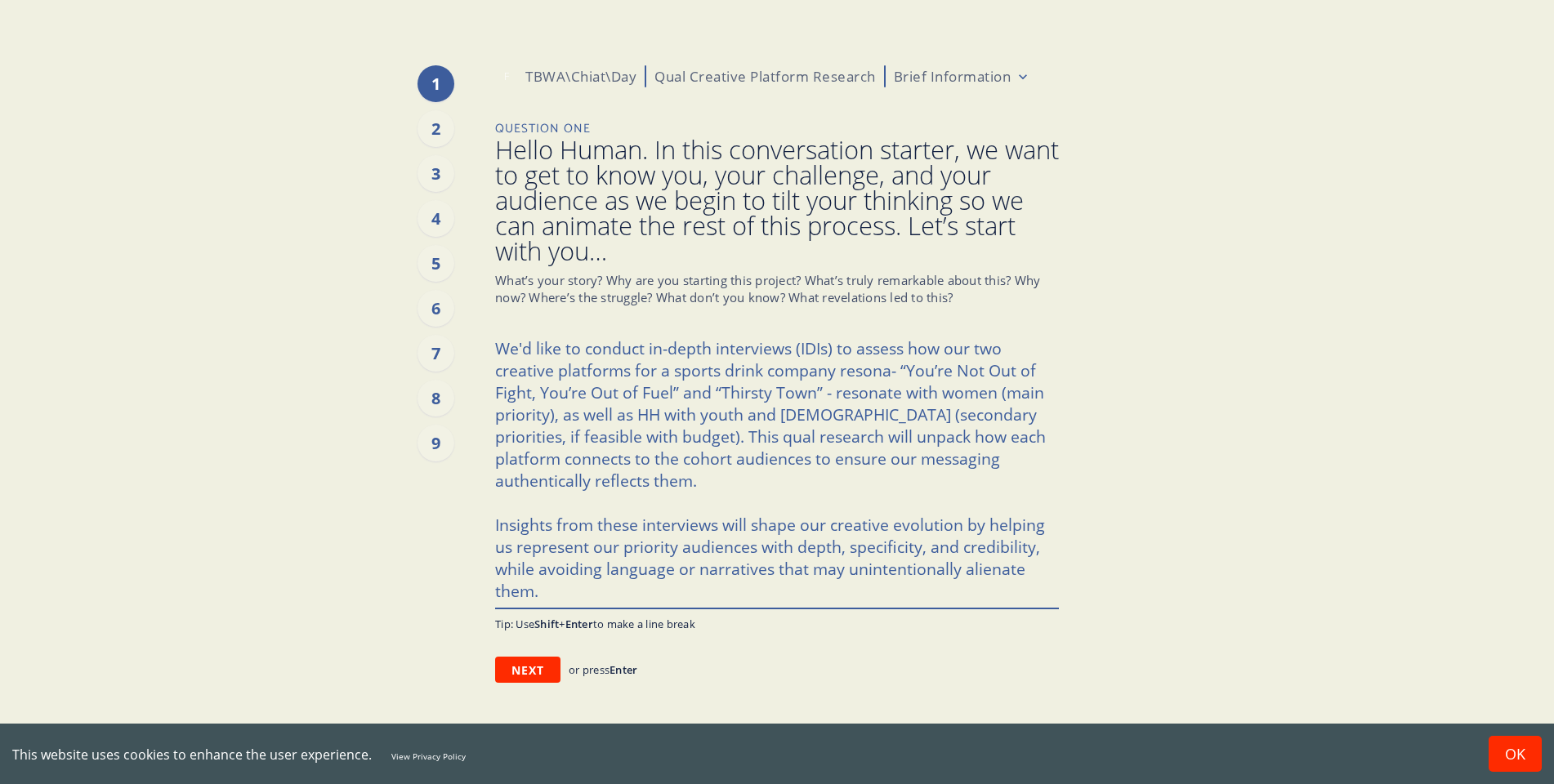 type on "x" 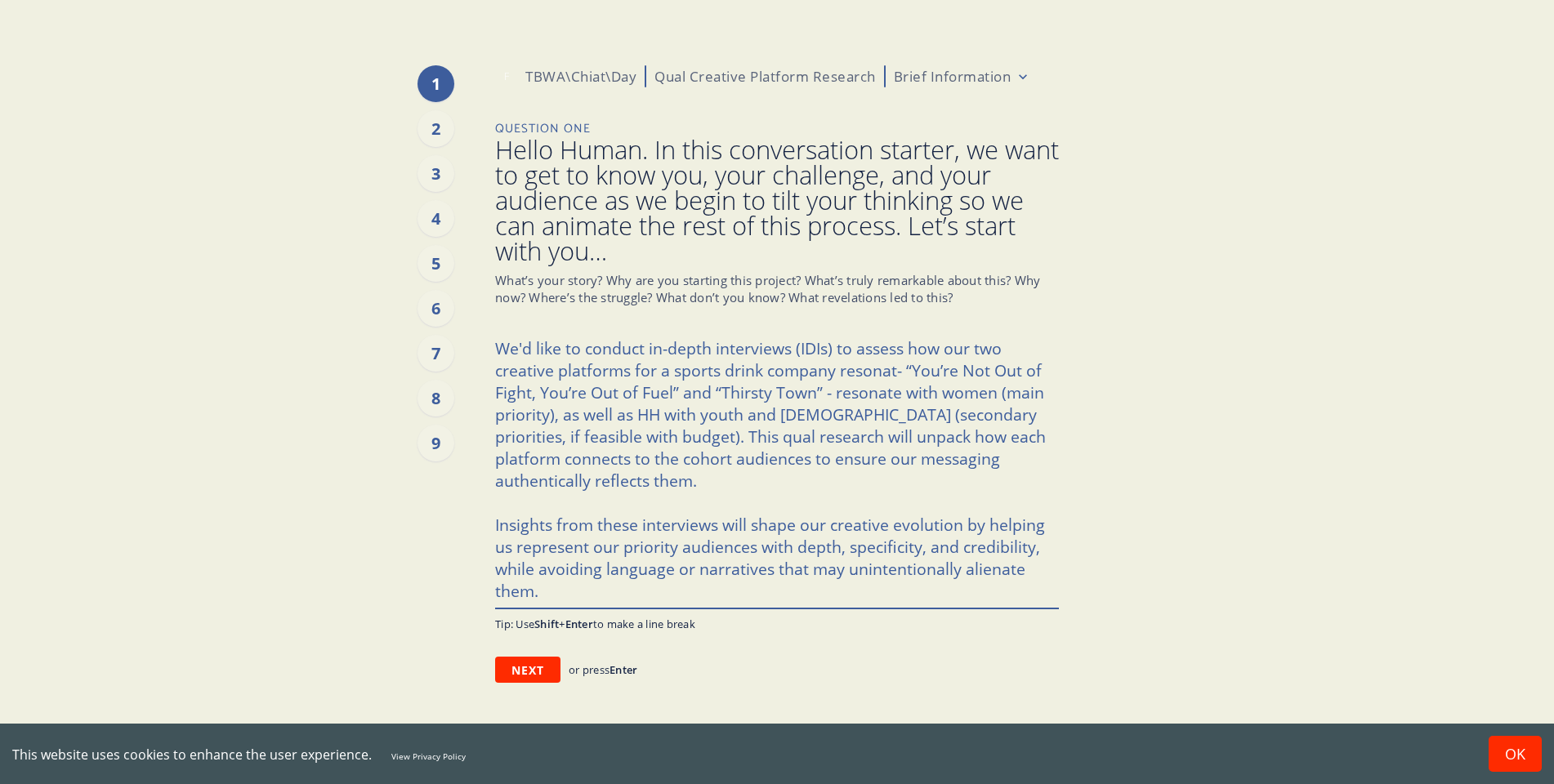 type on "We'd like to conduct in-depth interviews (IDIs) to assess how our two creative platforms for a sports drink company resonate- “You’re Not Out of Fight, You’re Out of Fuel” and “Thirsty Town” - resonate with women (main priority), as well as HH with youth and [DEMOGRAPHIC_DATA] (secondary  priorities, if feasible with budget). This qual research will unpack how each platform connects to the cohort audiences to ensure our messaging authentically reflects them.
Insights from these interviews will shape our creative evolution by helping us represent our priority audiences with depth, specificity, and credibility, while avoiding language or narratives that may unintentionally alienate them." 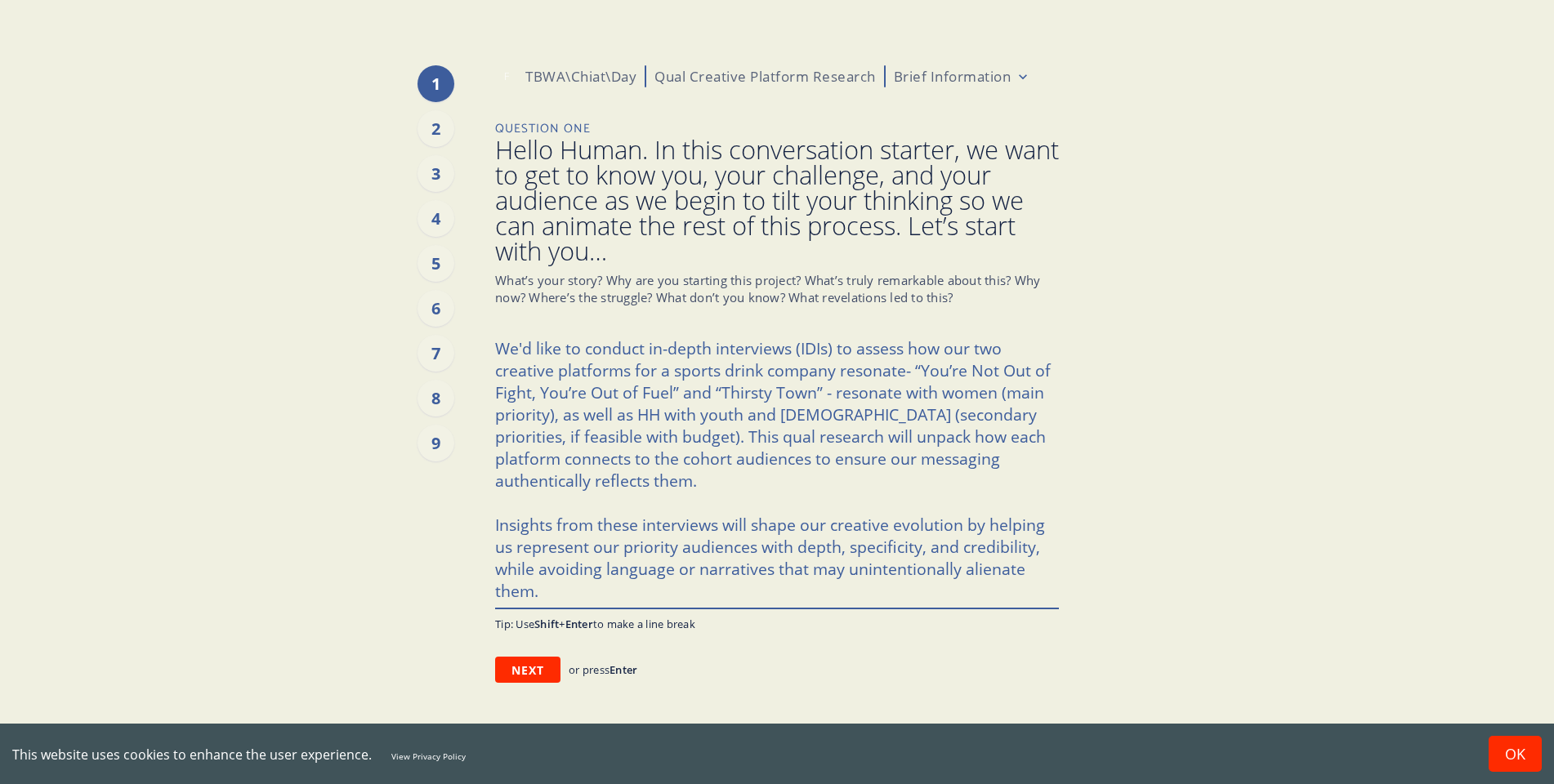 type on "x" 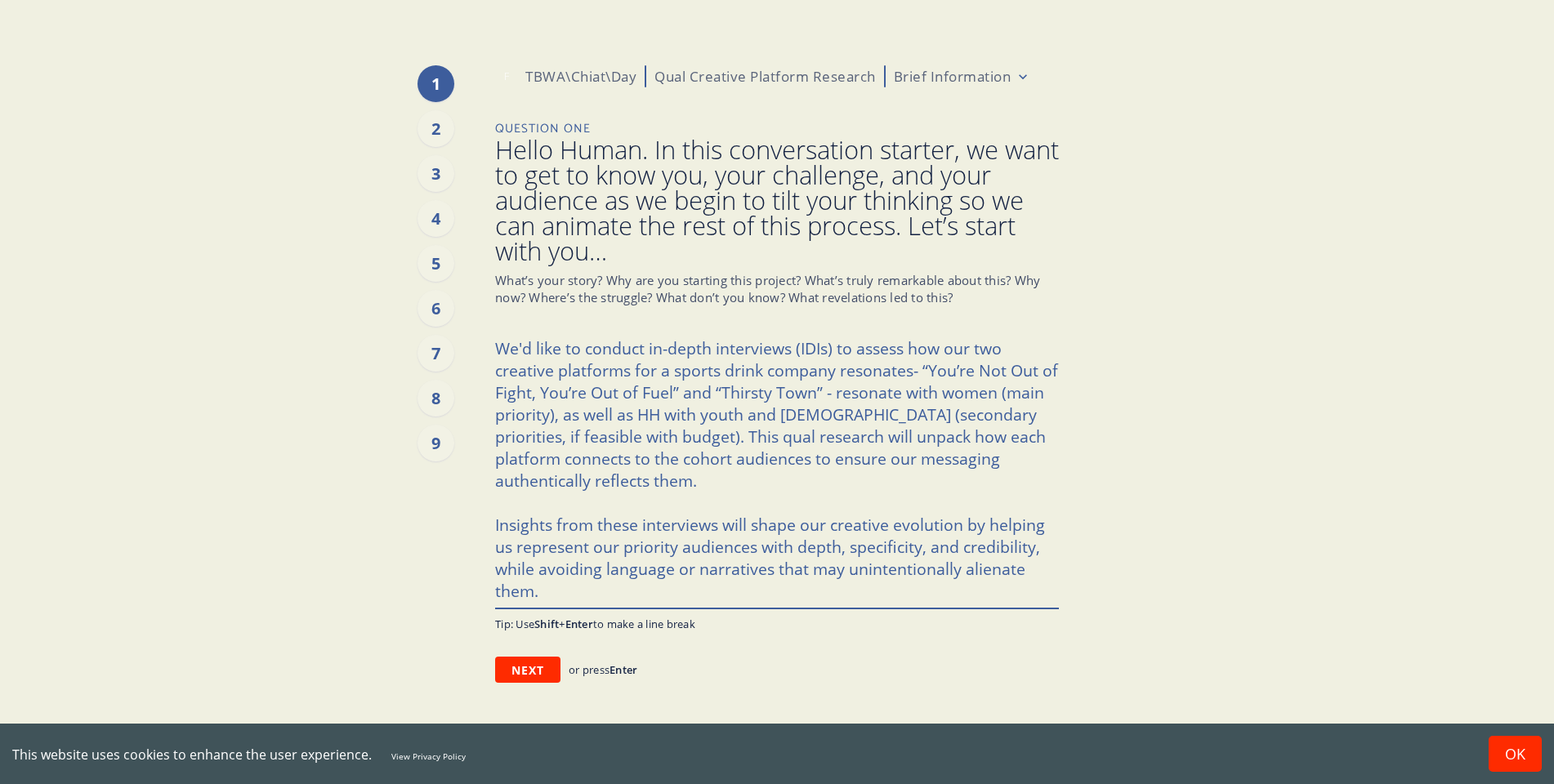 type on "x" 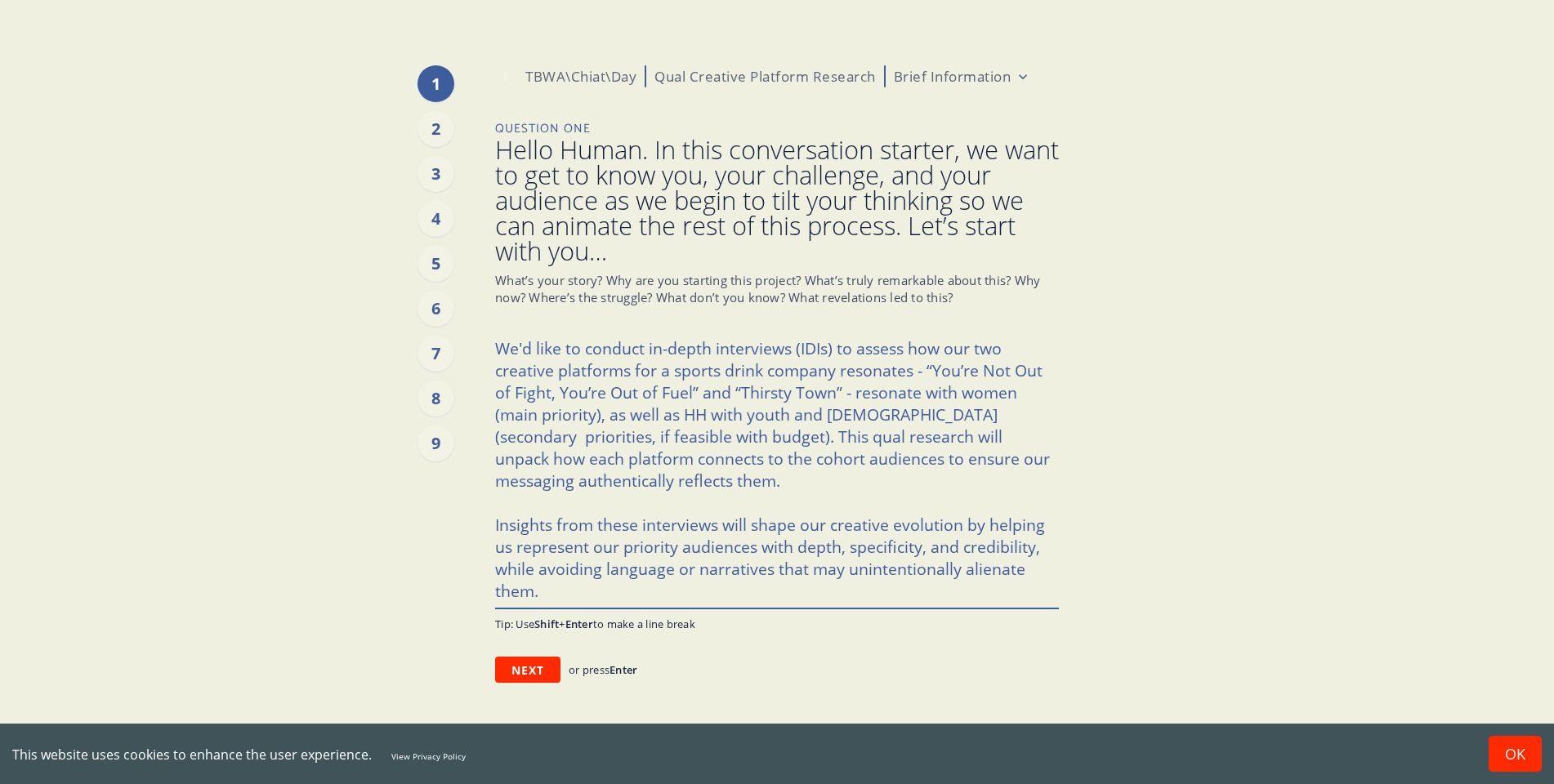 type on "x" 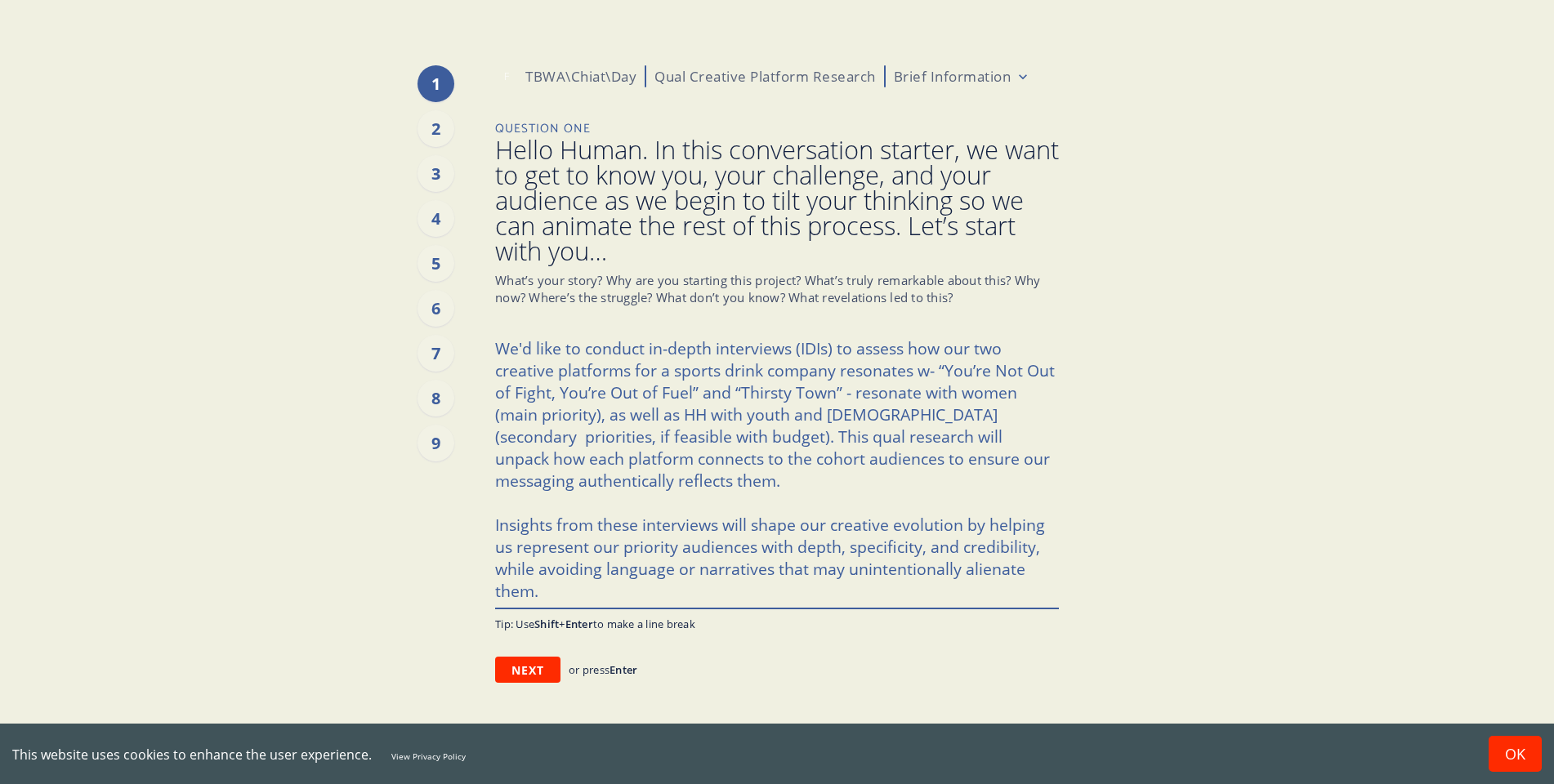 type on "x" 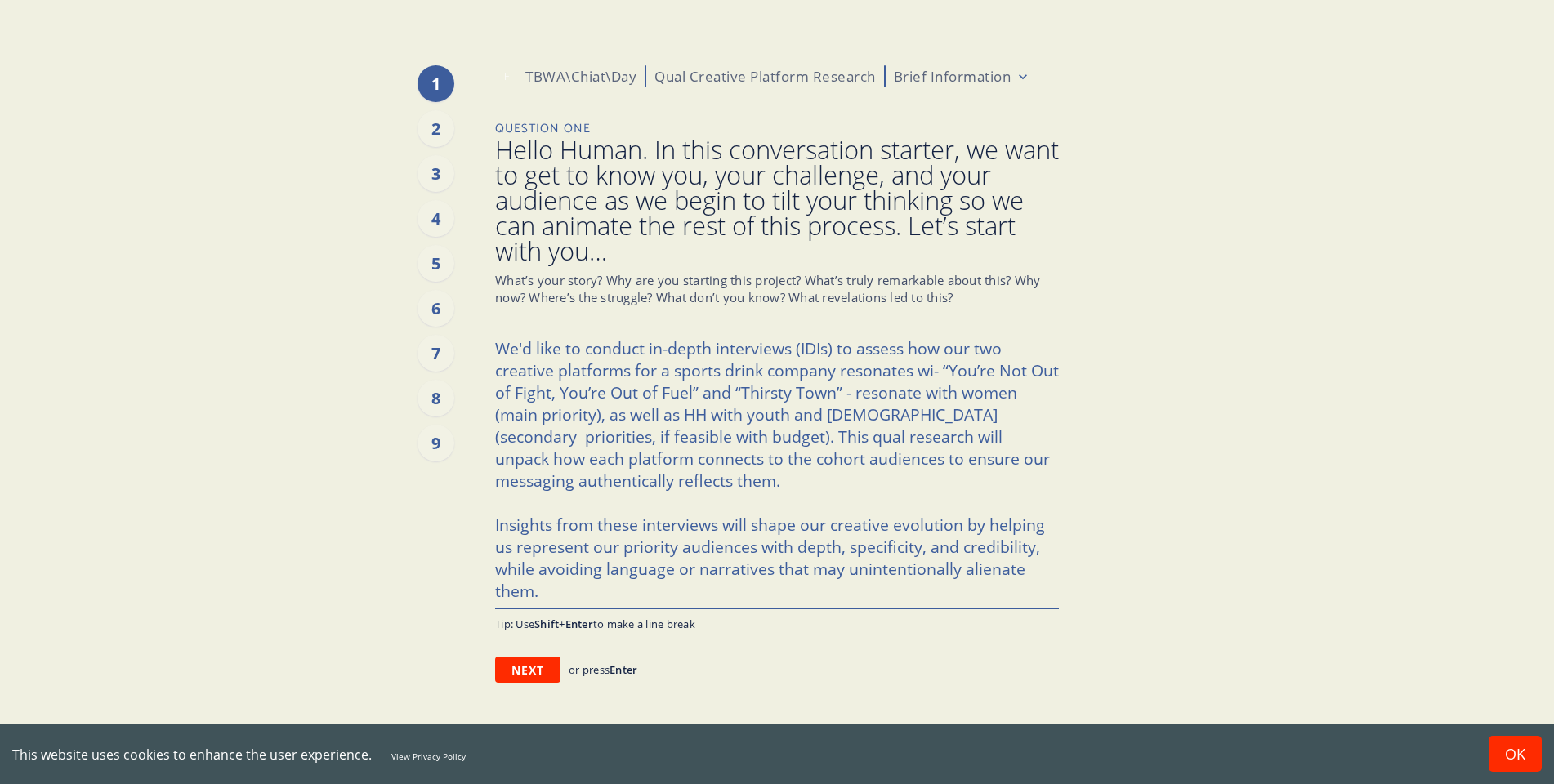 type on "x" 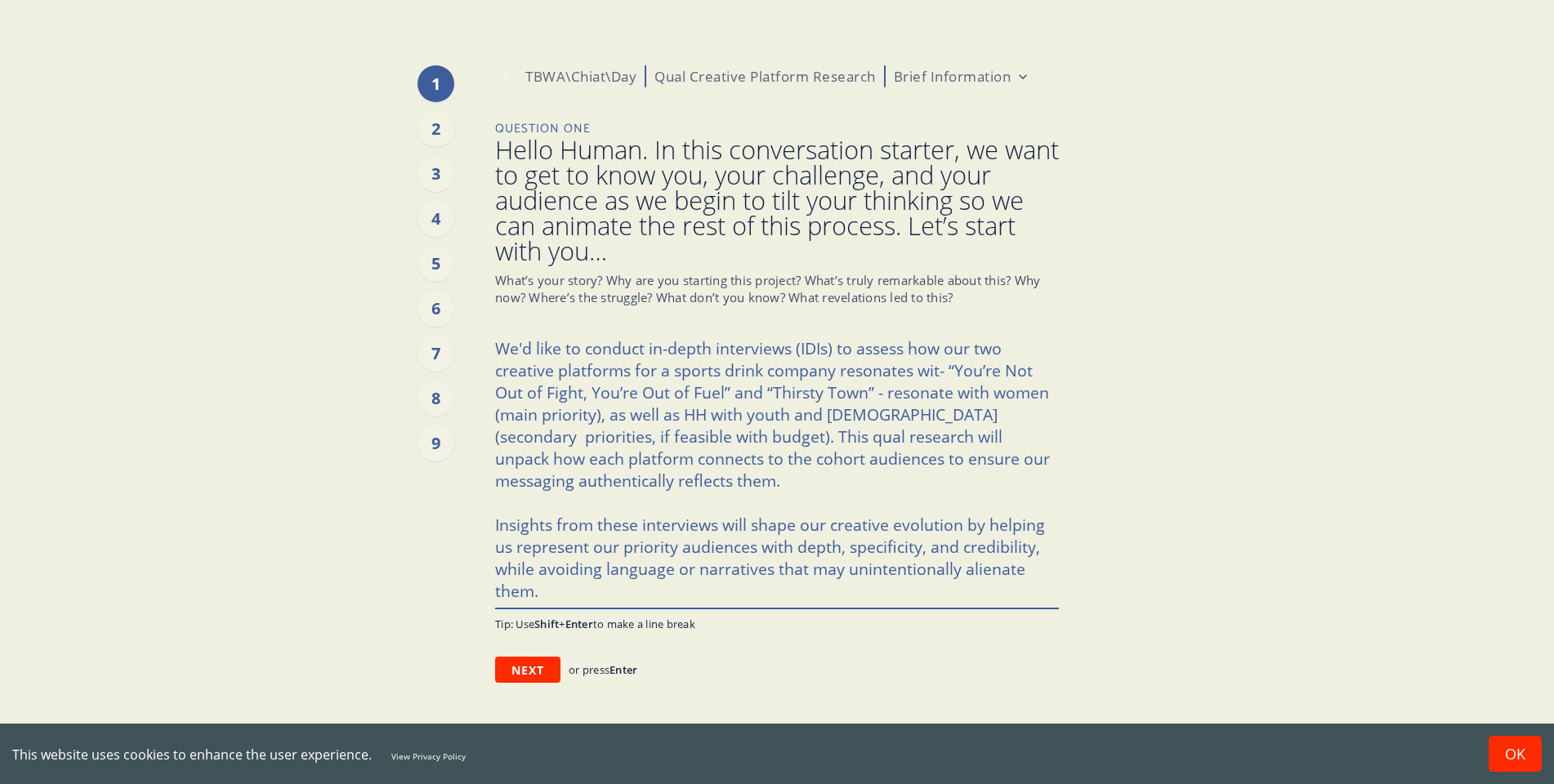 type on "x" 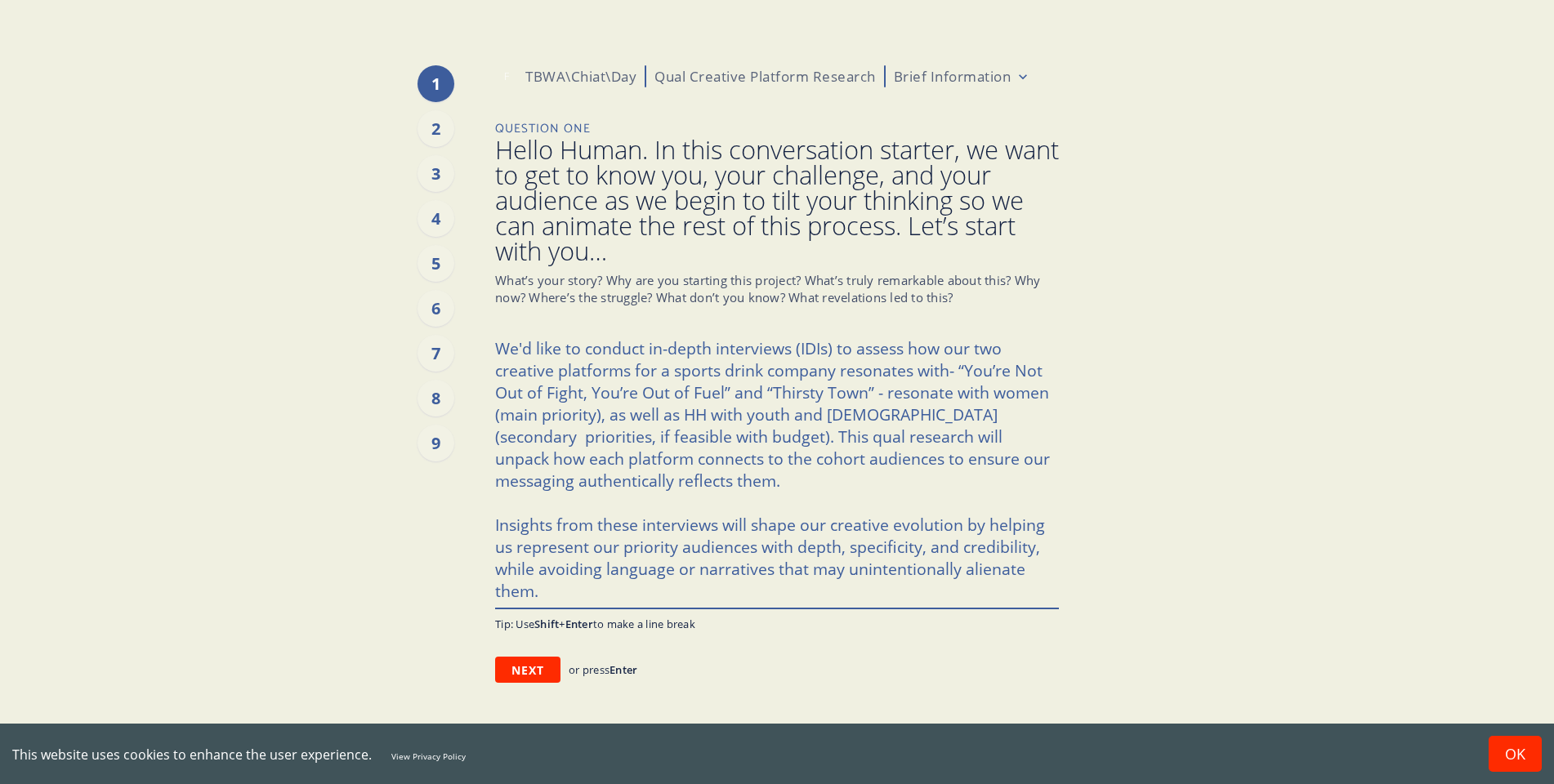type on "x" 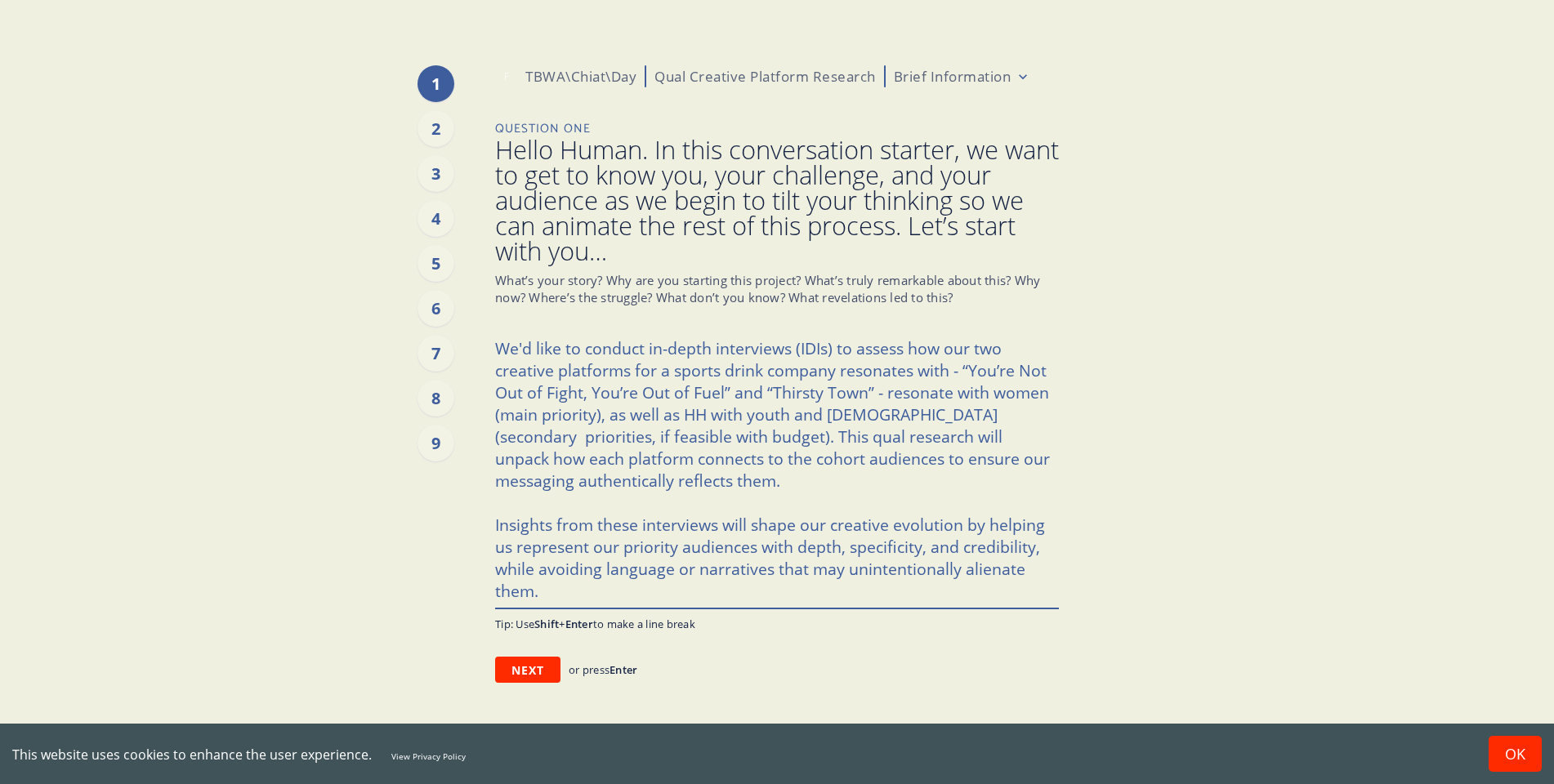 type on "x" 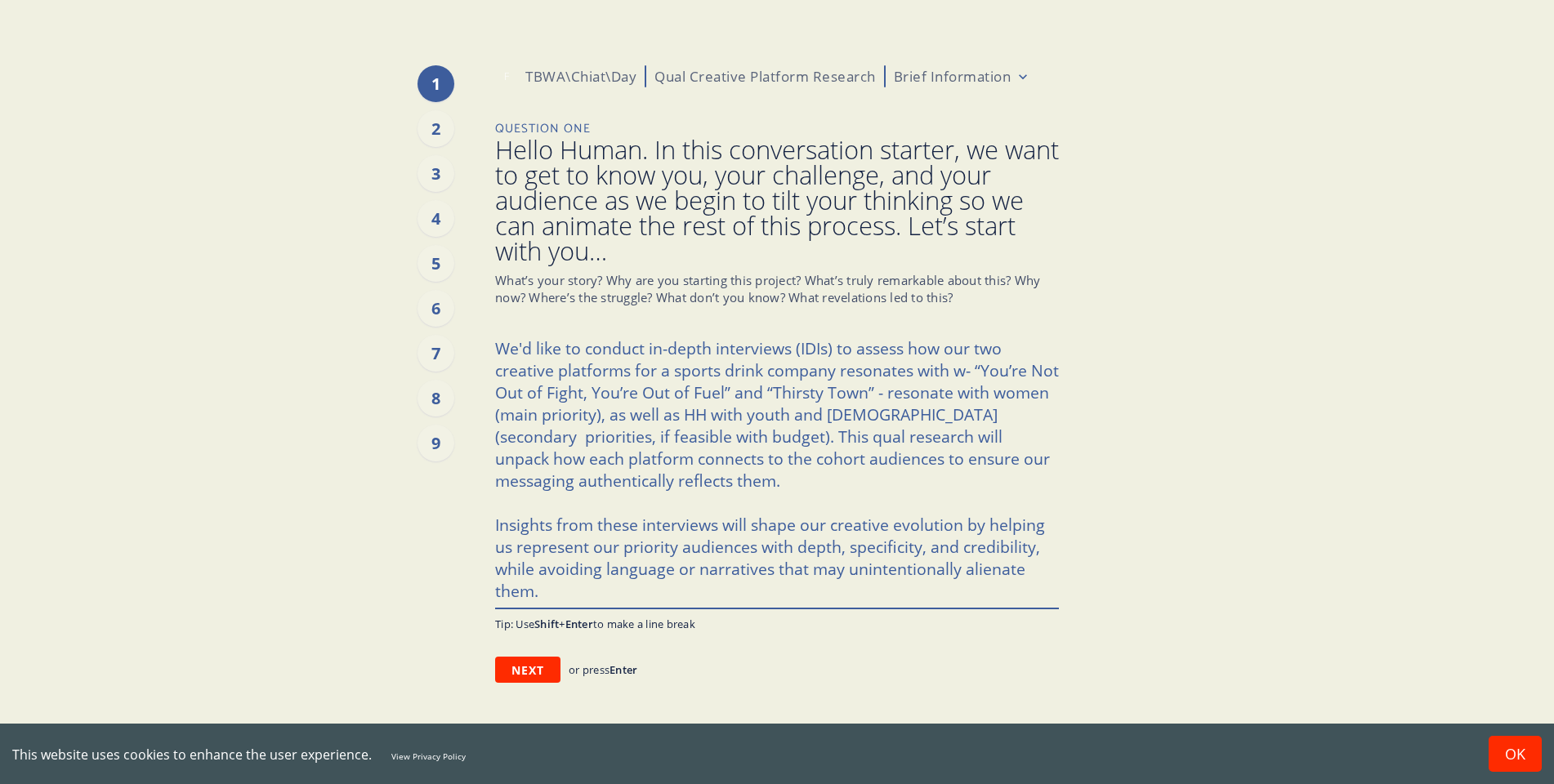 type on "x" 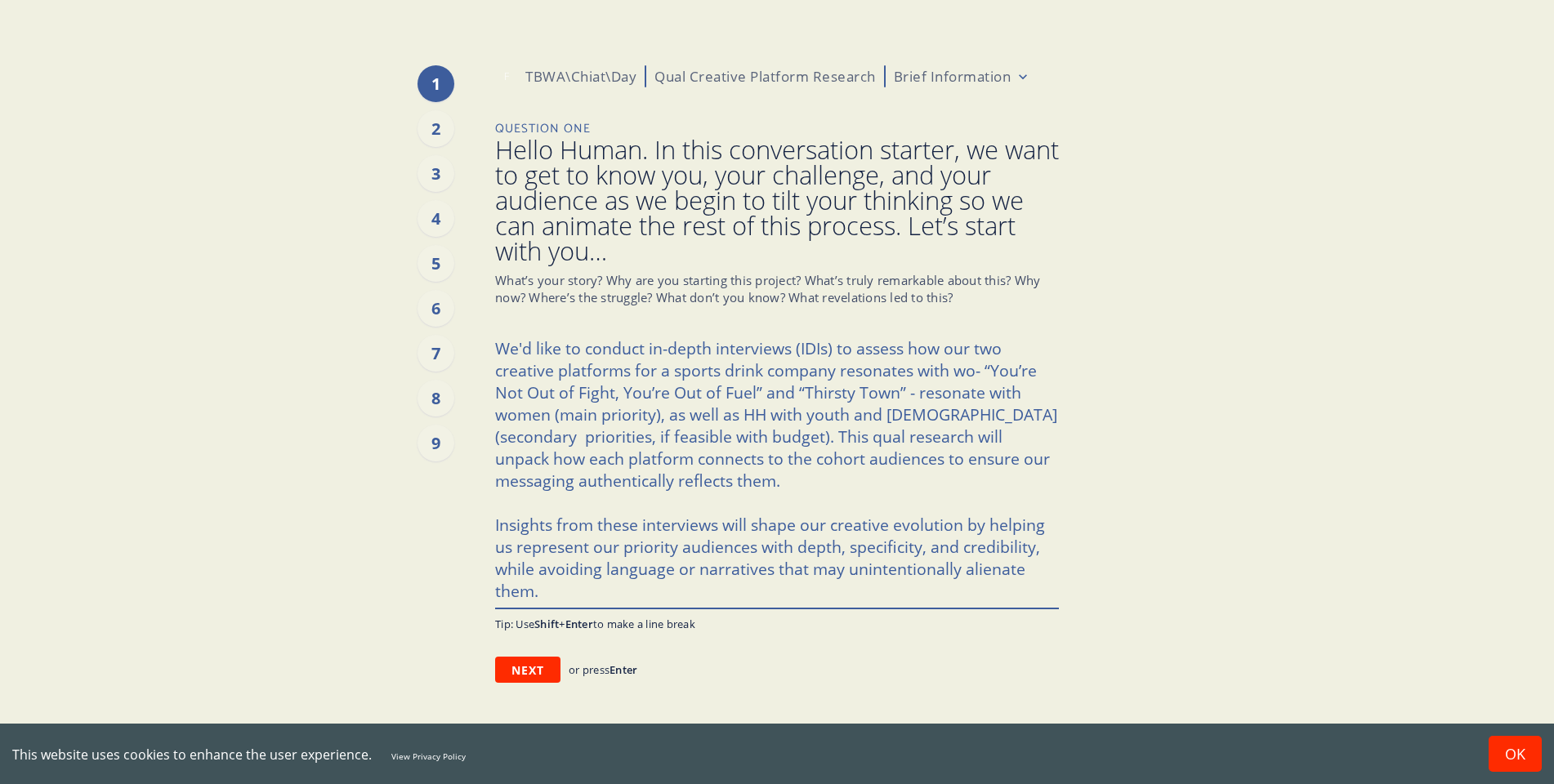 type on "x" 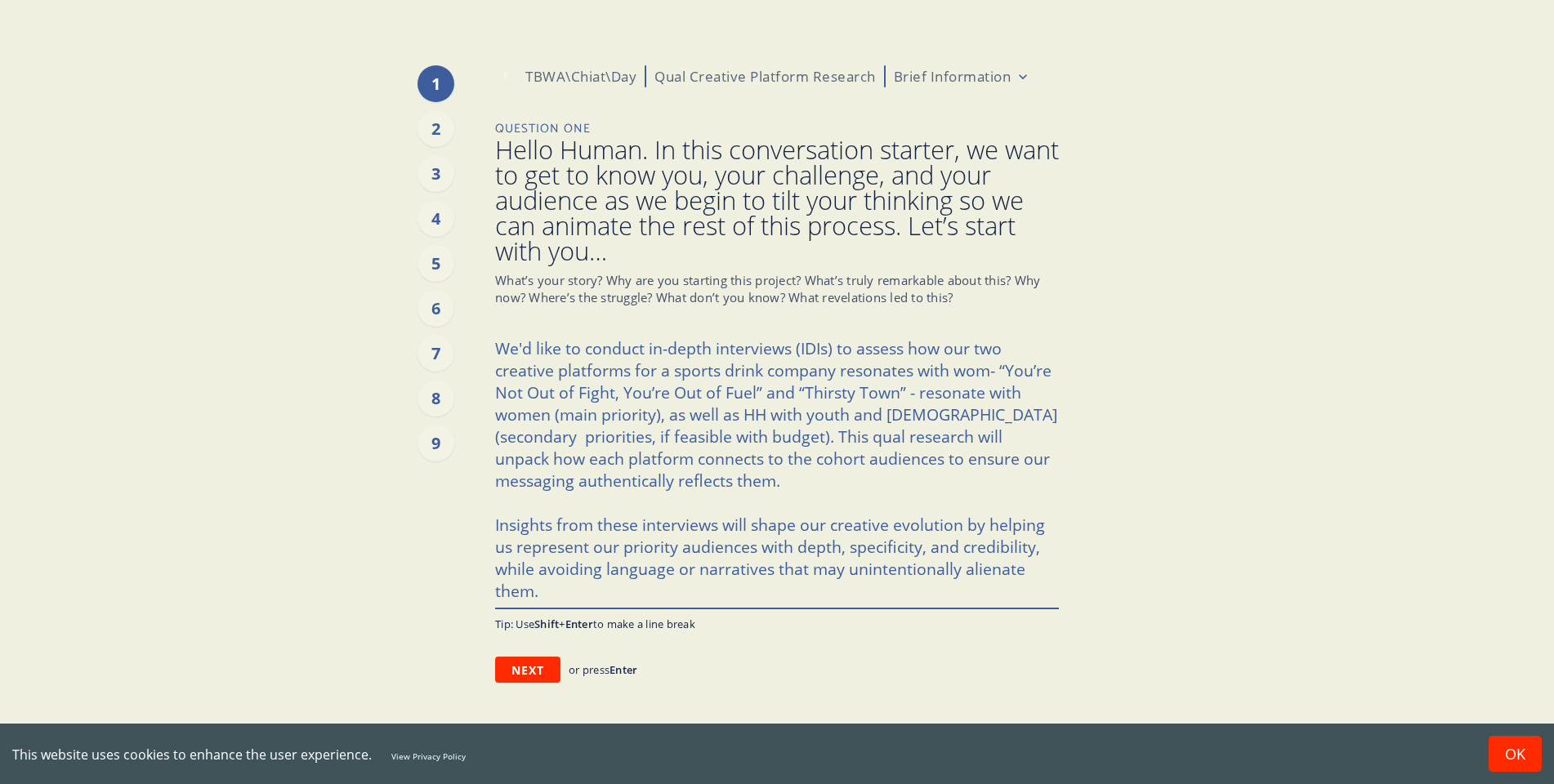 type on "x" 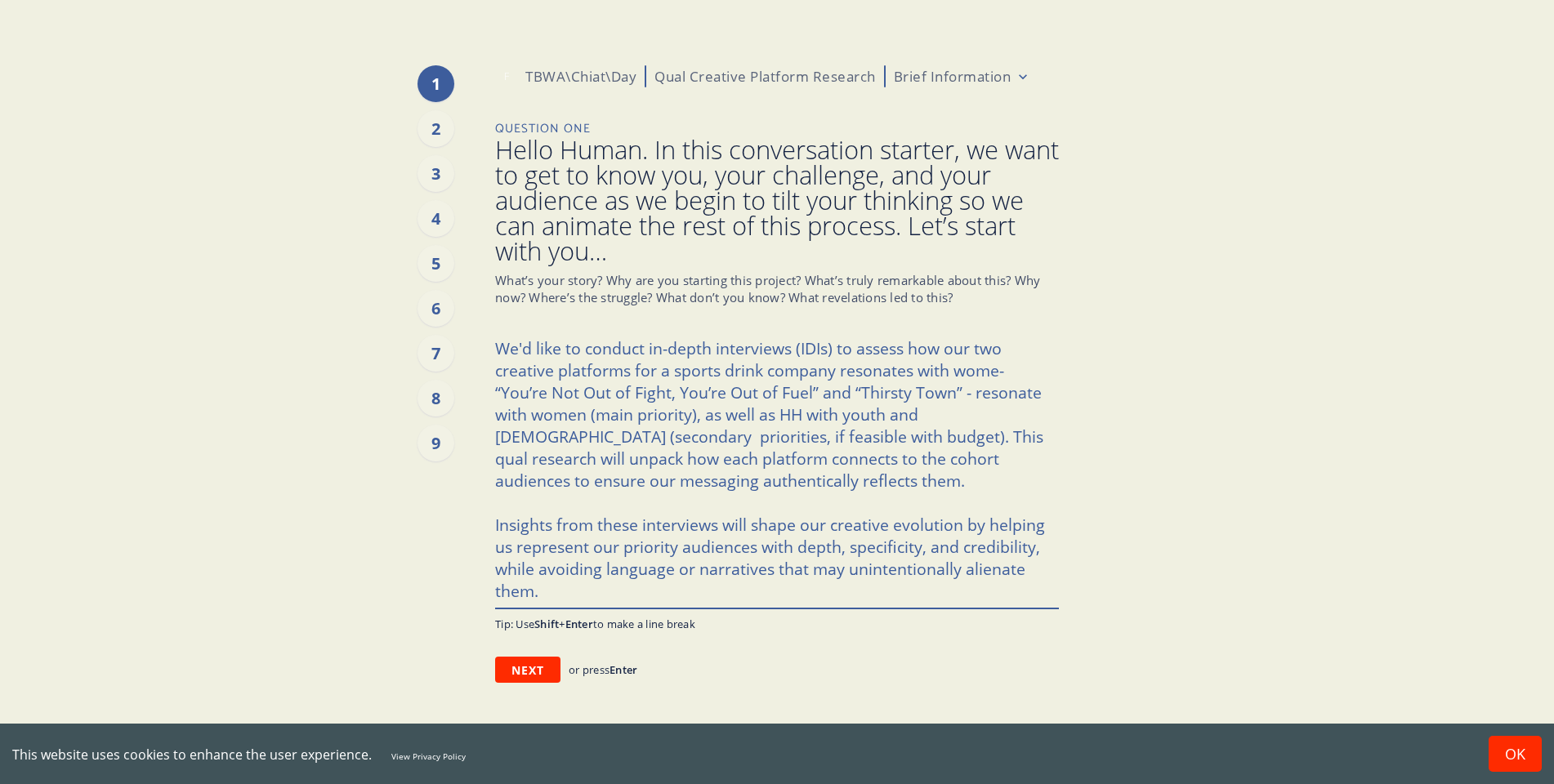 type on "x" 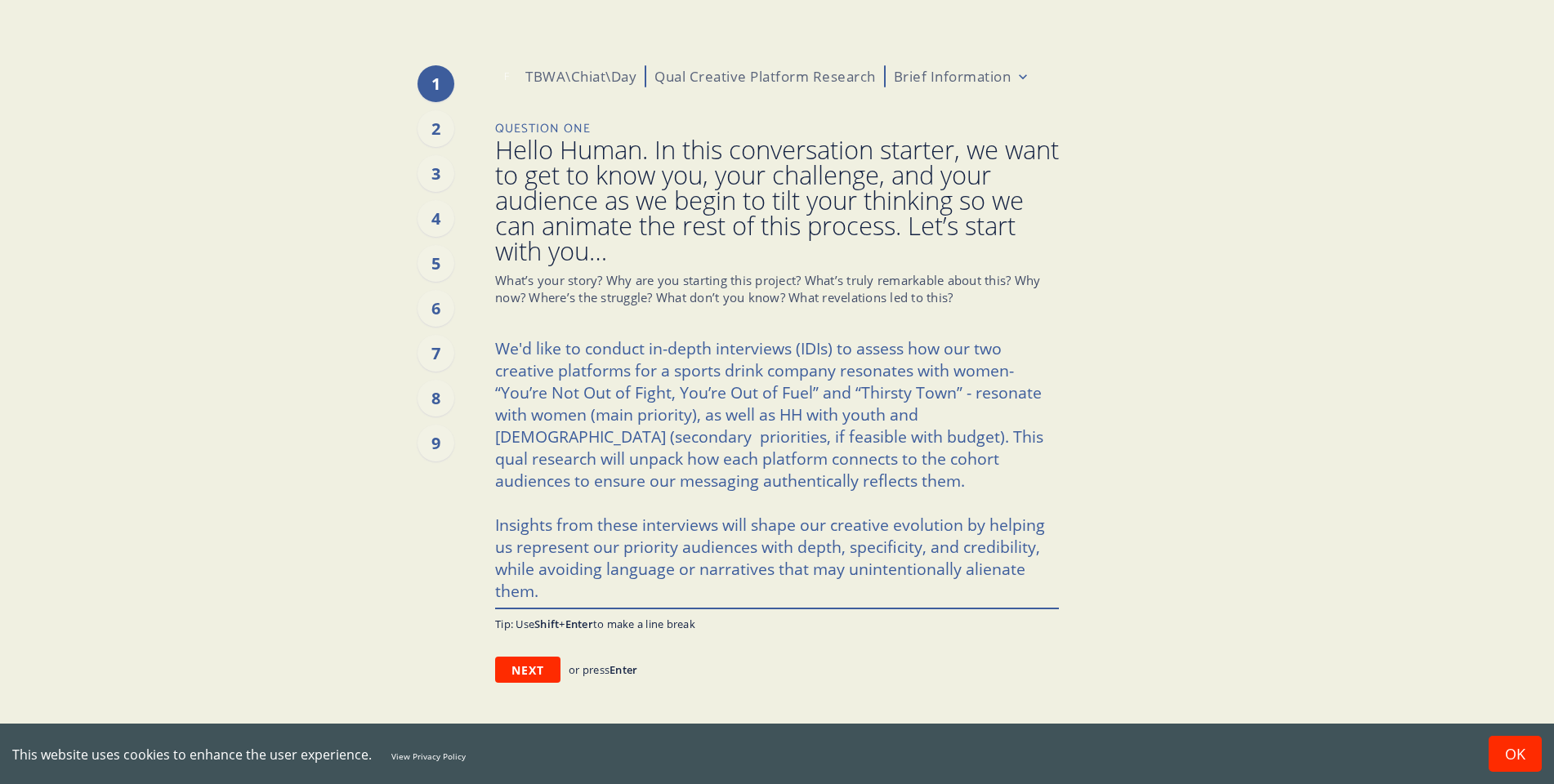 type on "x" 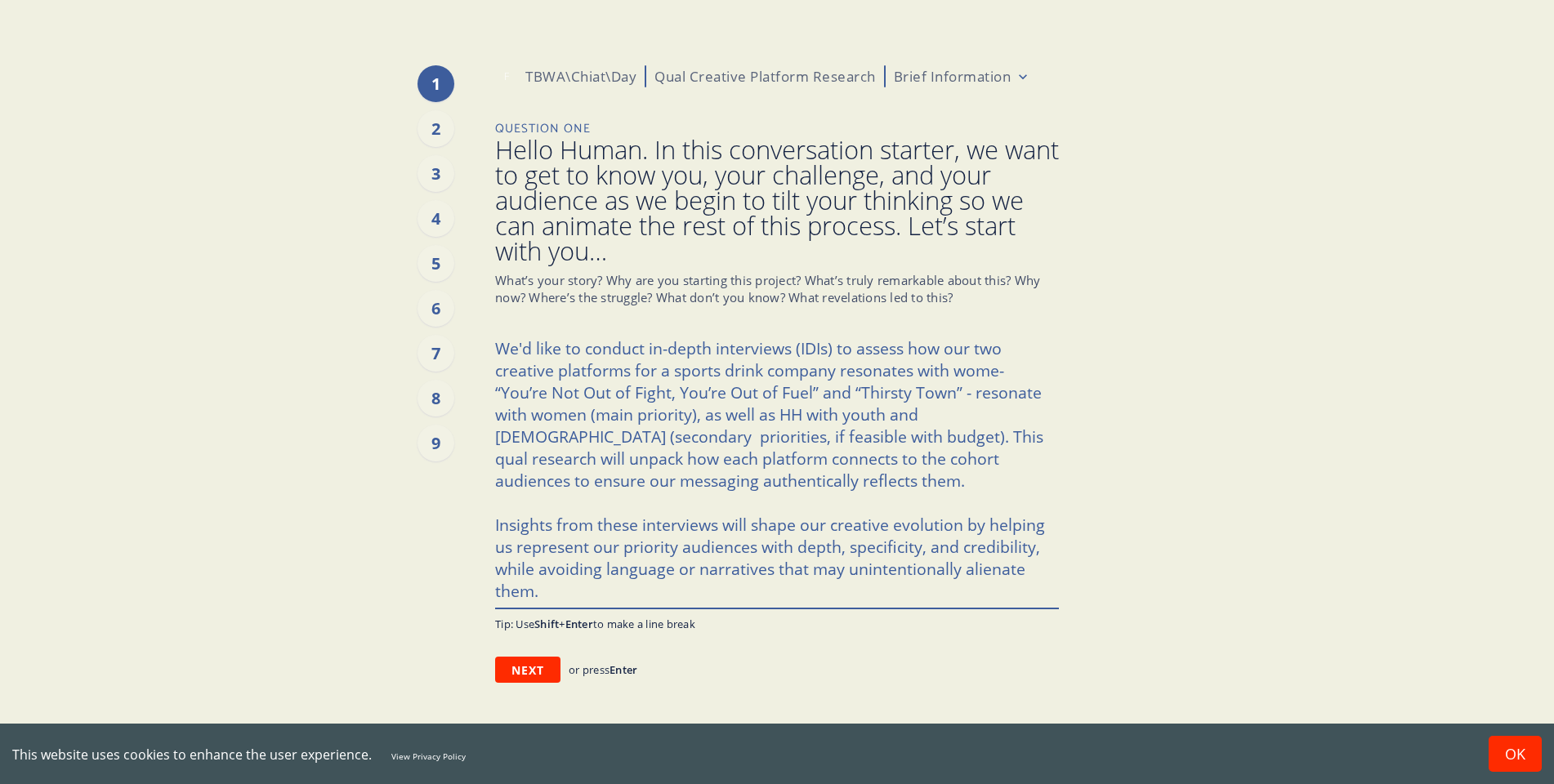 type on "x" 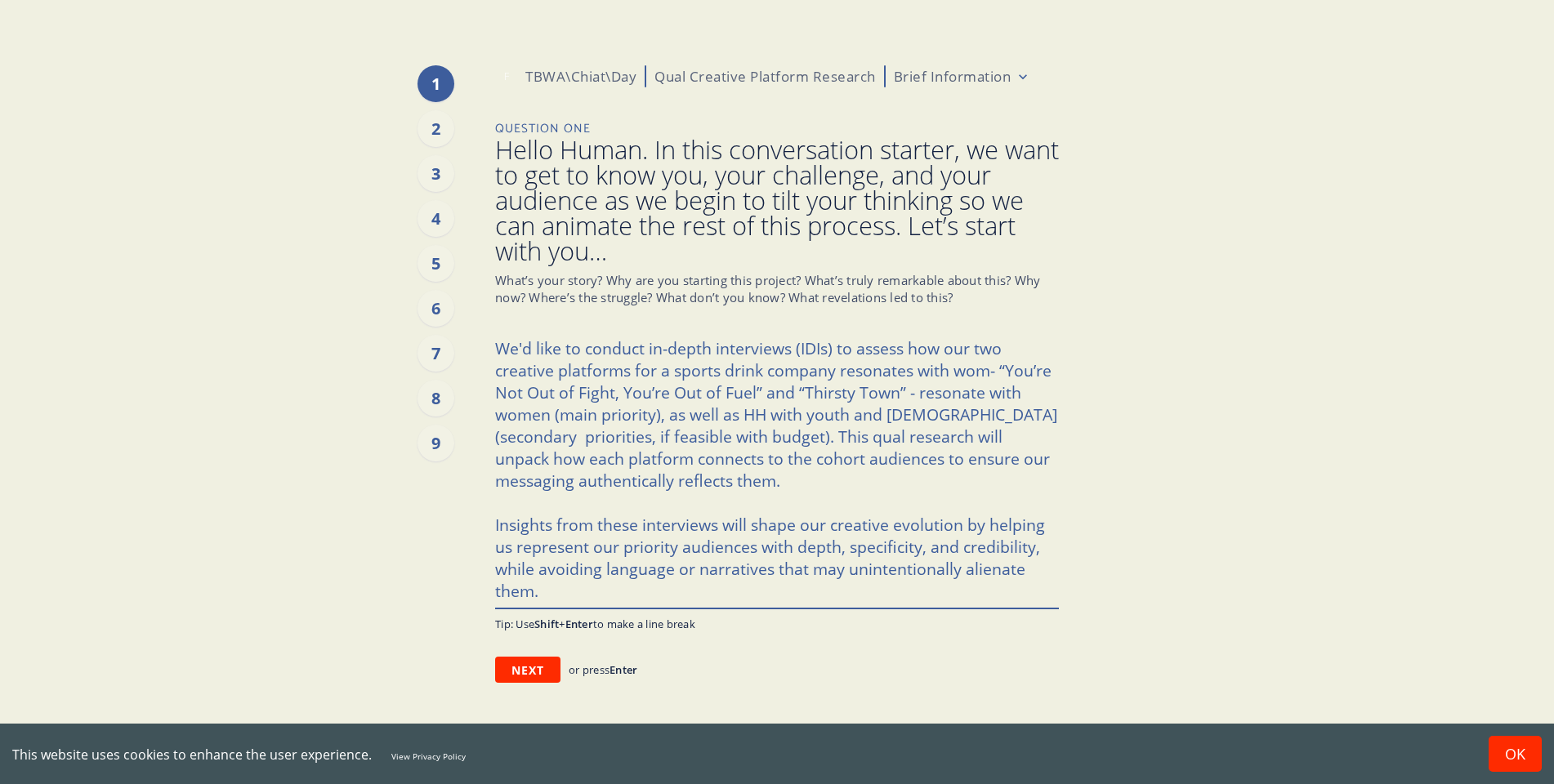 type on "x" 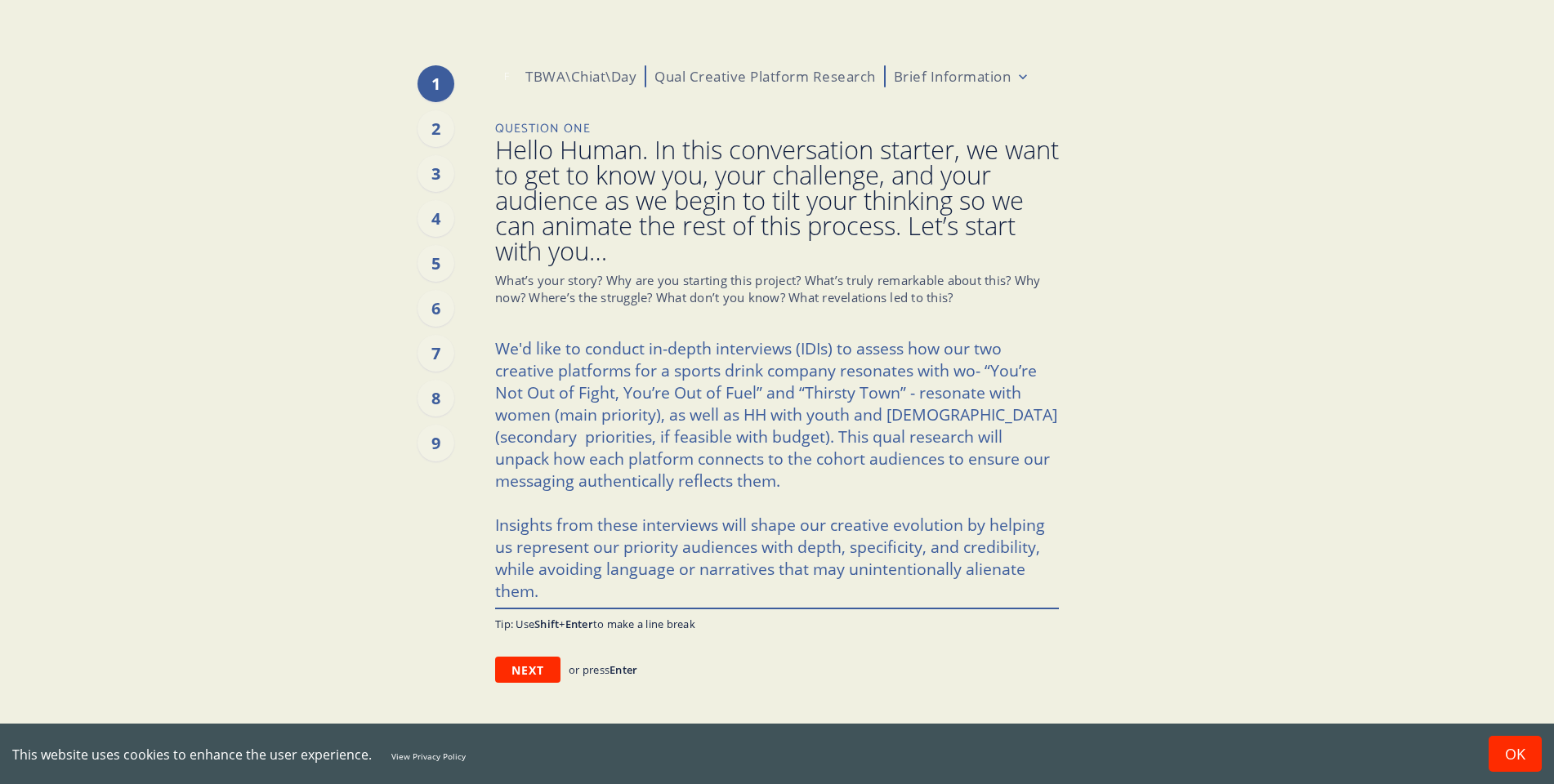 type on "x" 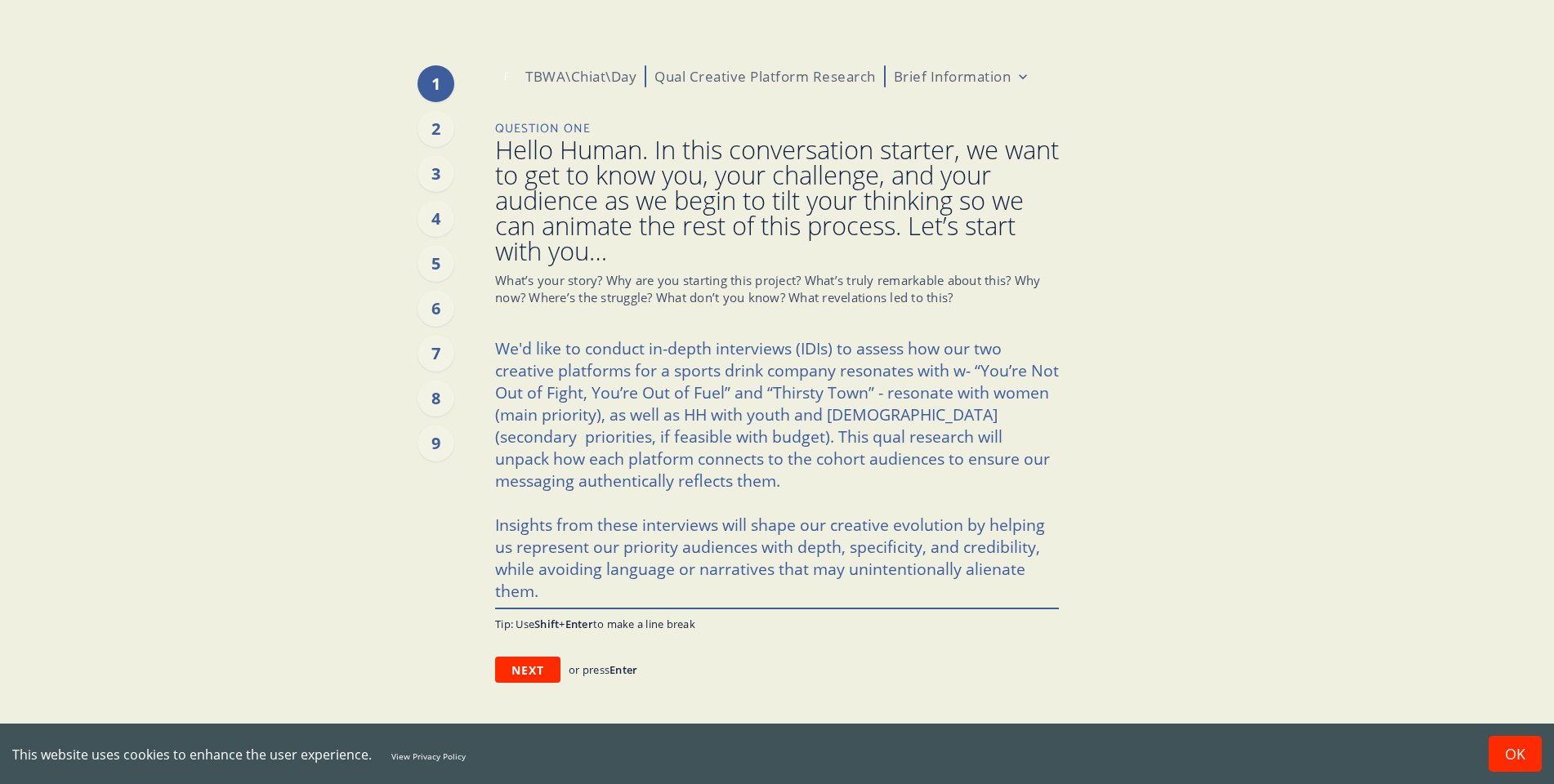 type on "x" 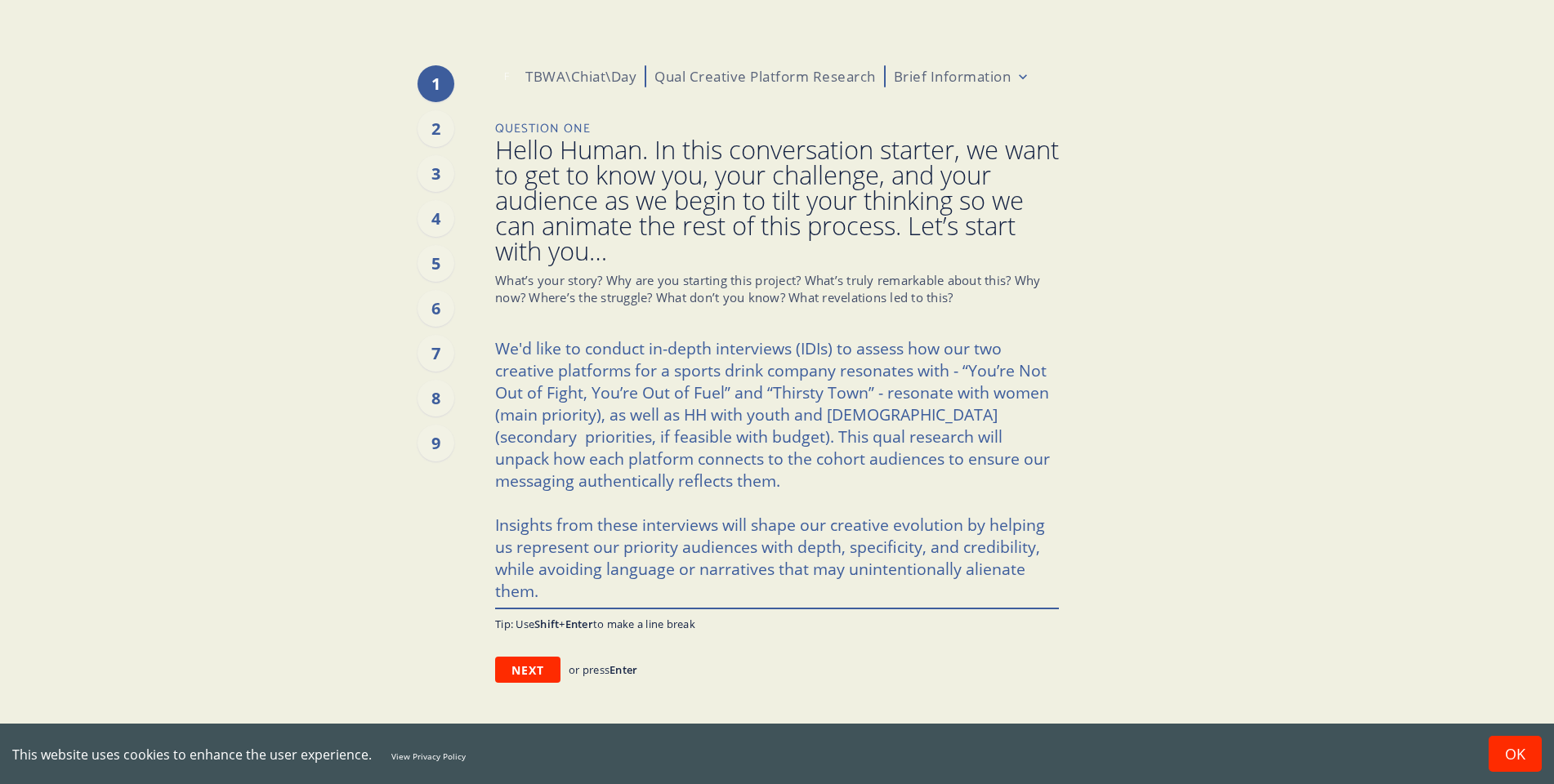 type on "x" 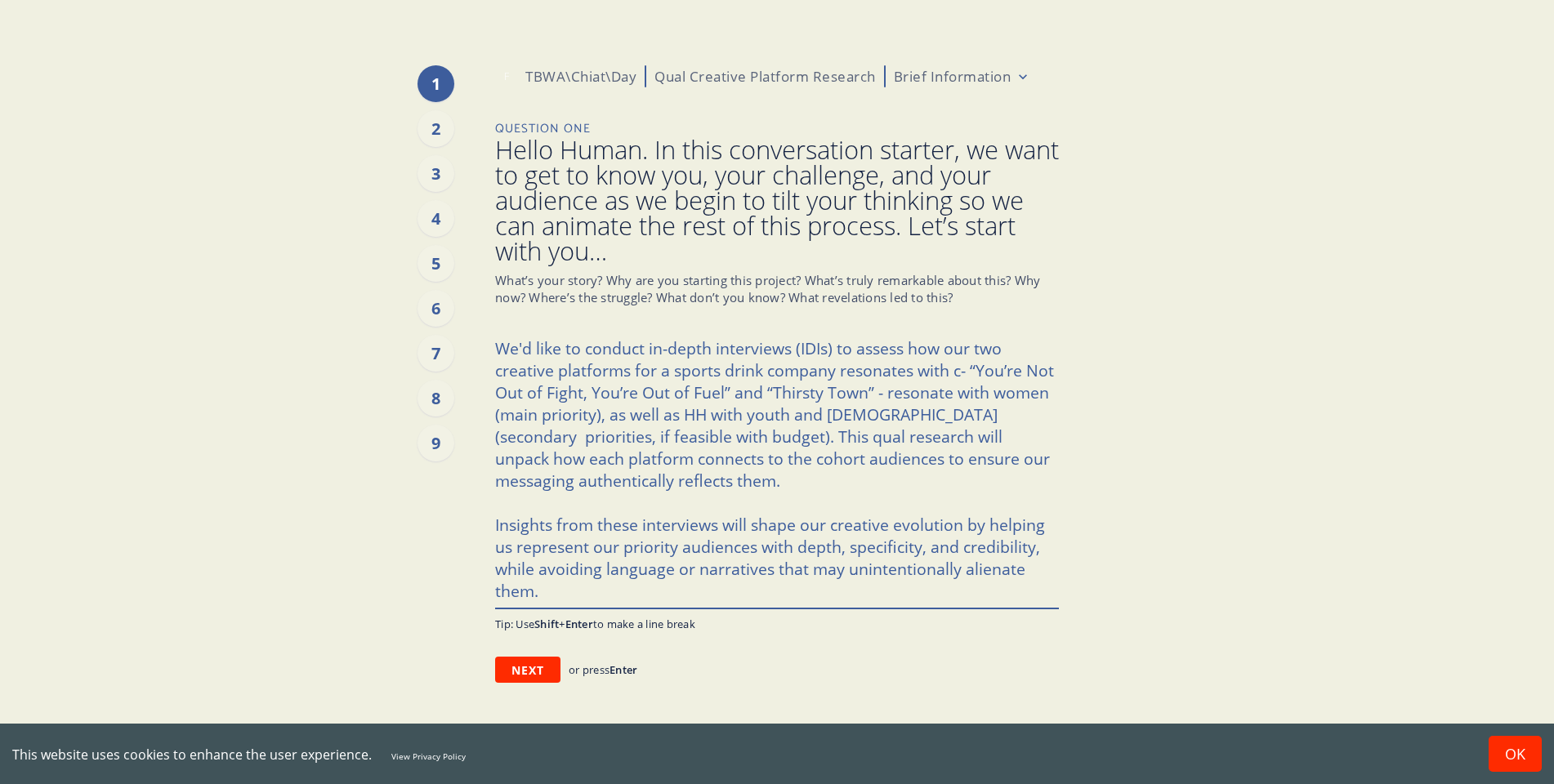 type on "x" 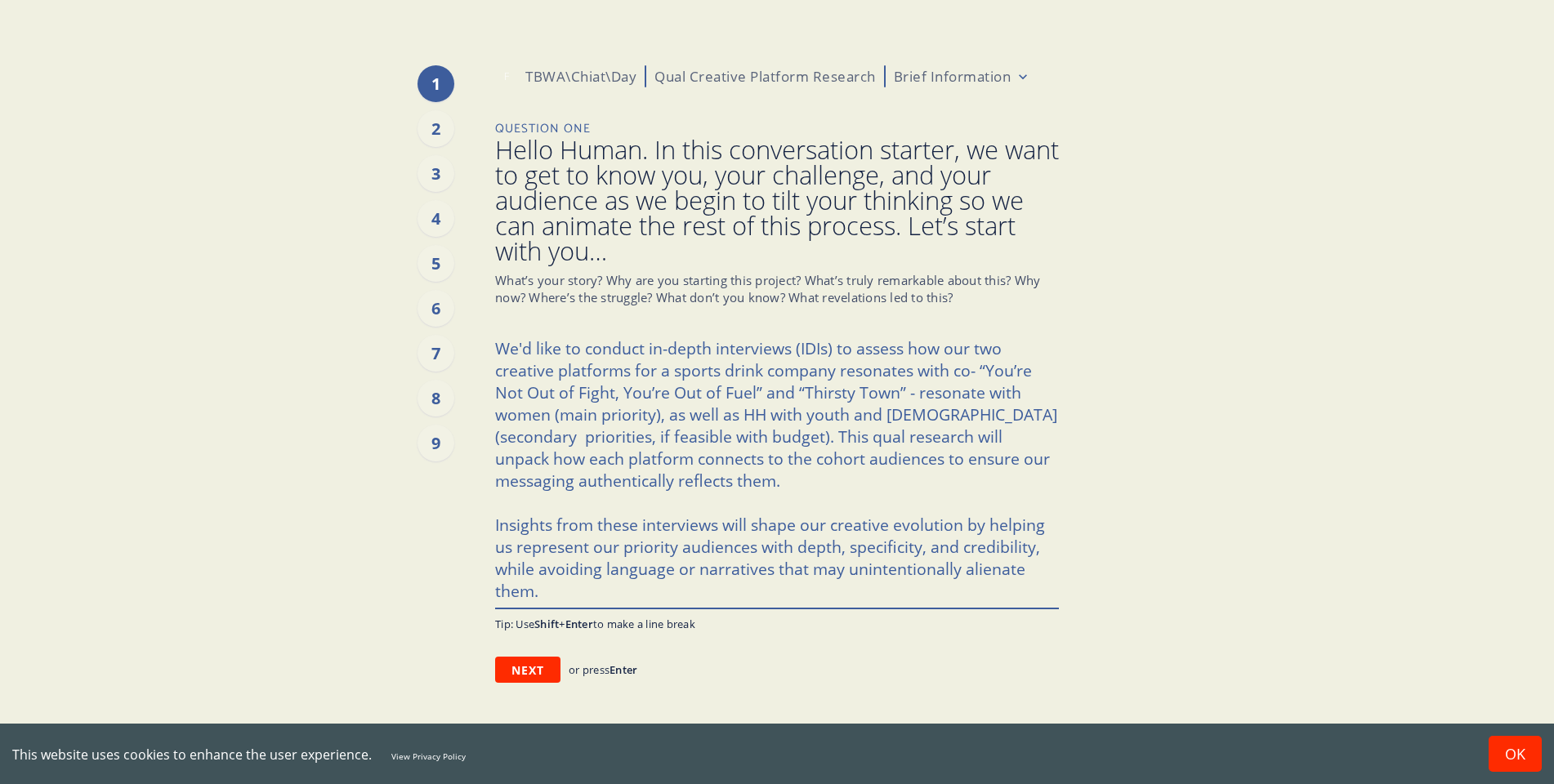 type on "x" 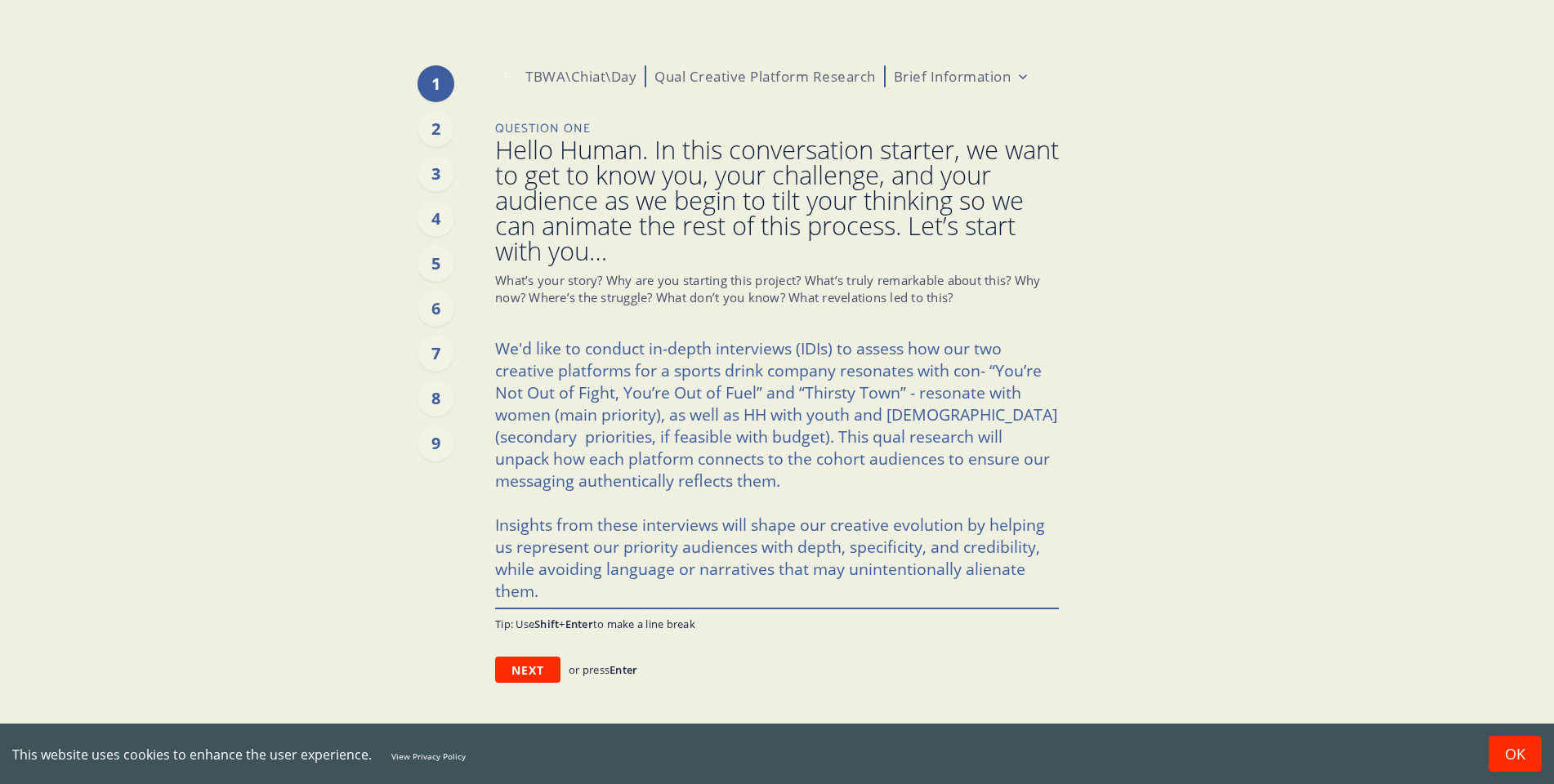type on "x" 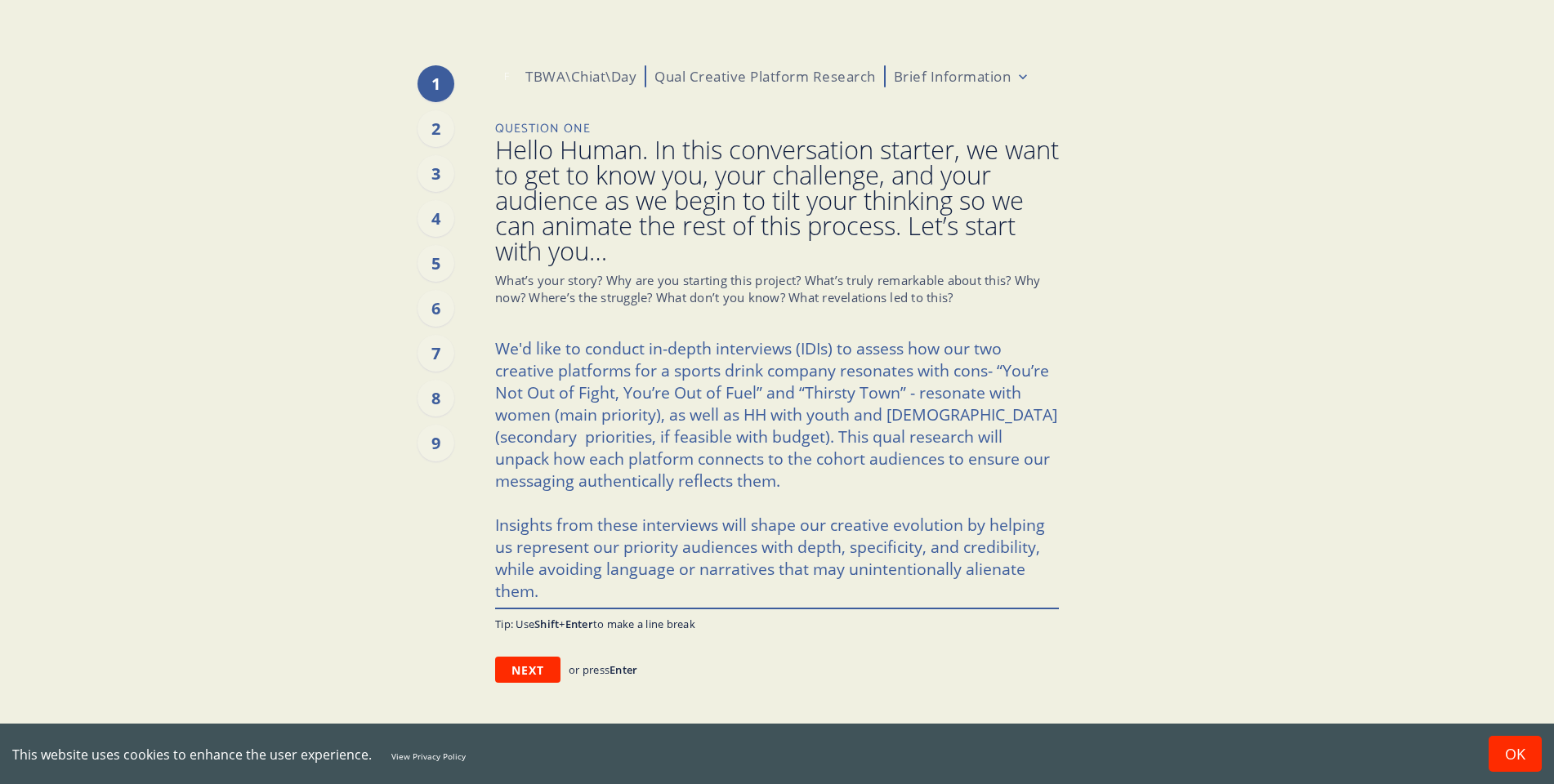 type on "x" 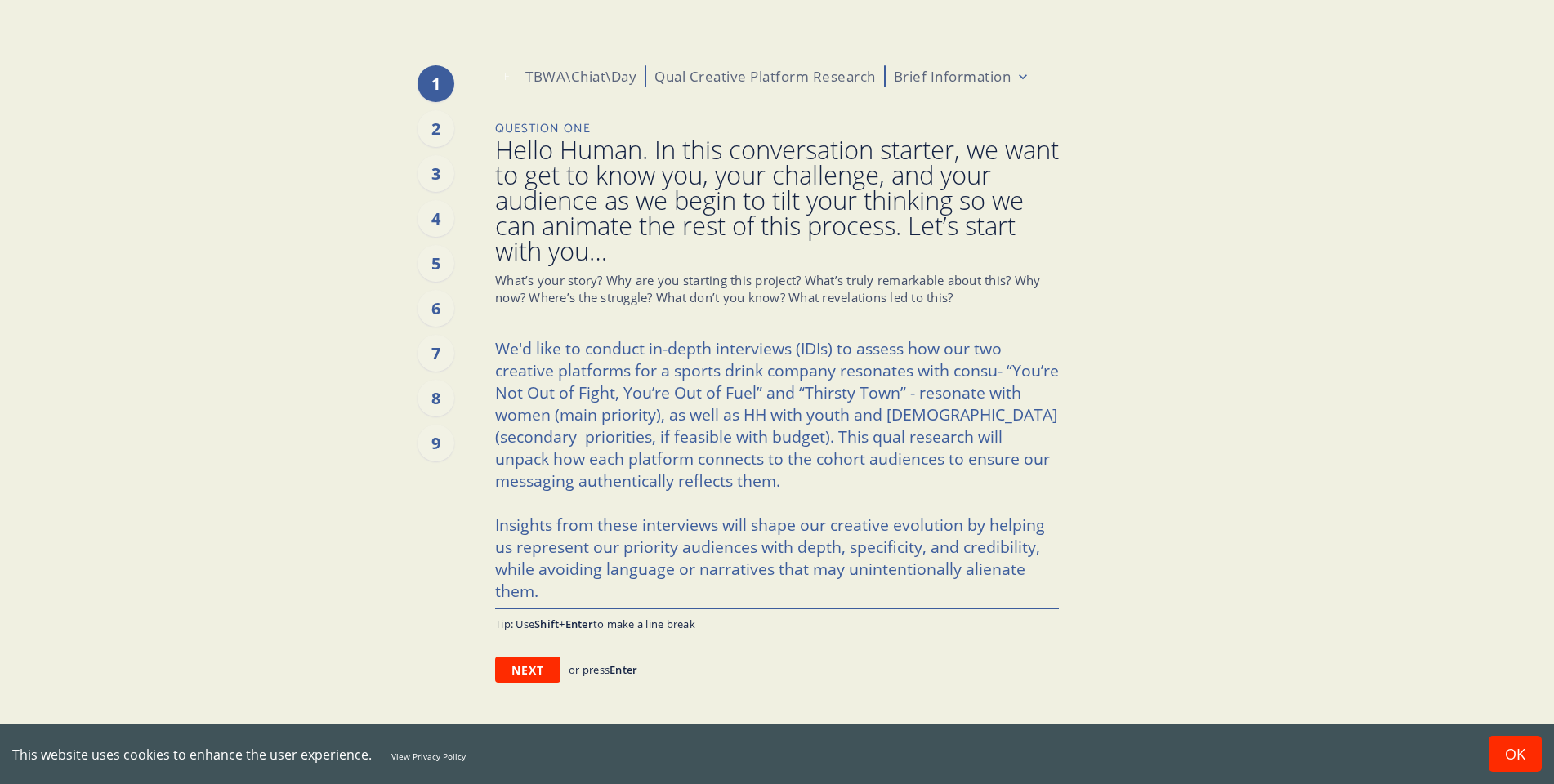 type on "x" 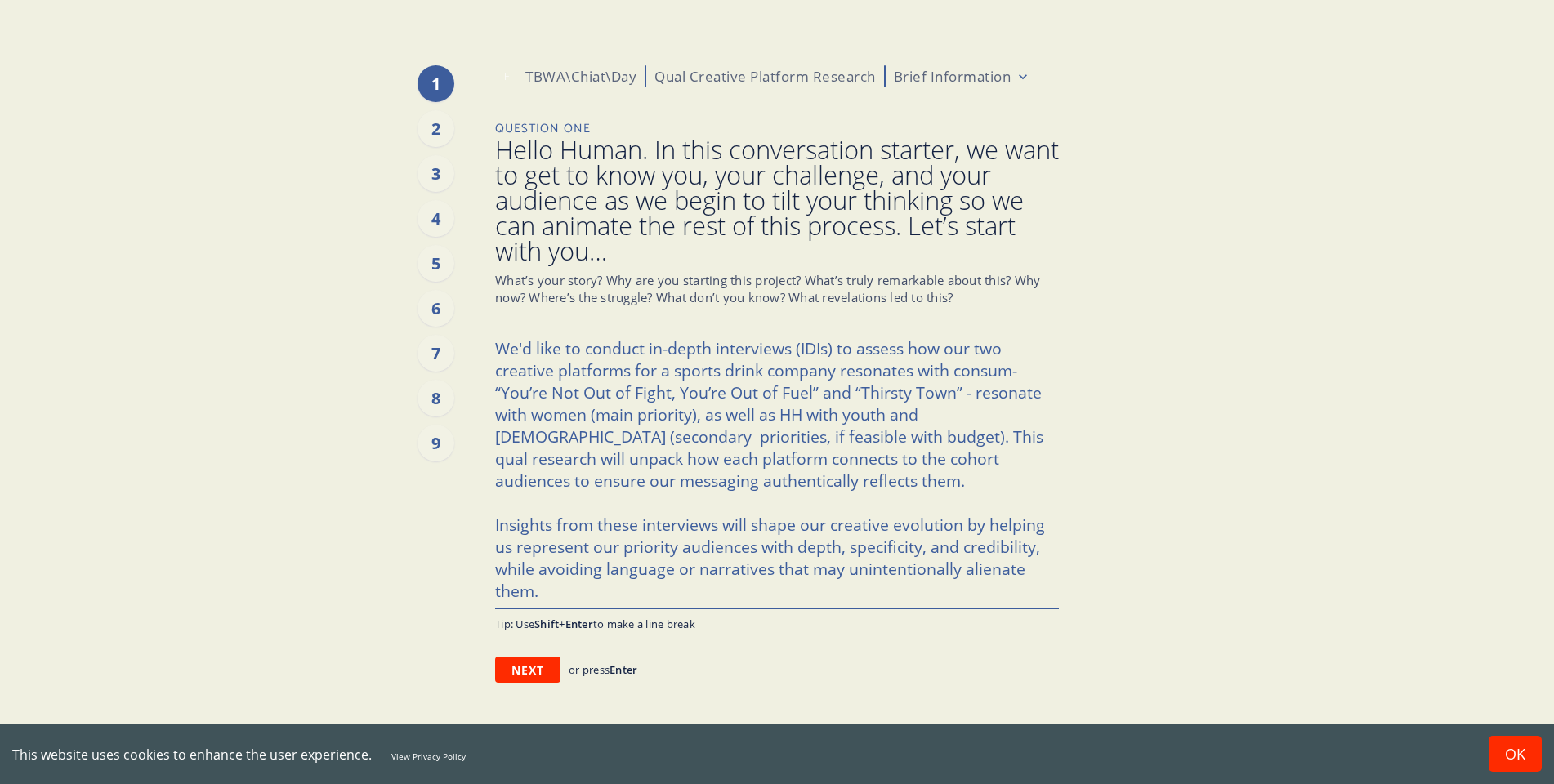 type on "x" 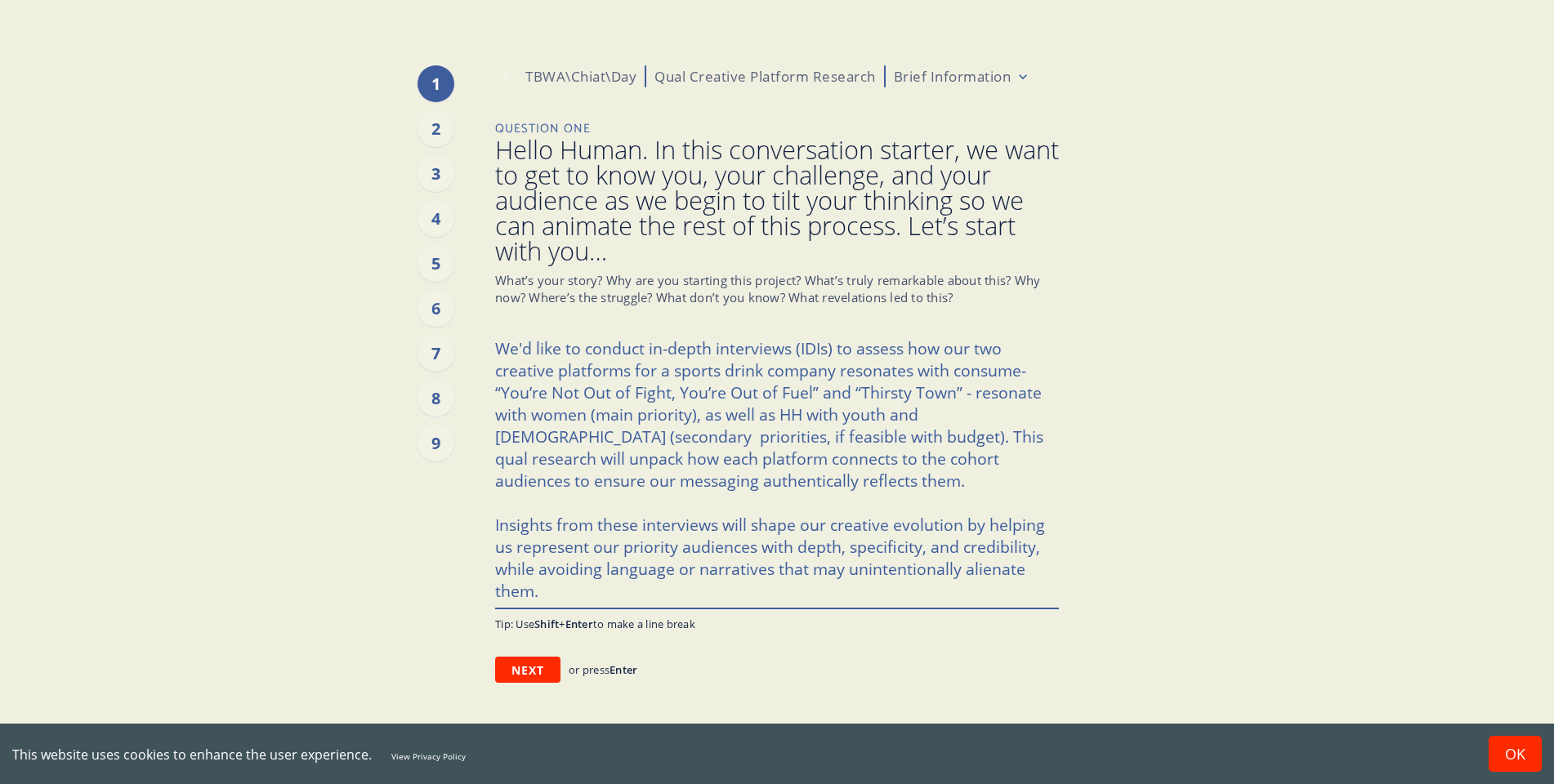 type on "x" 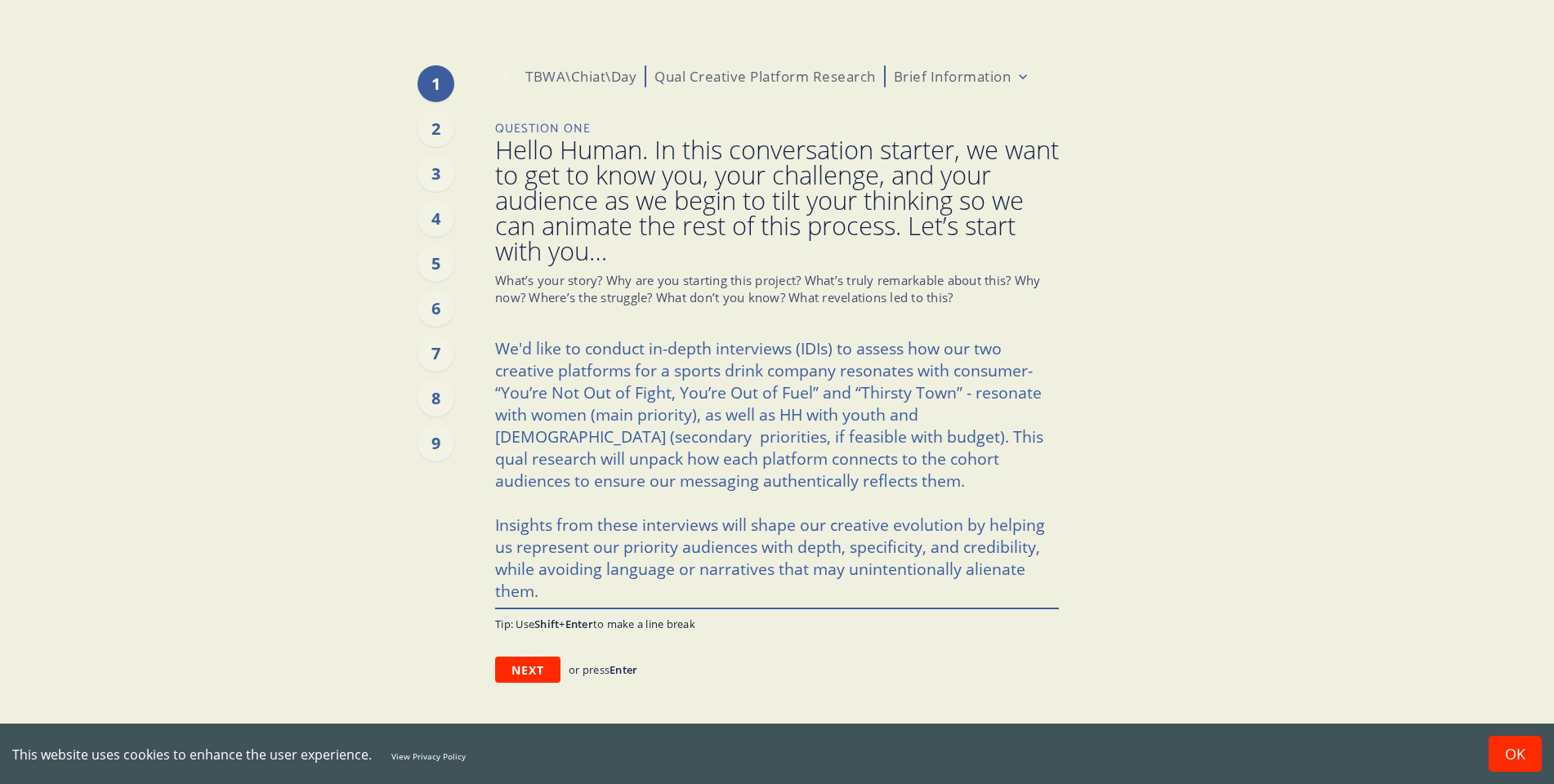 type on "x" 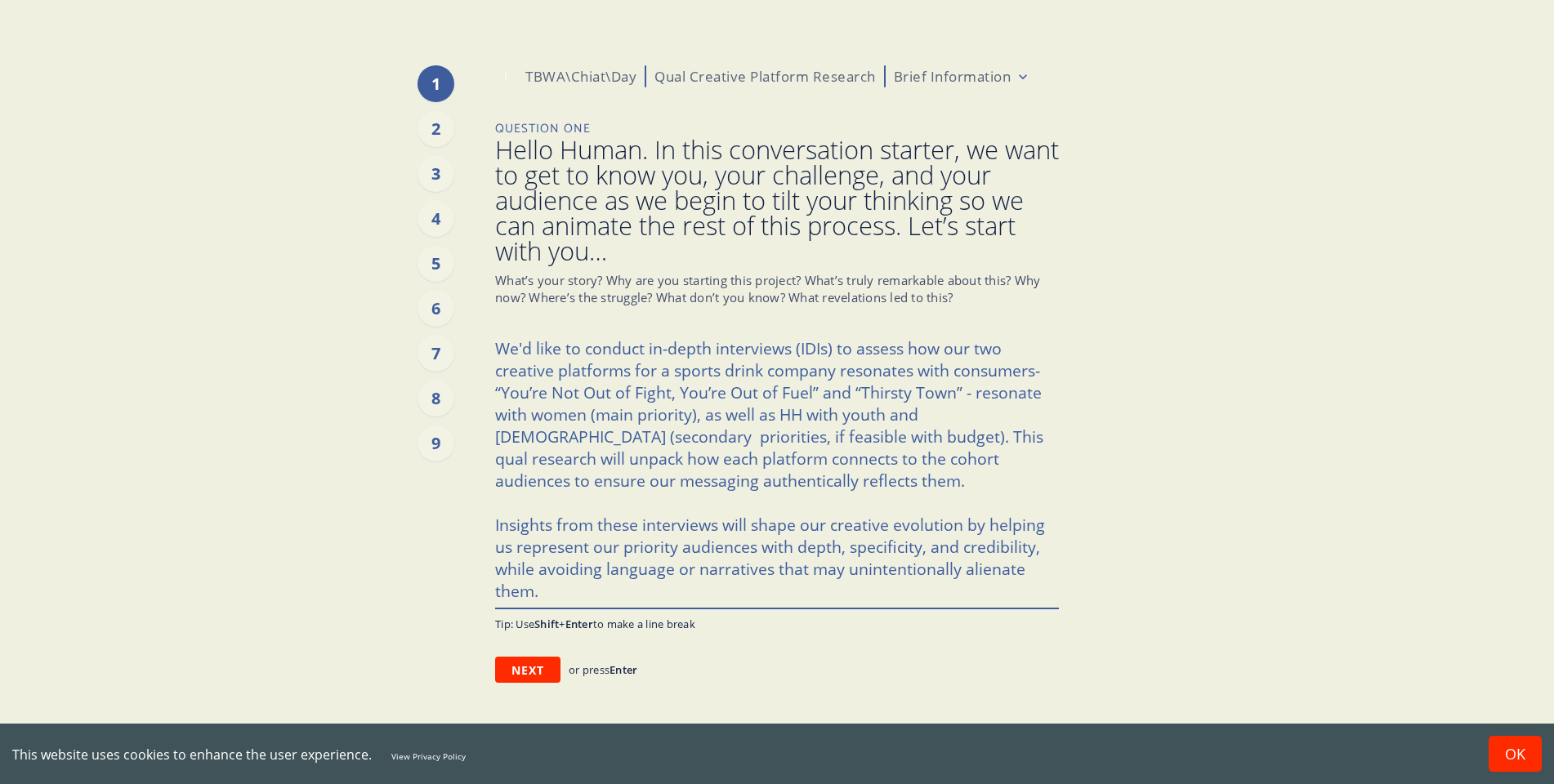 type on "x" 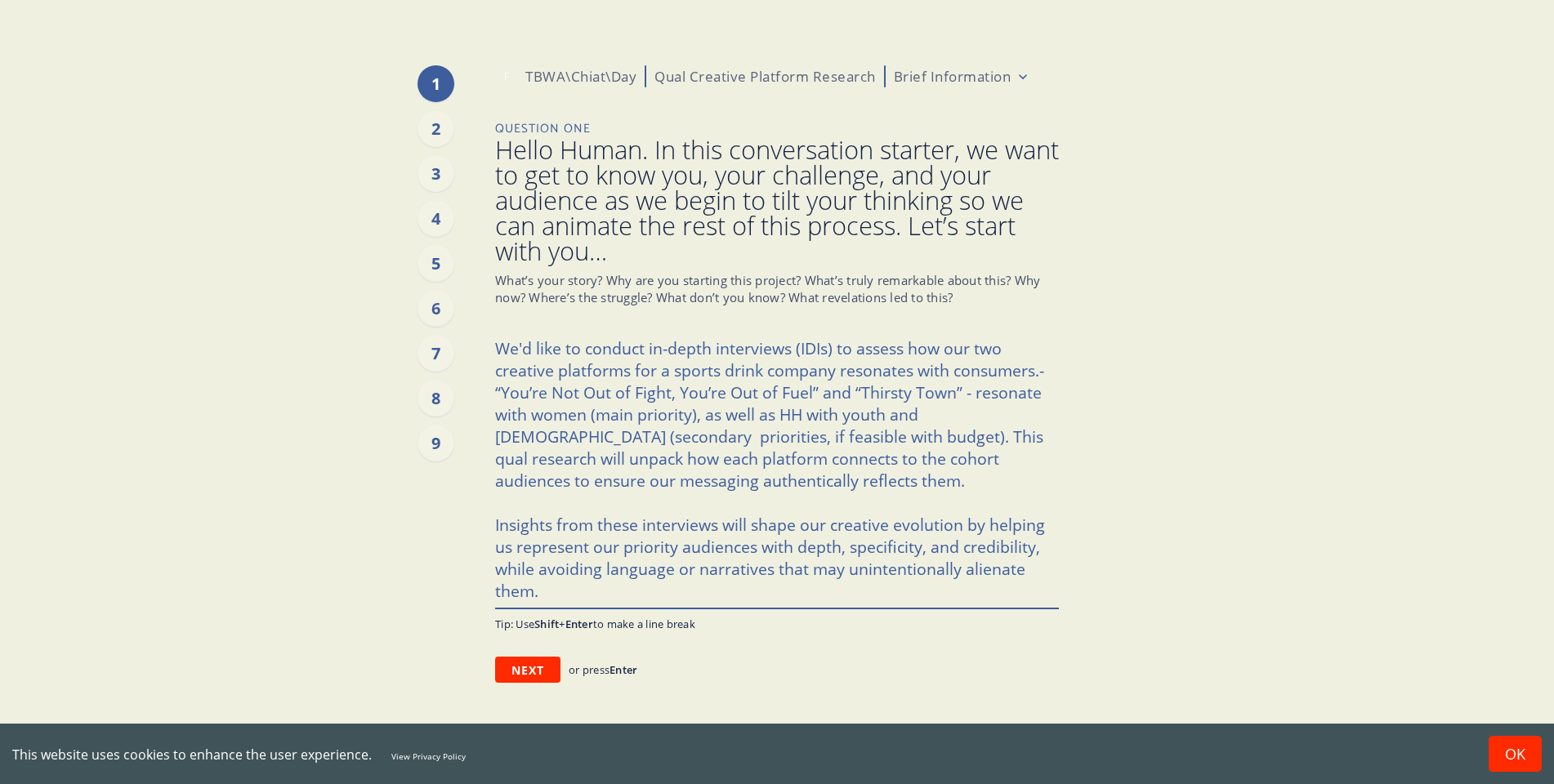 type on "x" 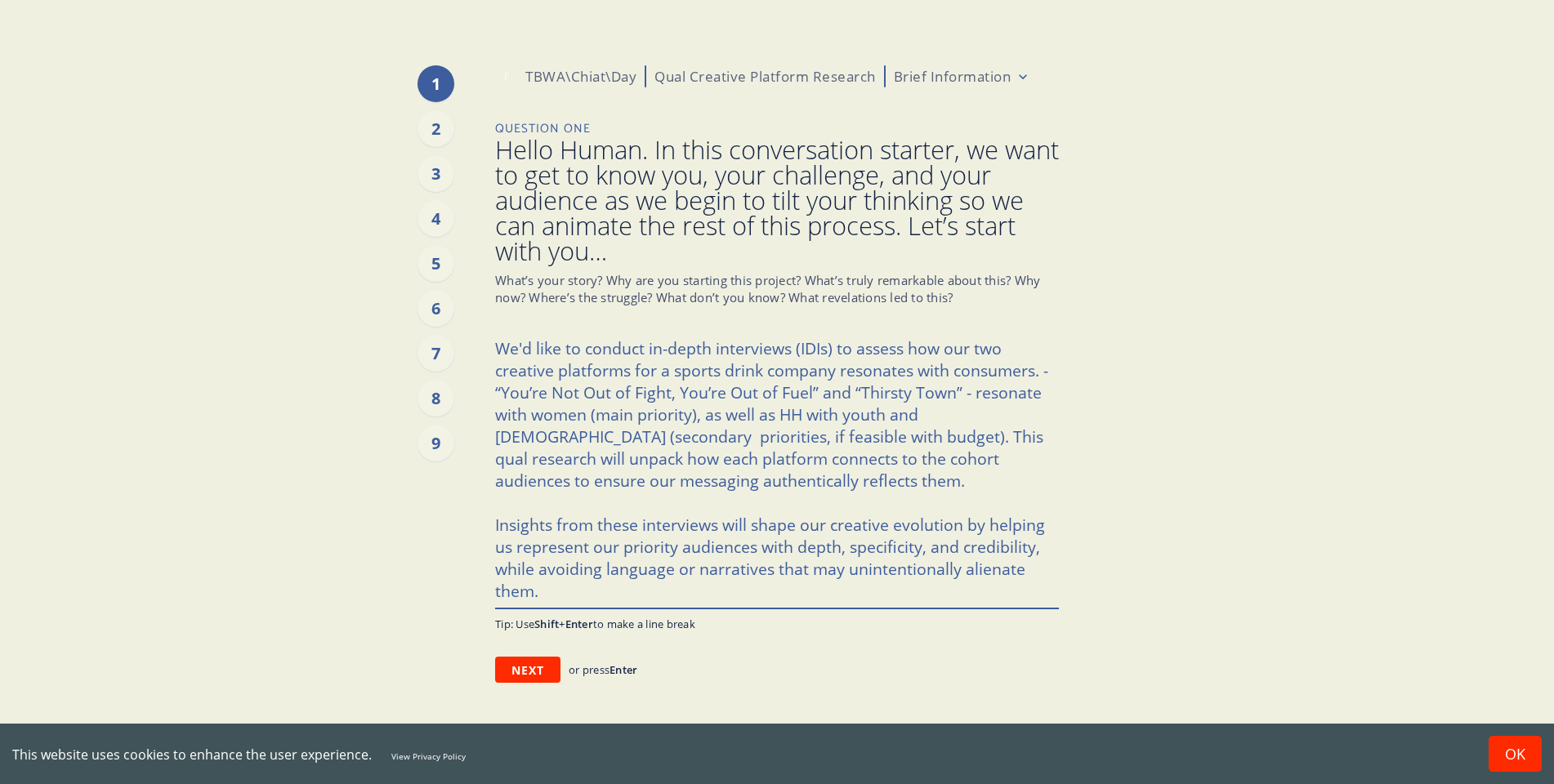 type on "x" 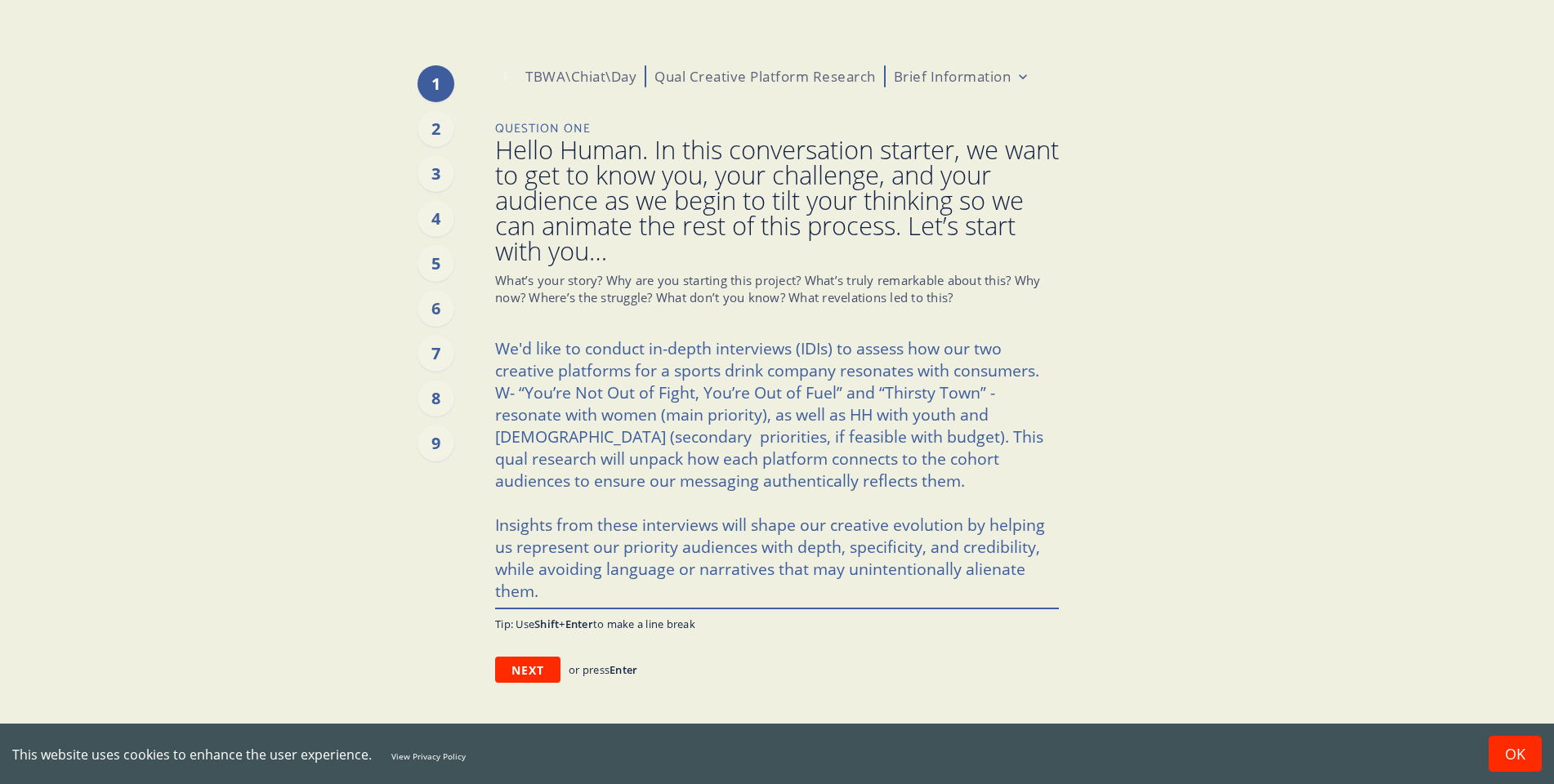 type on "x" 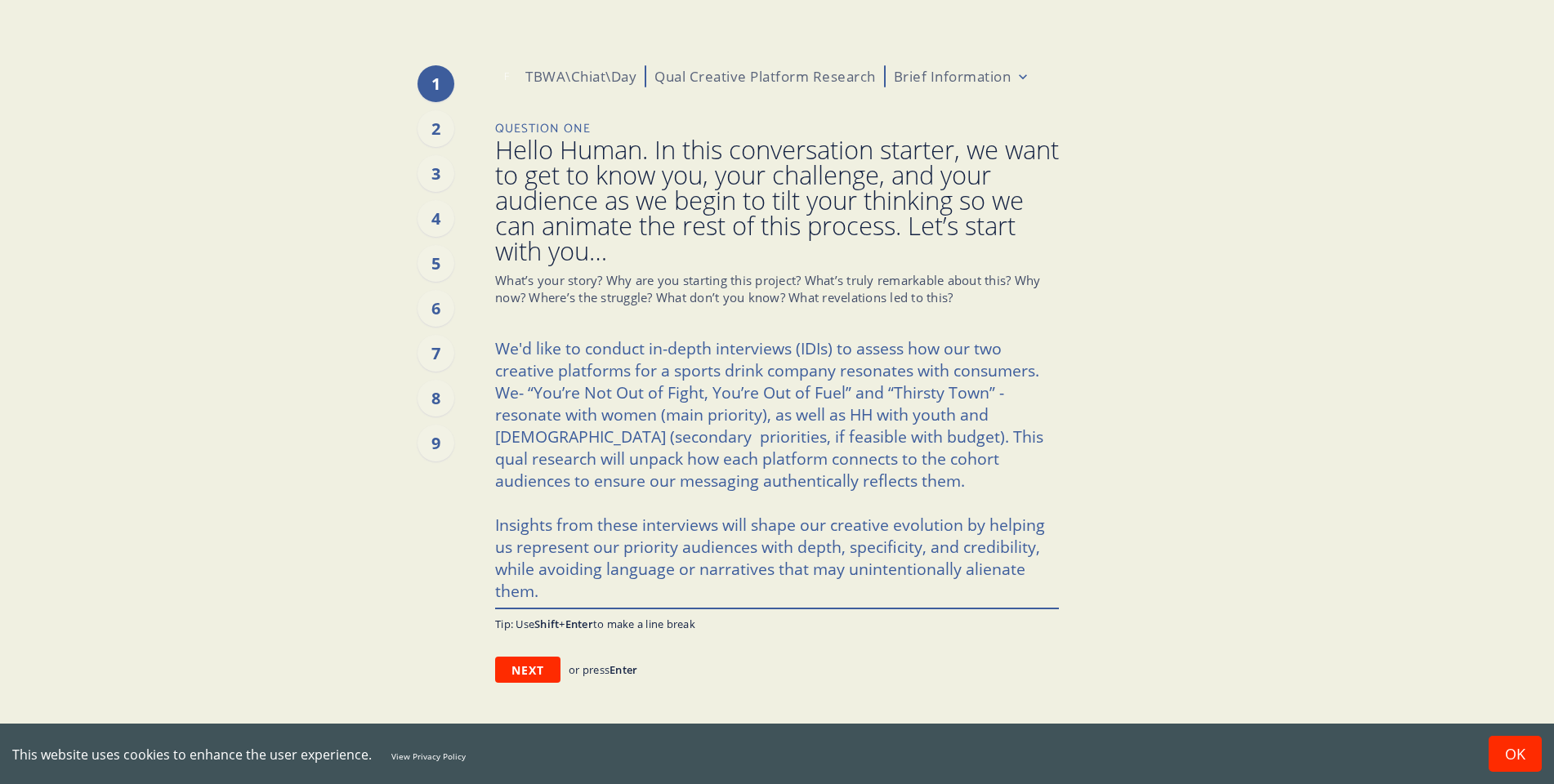type on "x" 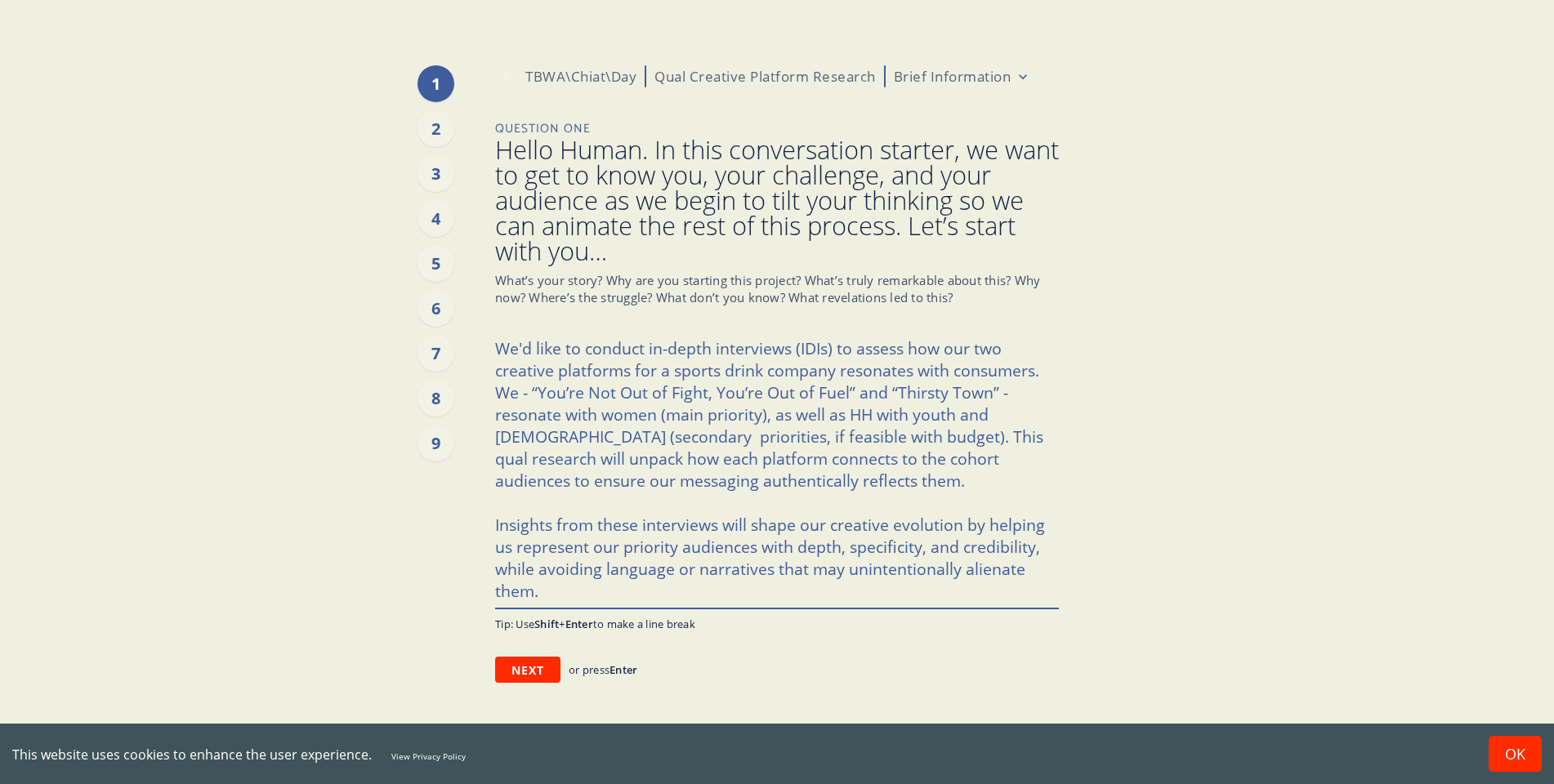 type on "x" 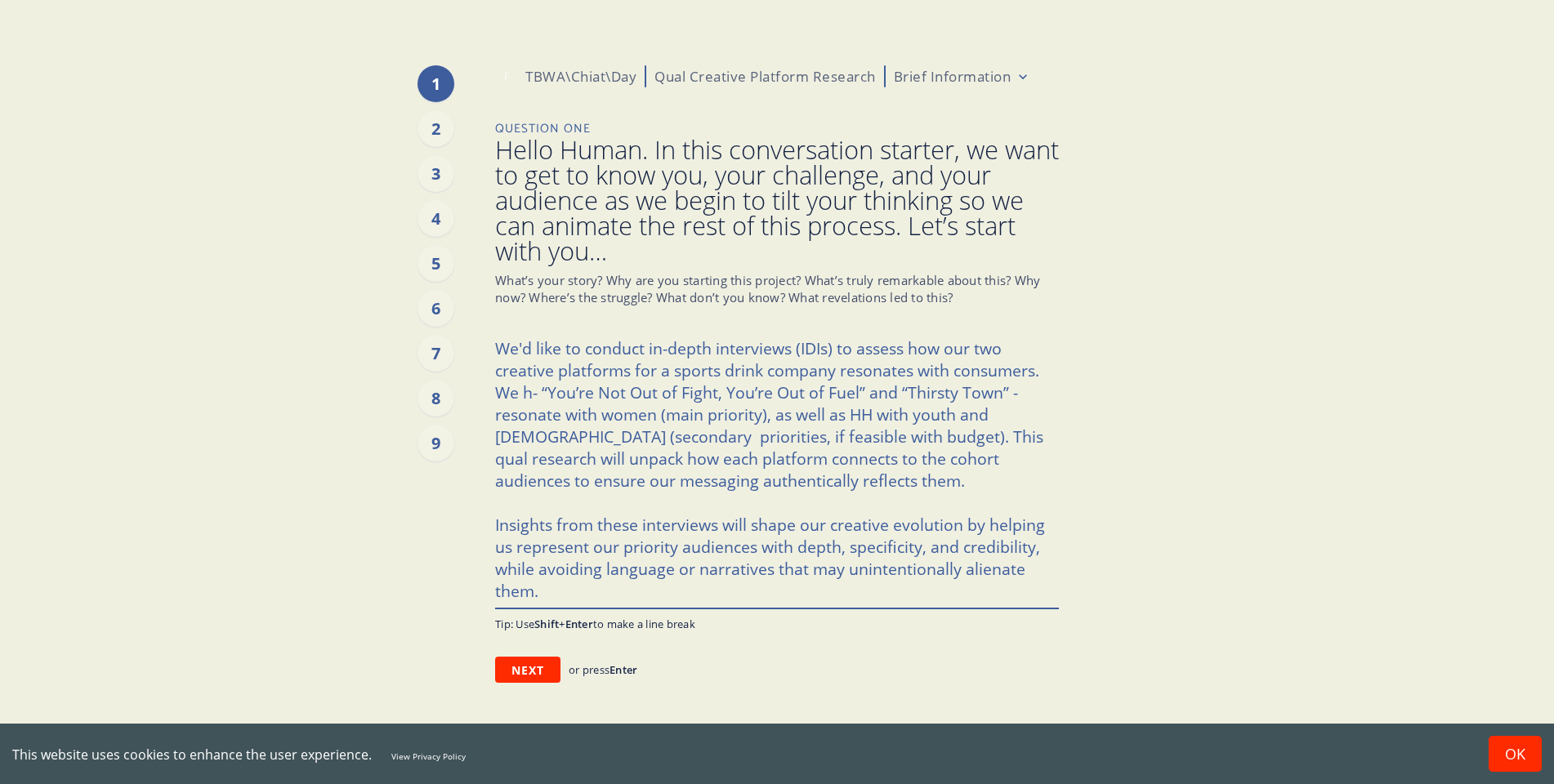 type on "x" 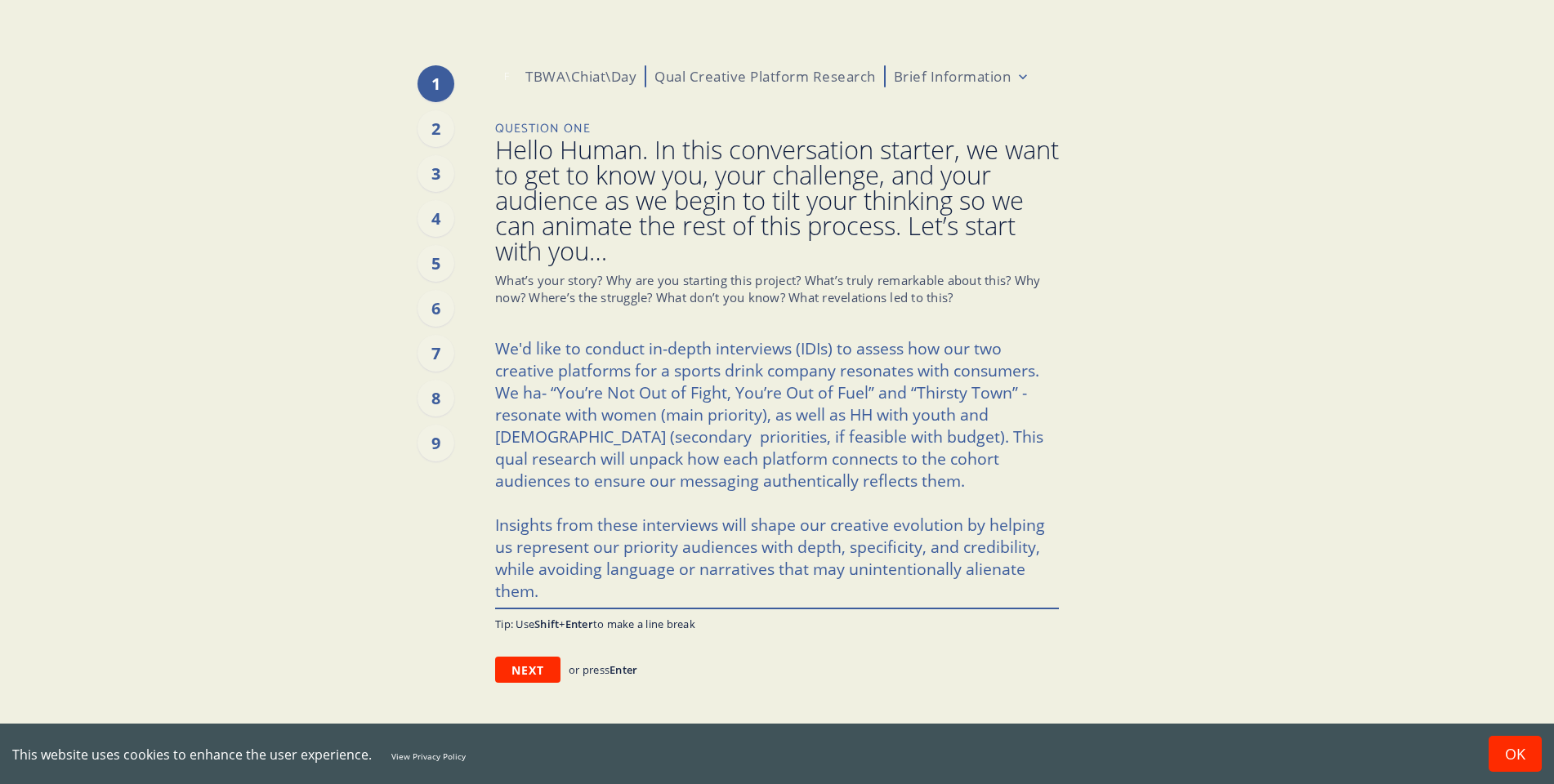 type on "x" 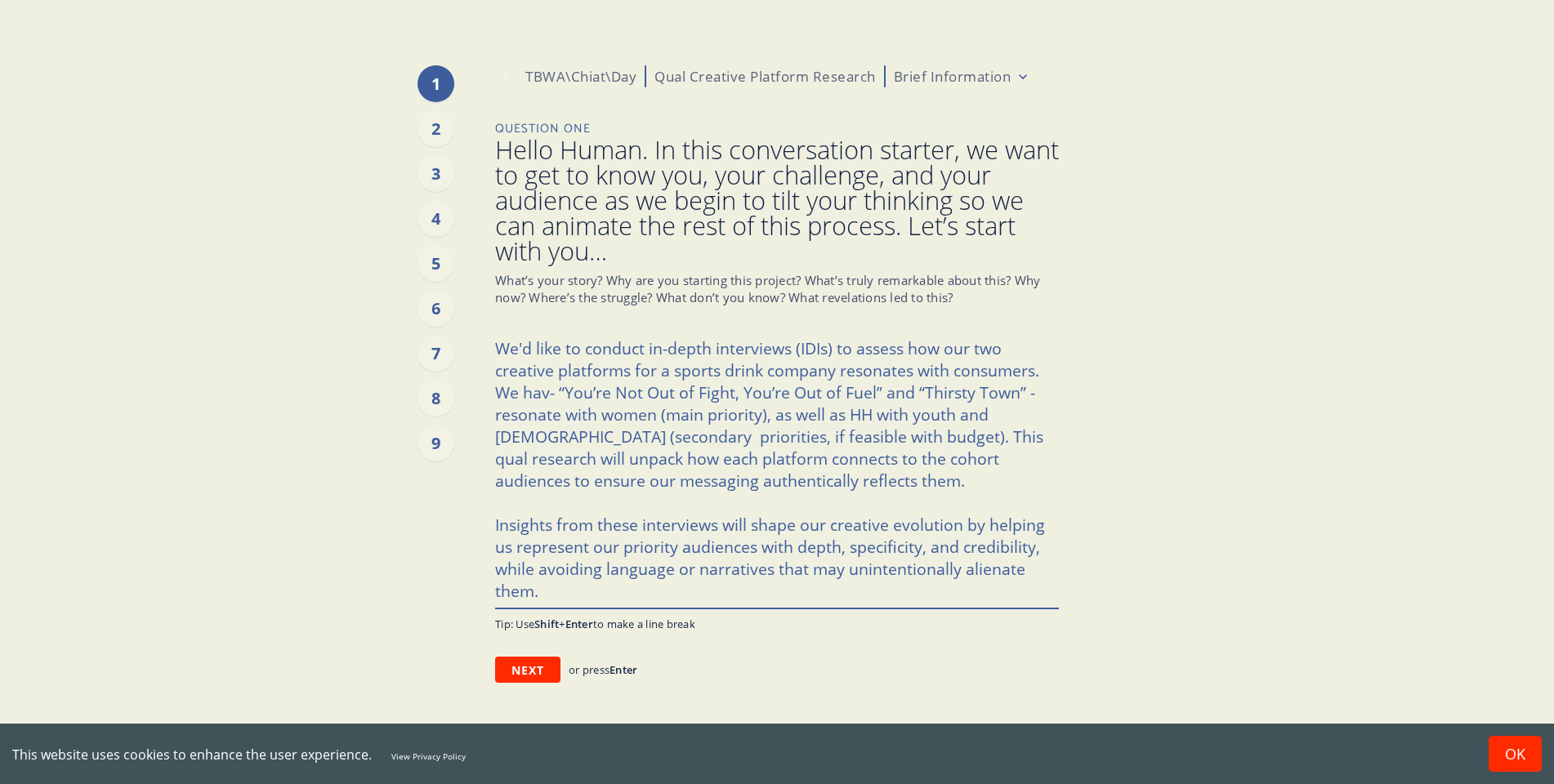 type on "x" 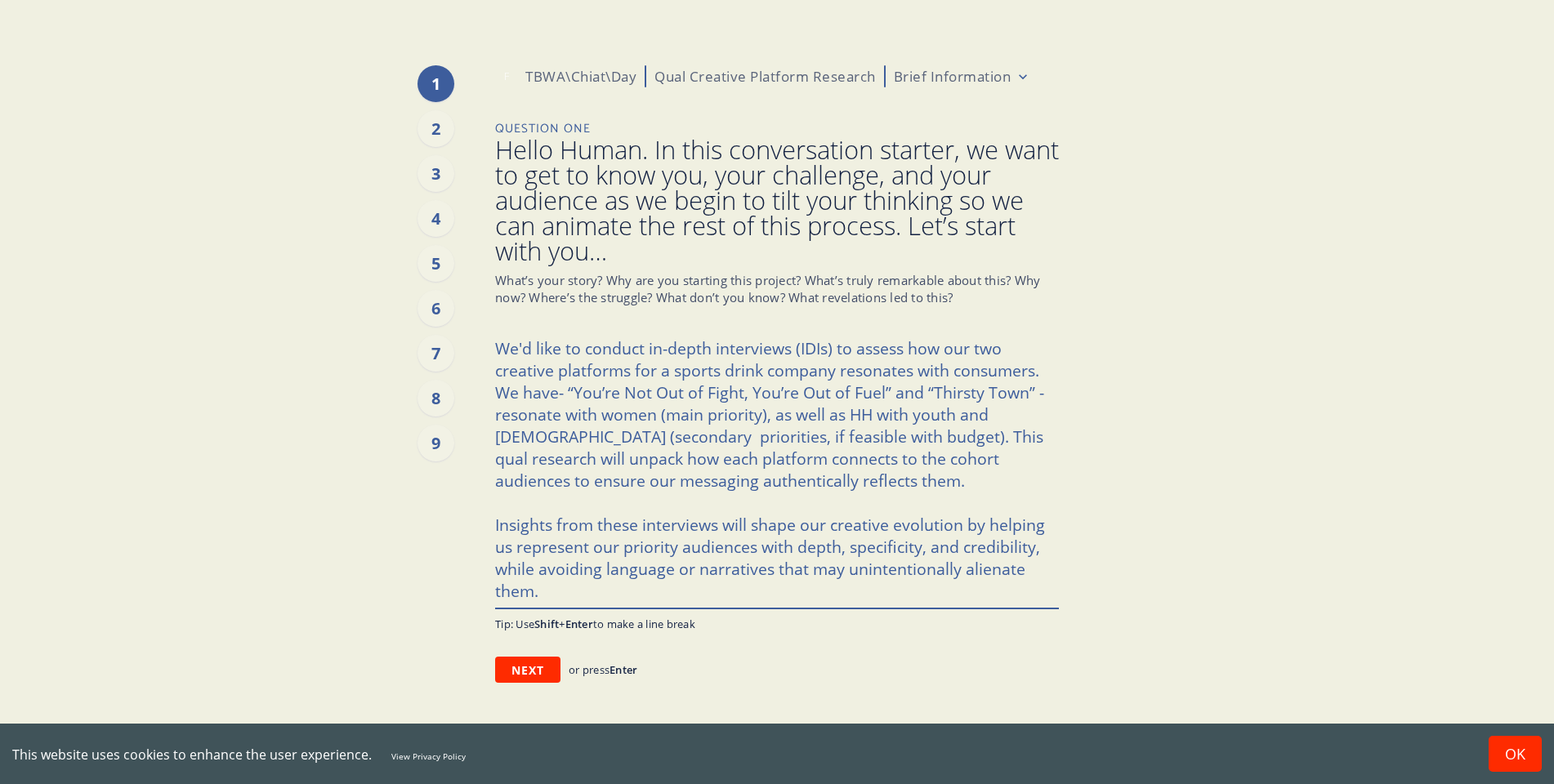 type on "x" 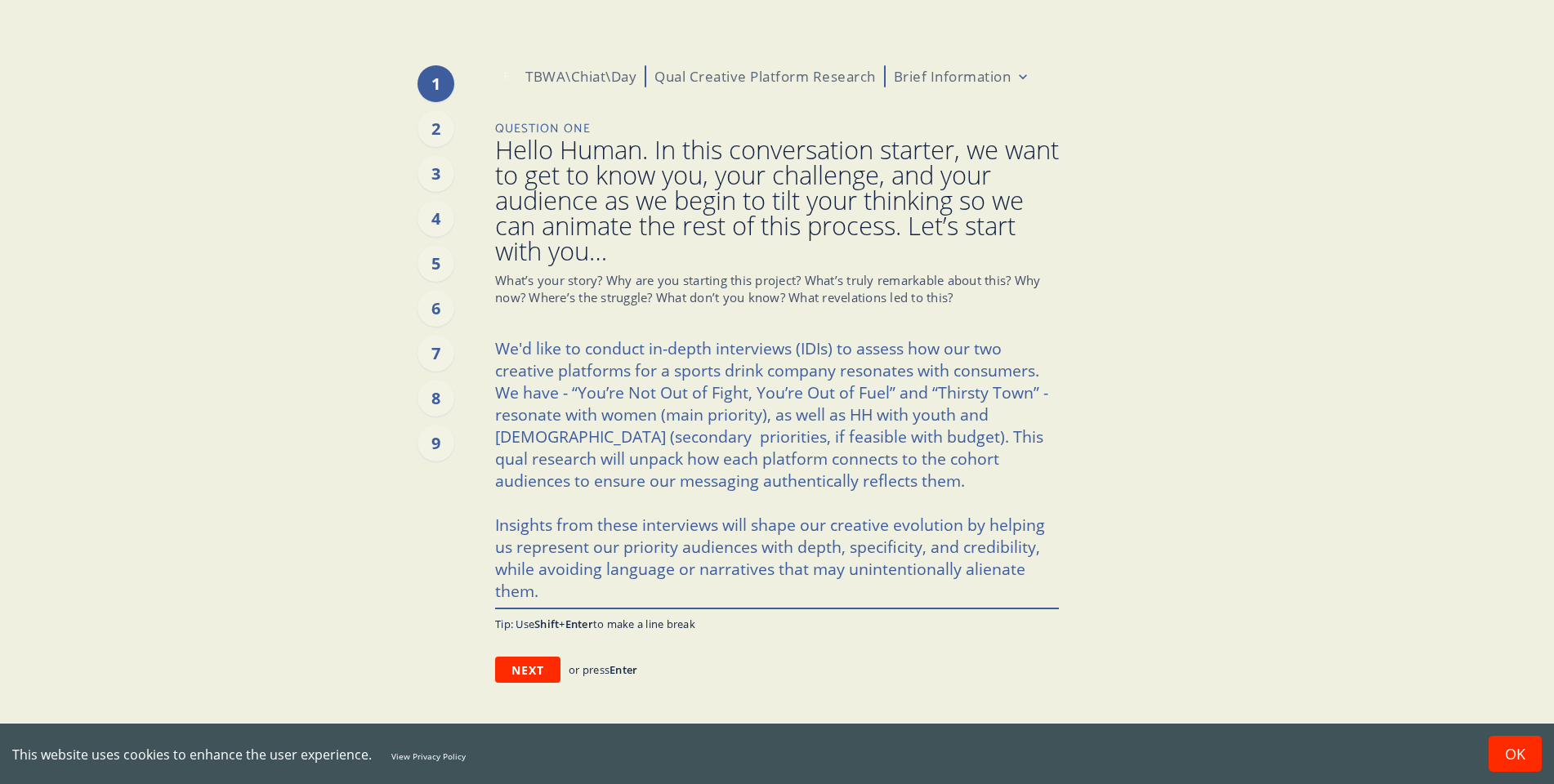 type on "x" 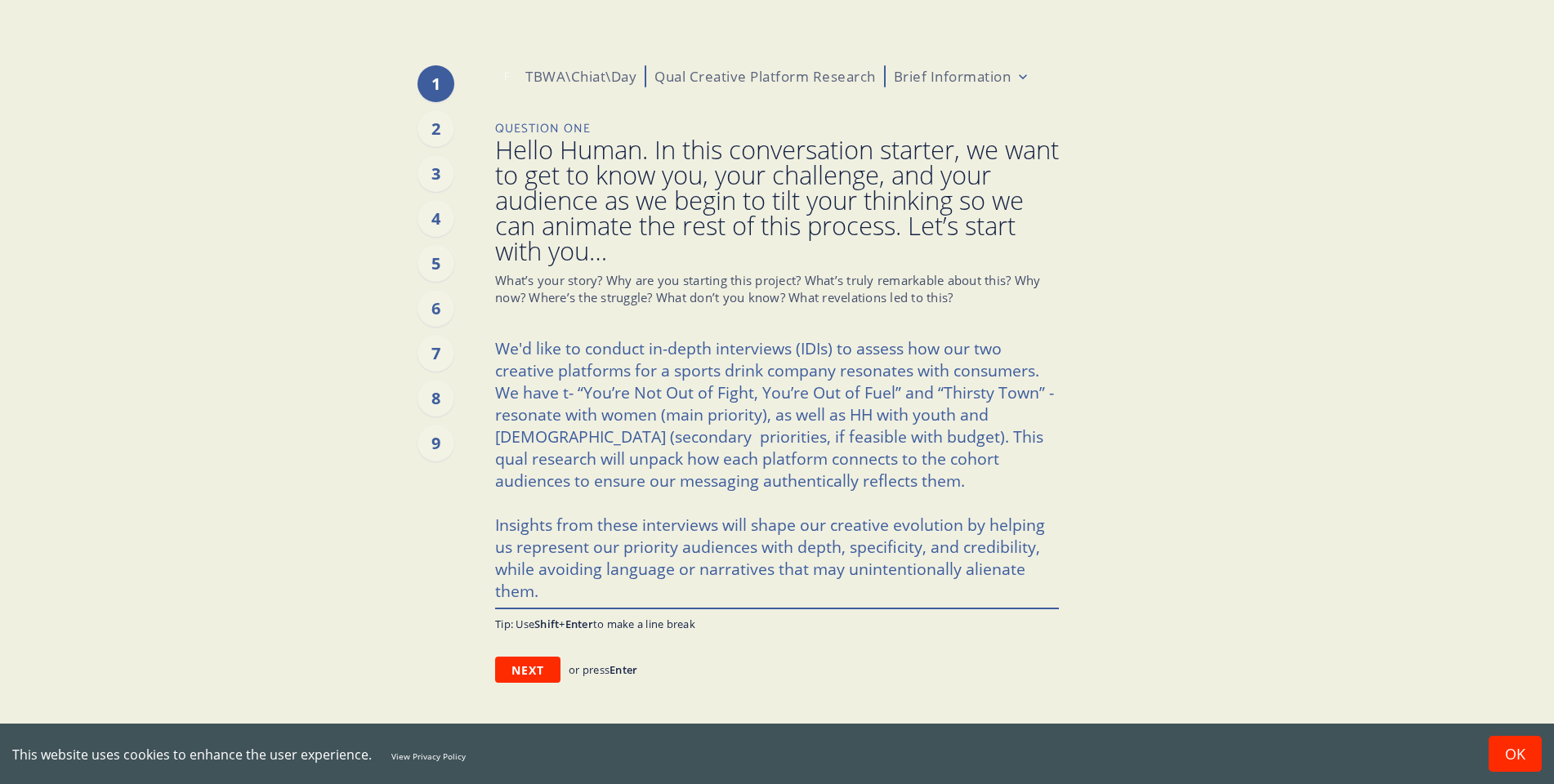 type on "x" 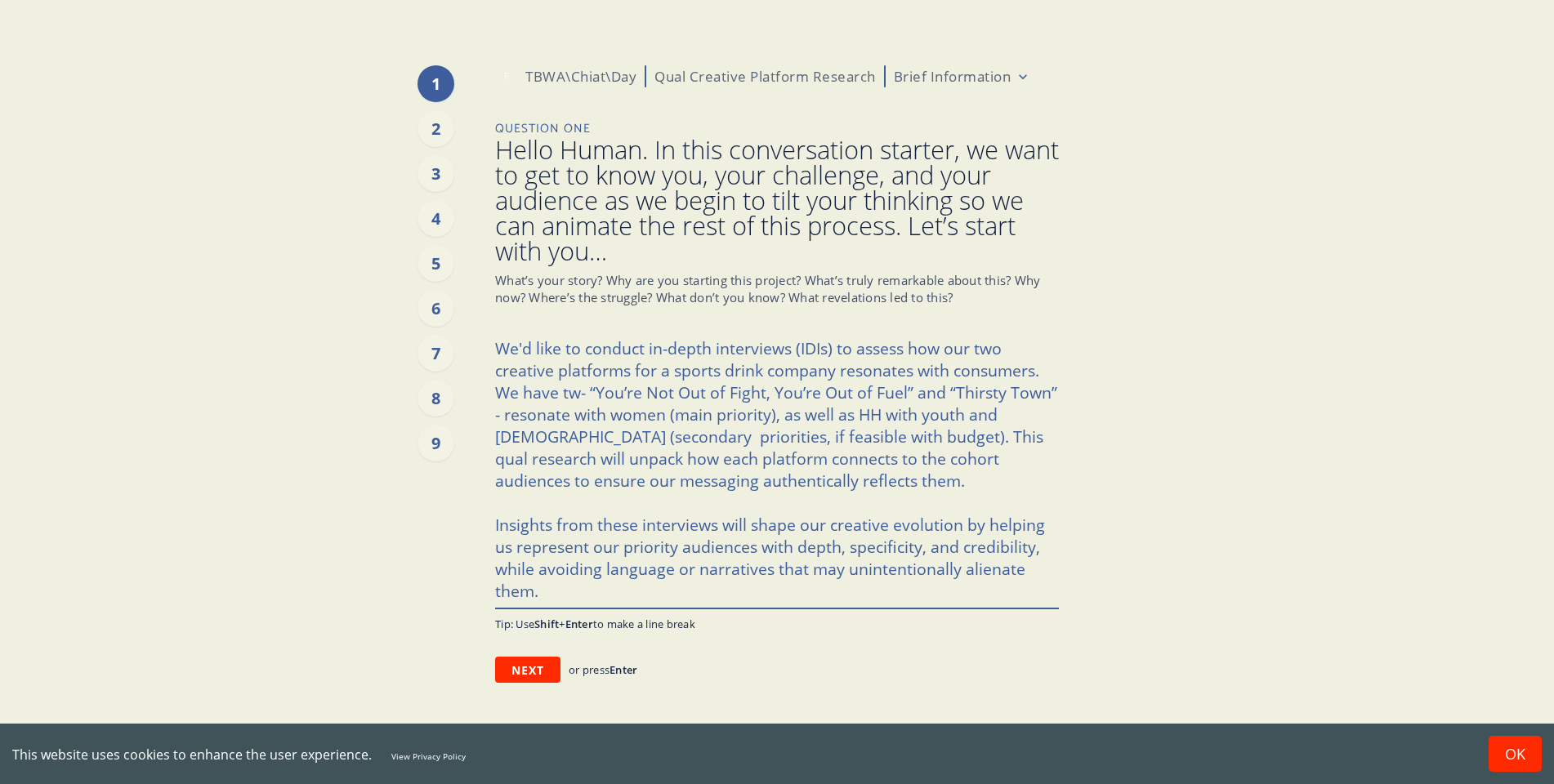 type on "x" 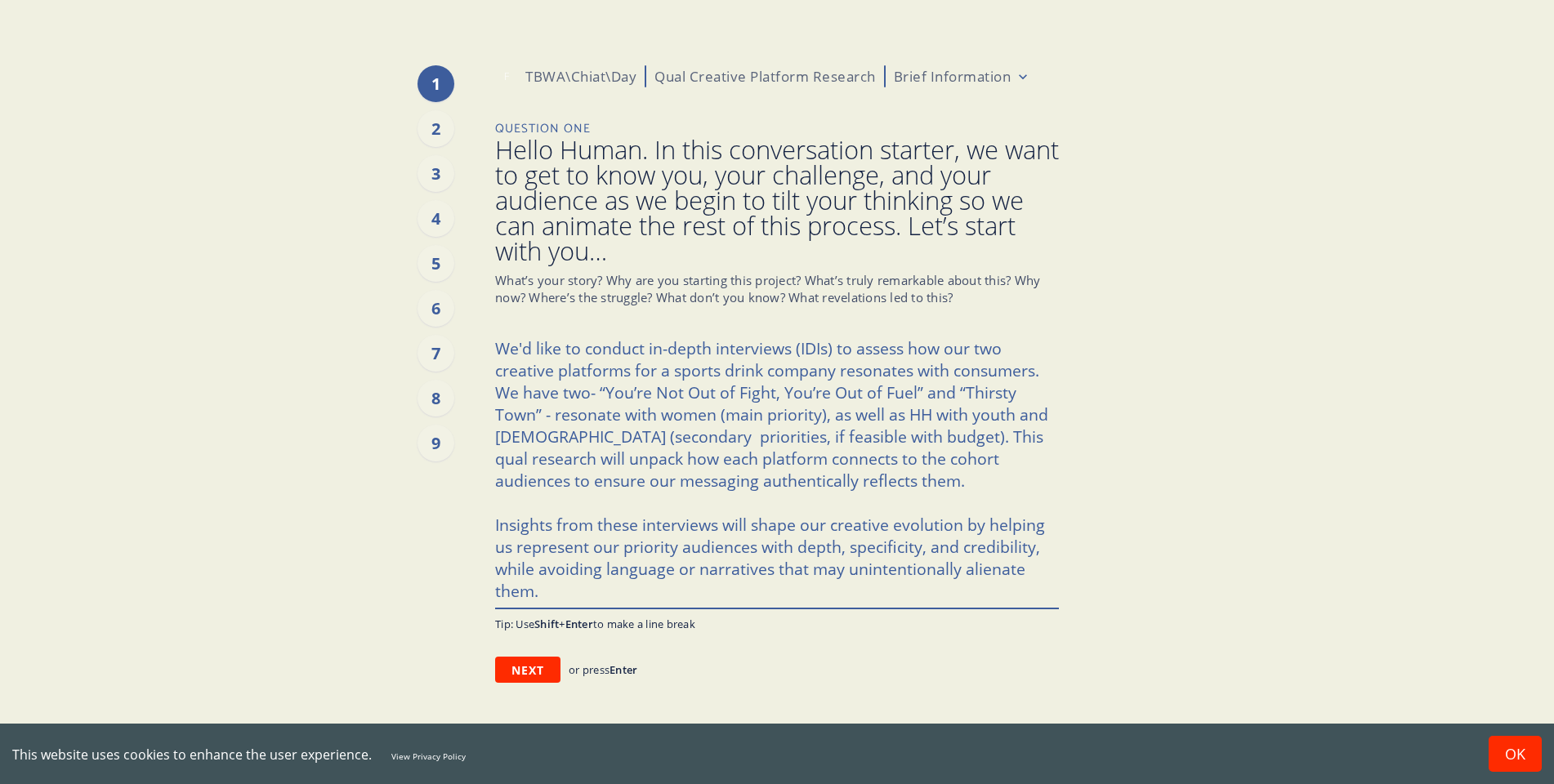 type on "x" 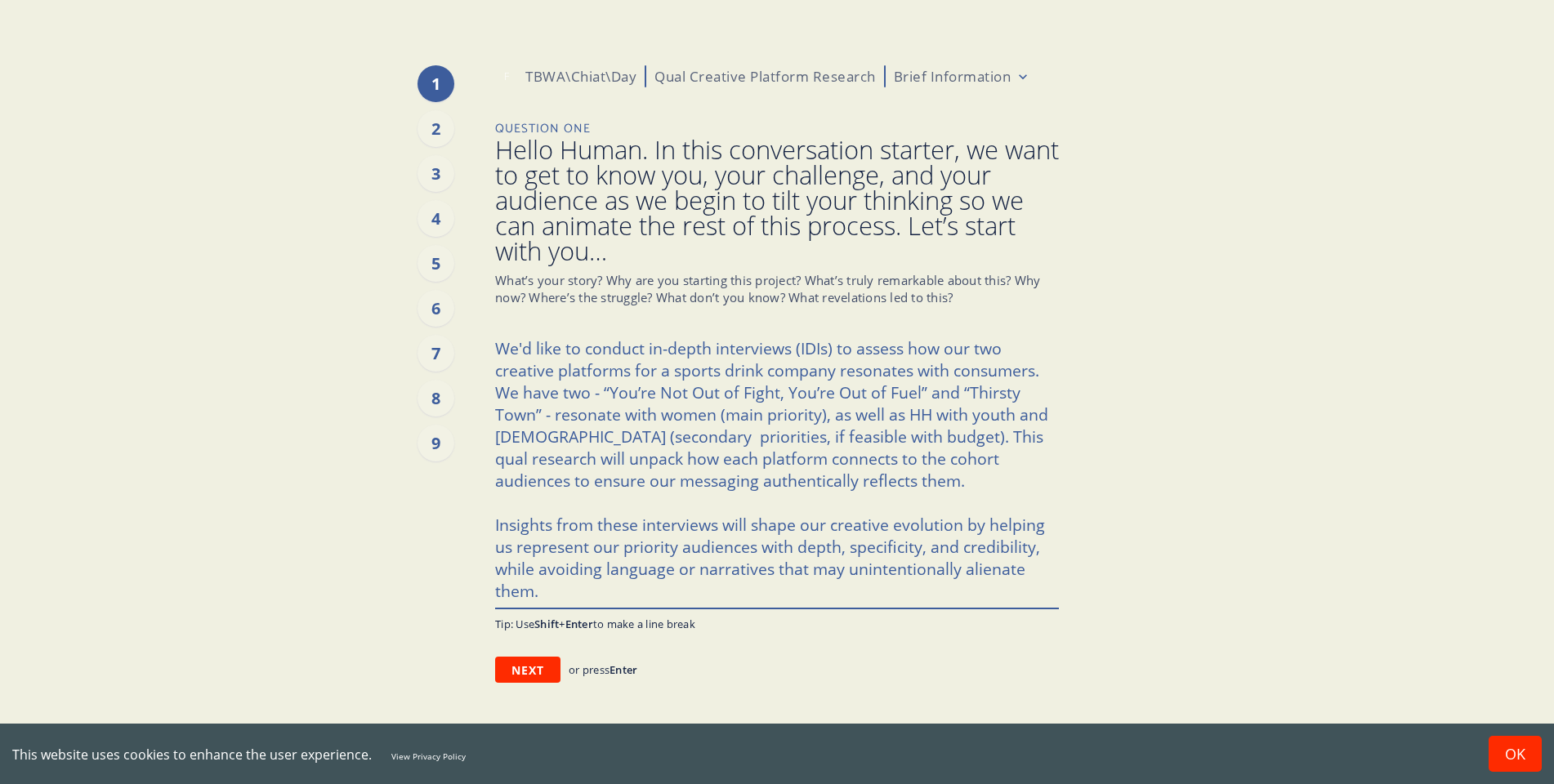 type on "We'd like to conduct in-depth interviews (IDIs) to assess how our two creative platforms for a sports drink company resonates with consumers. We have two p- “You’re Not Out of Fight, You’re Out of Fuel” and “Thirsty Town” - resonate with women (main priority), as well as HH with youth and [DEMOGRAPHIC_DATA] (secondary  priorities, if feasible with budget). This qual research will unpack how each platform connects to the cohort audiences to ensure our messaging authentically reflects them.
Insights from these interviews will shape our creative evolution by helping us represent our priority audiences with depth, specificity, and credibility, while avoiding language or narratives that may unintentionally alienate them." 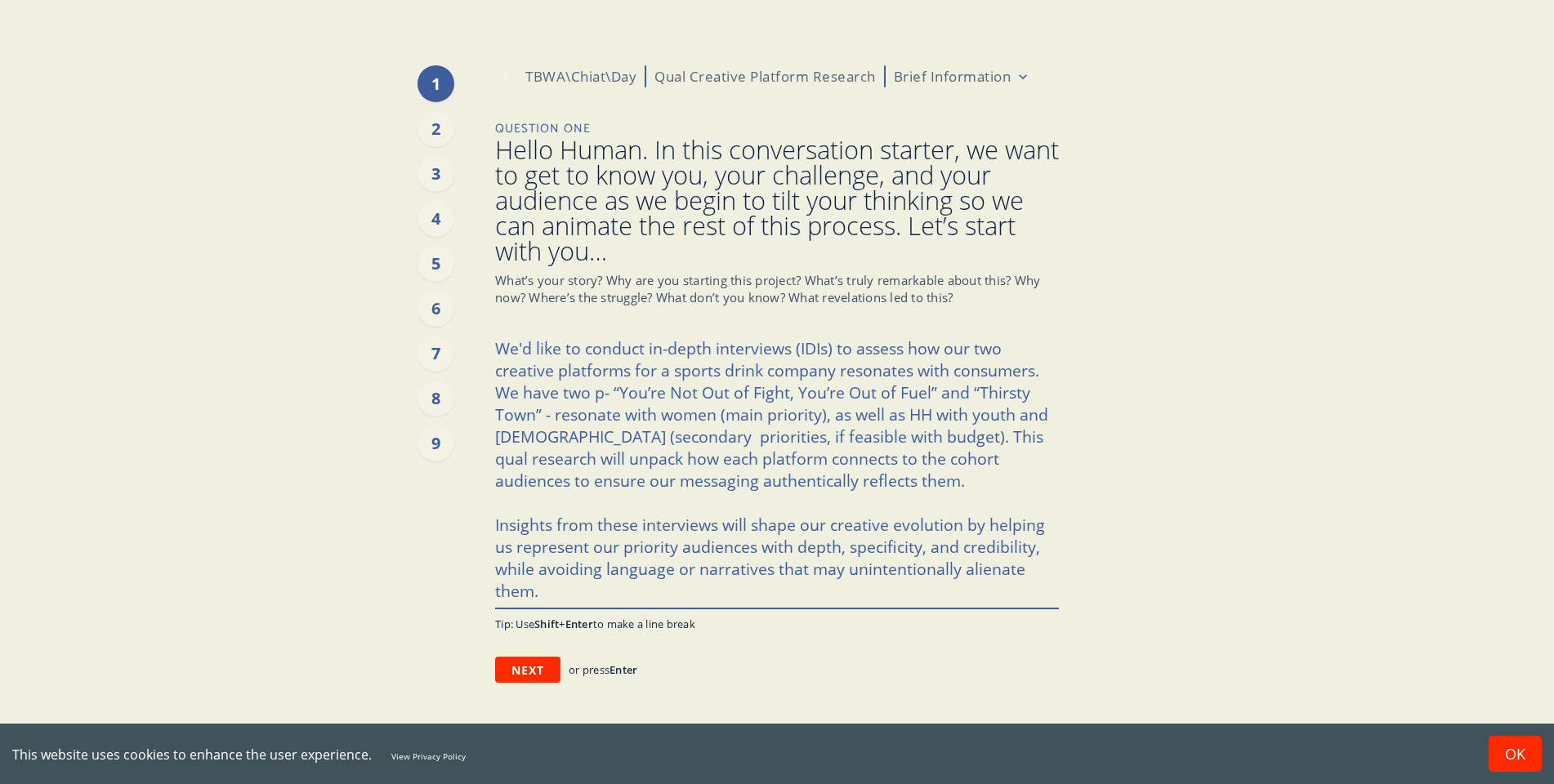 type on "x" 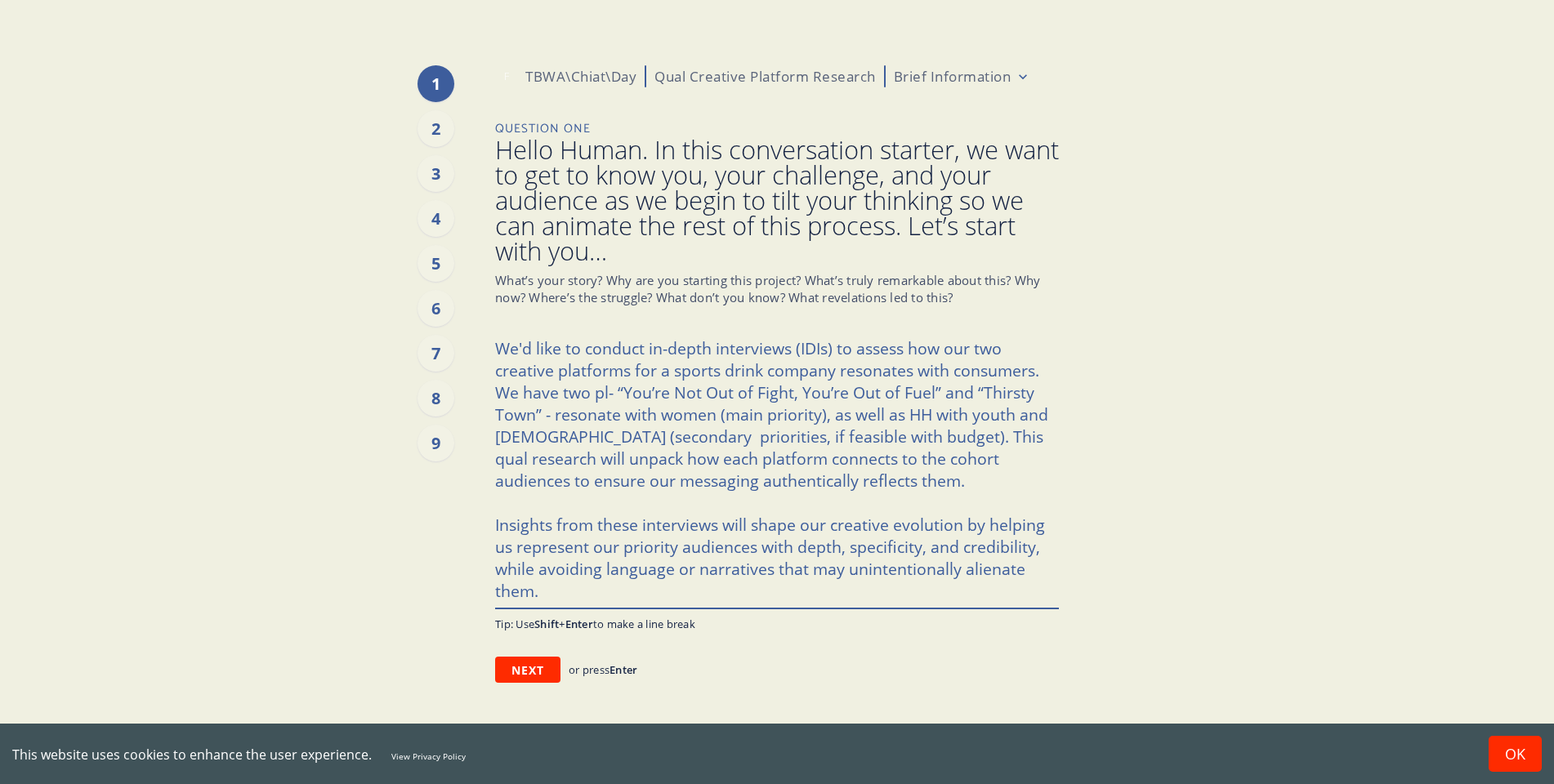 type on "x" 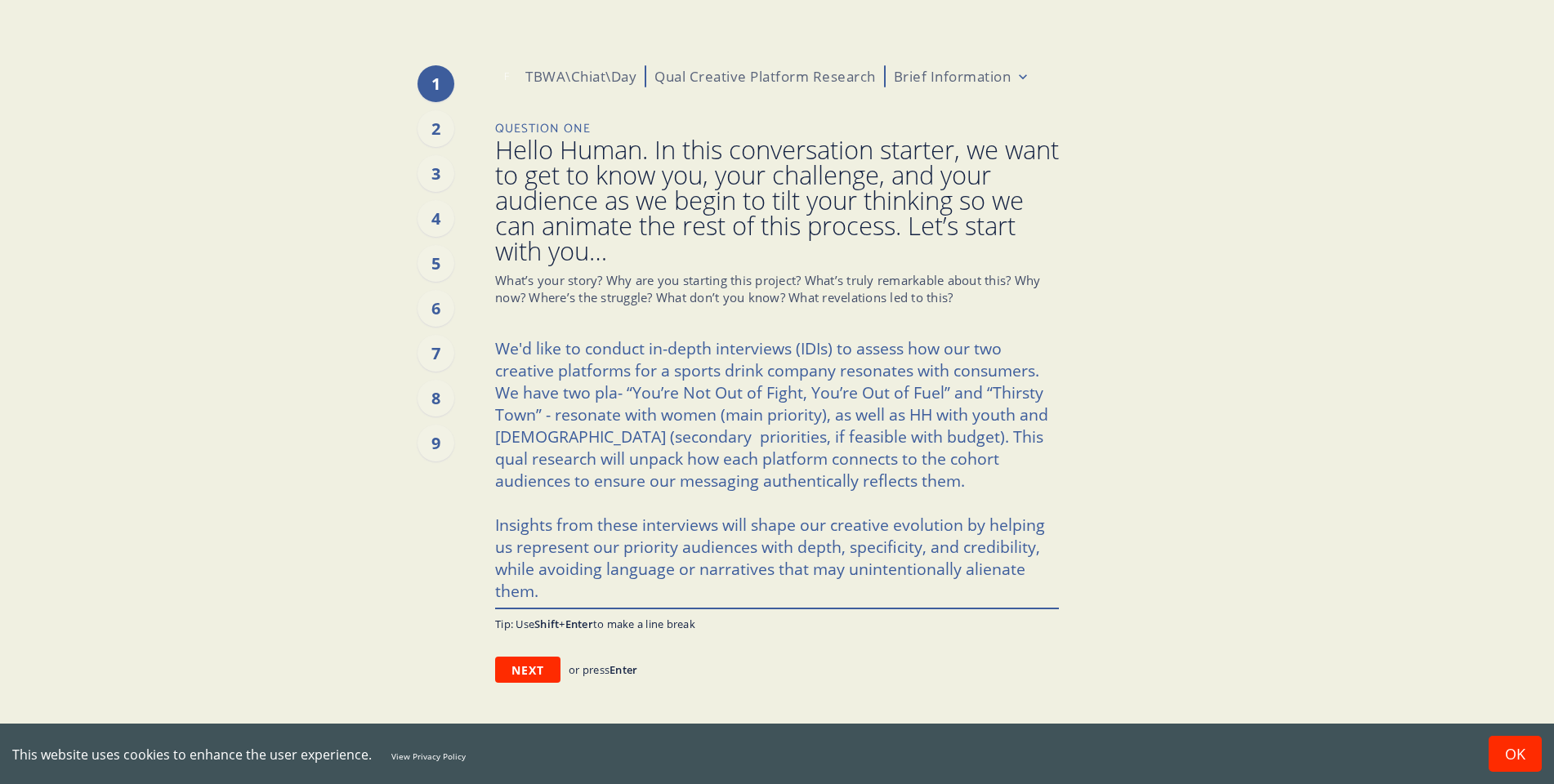 type on "x" 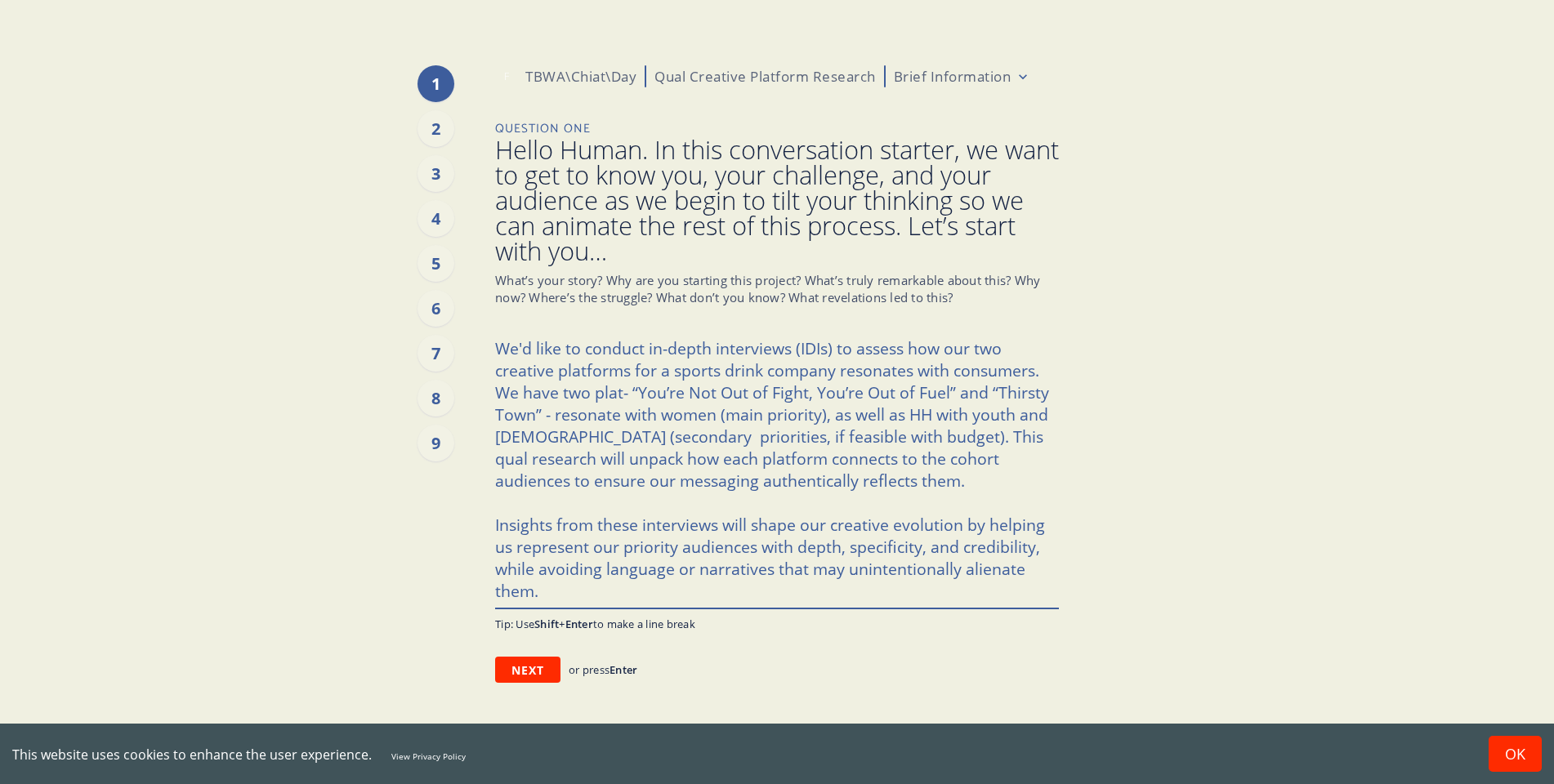 type on "x" 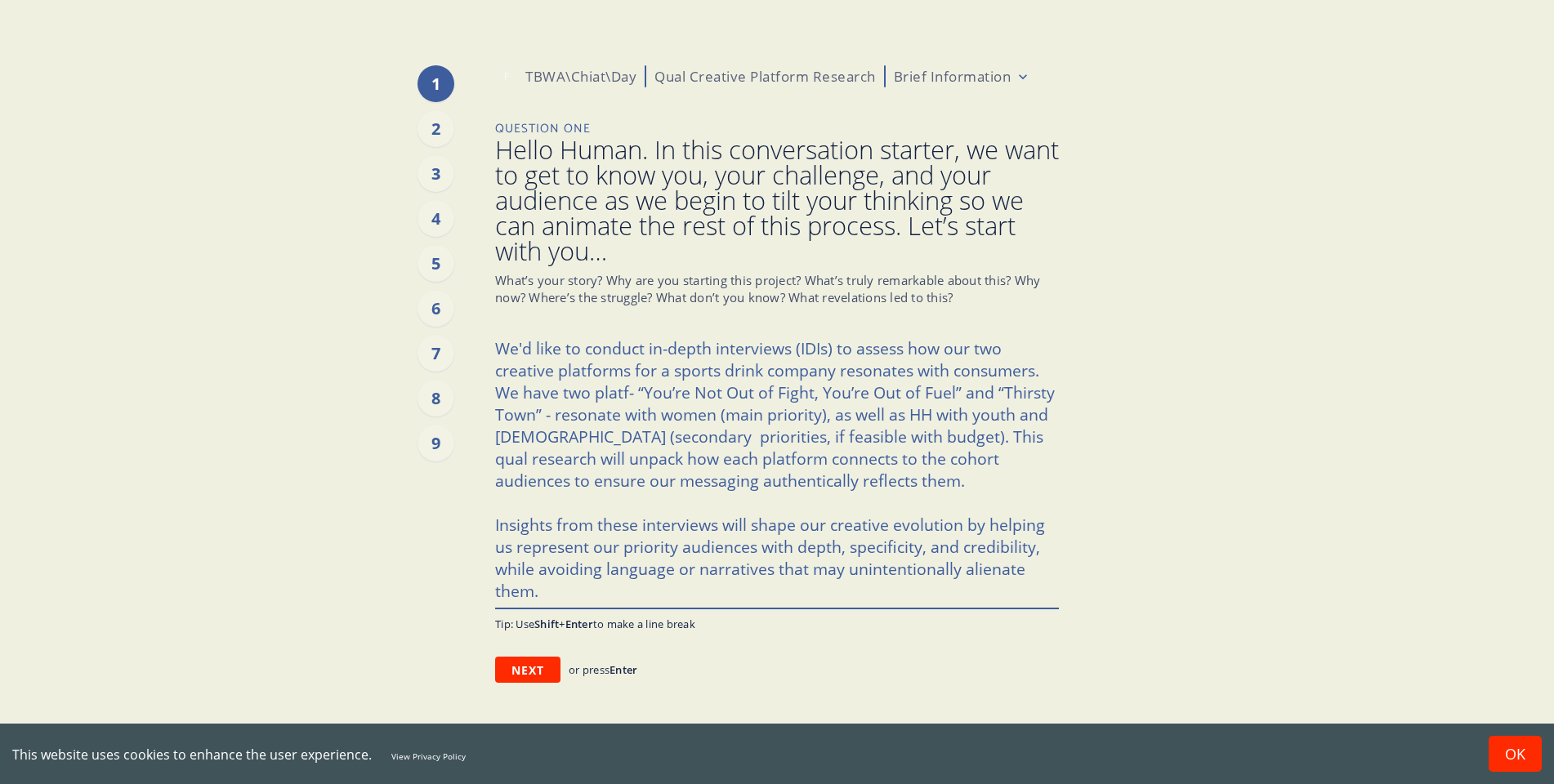 type on "x" 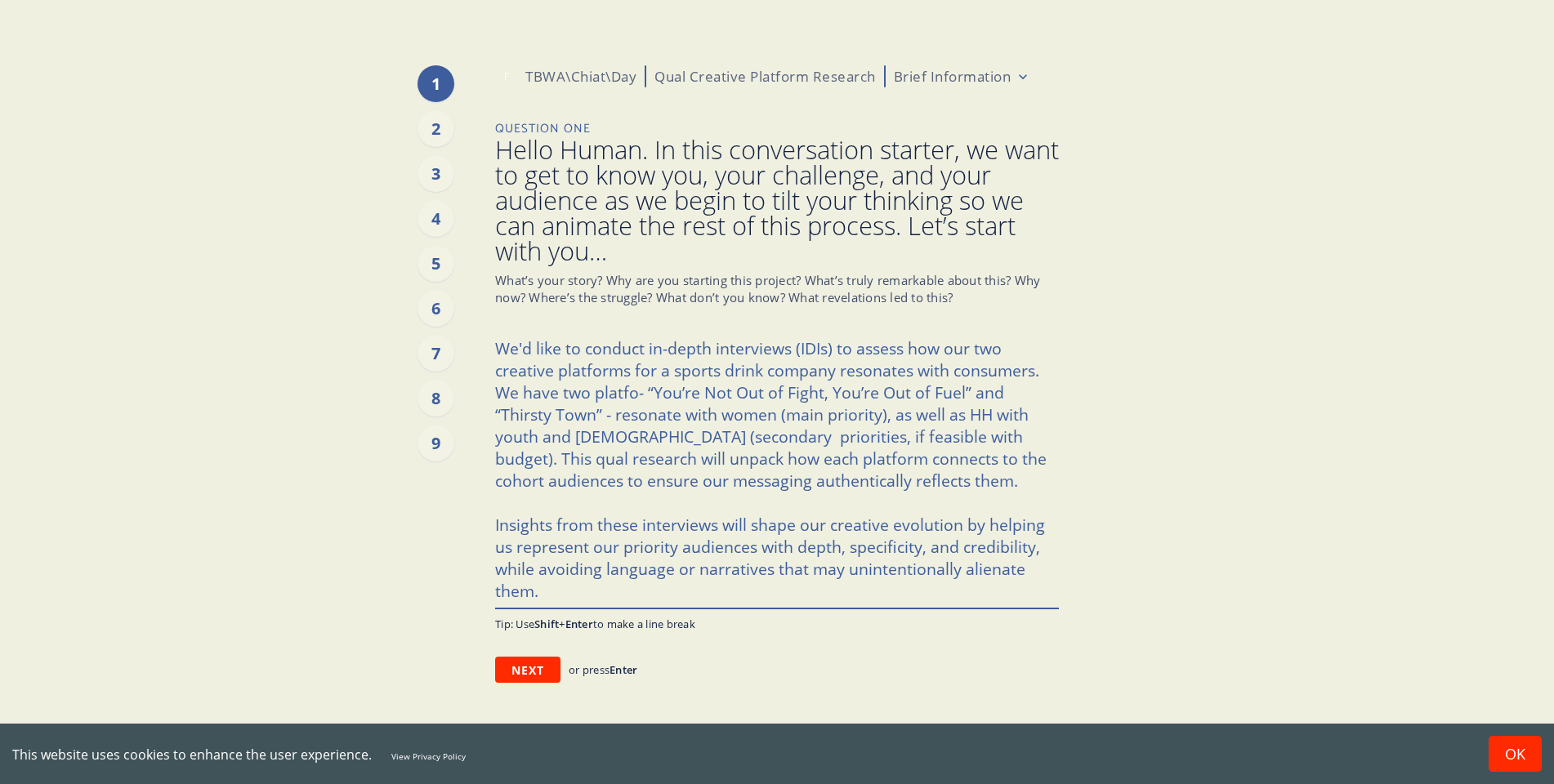type on "x" 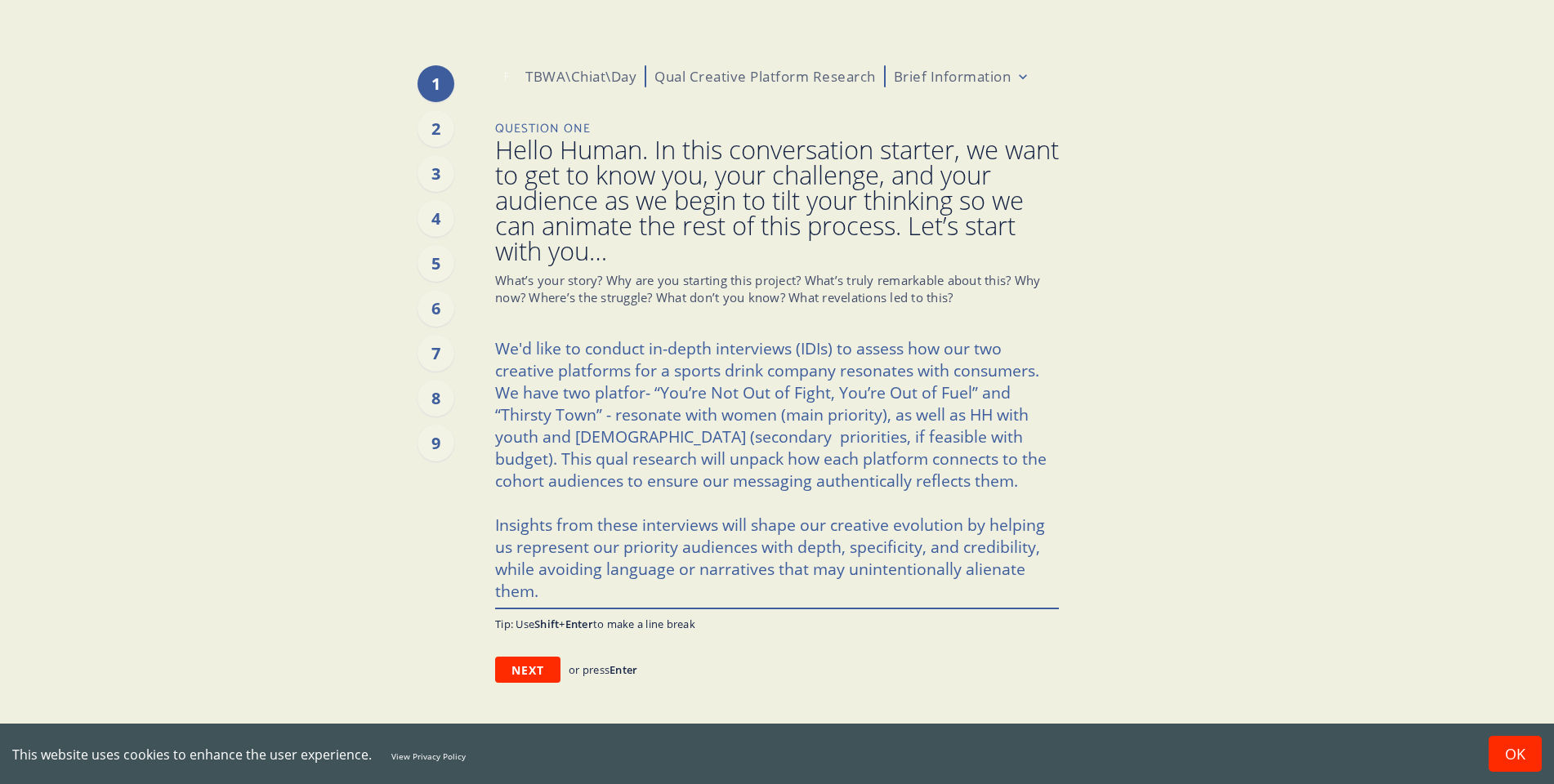 type on "x" 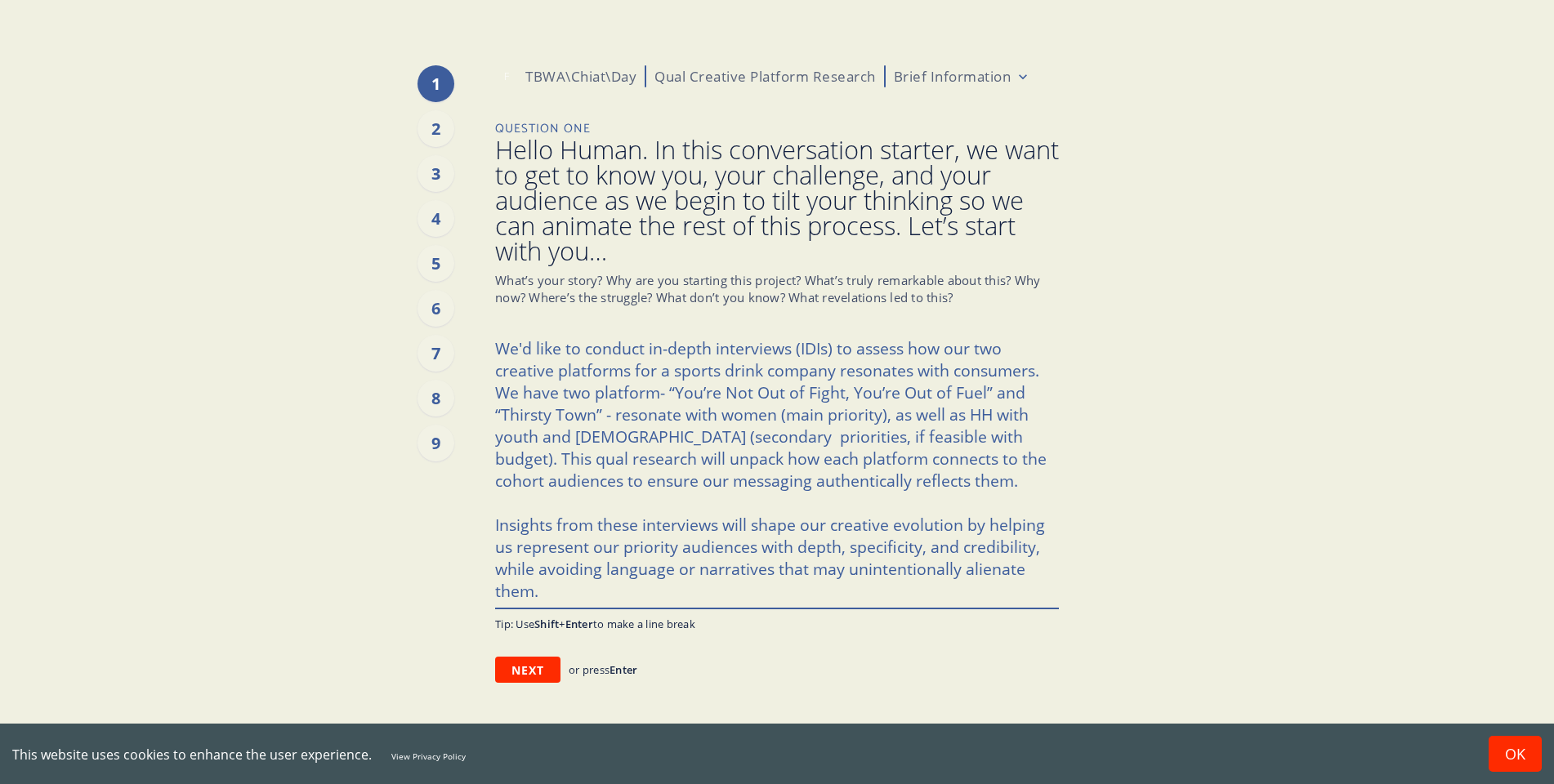 type on "x" 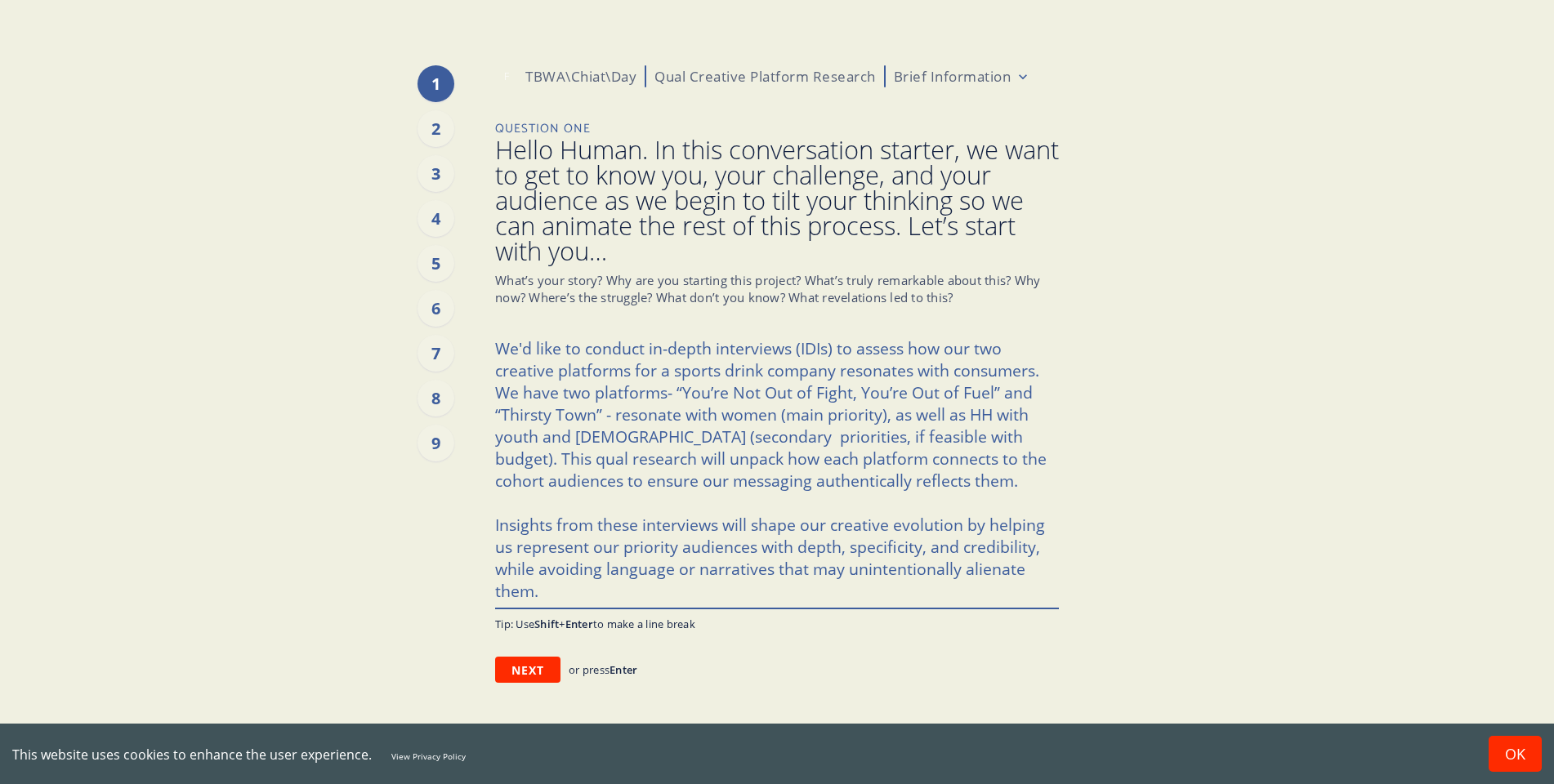 type on "x" 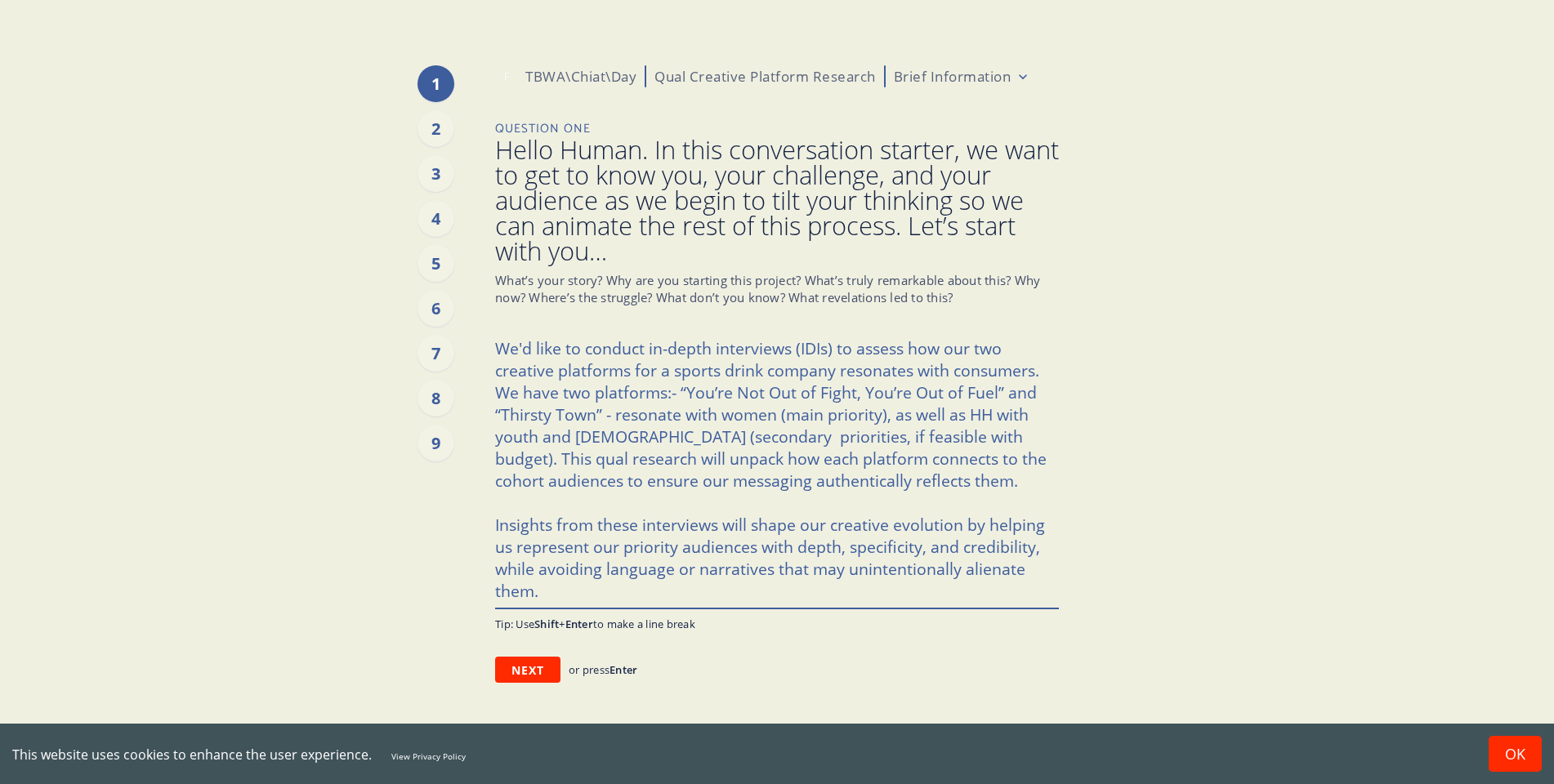 type on "x" 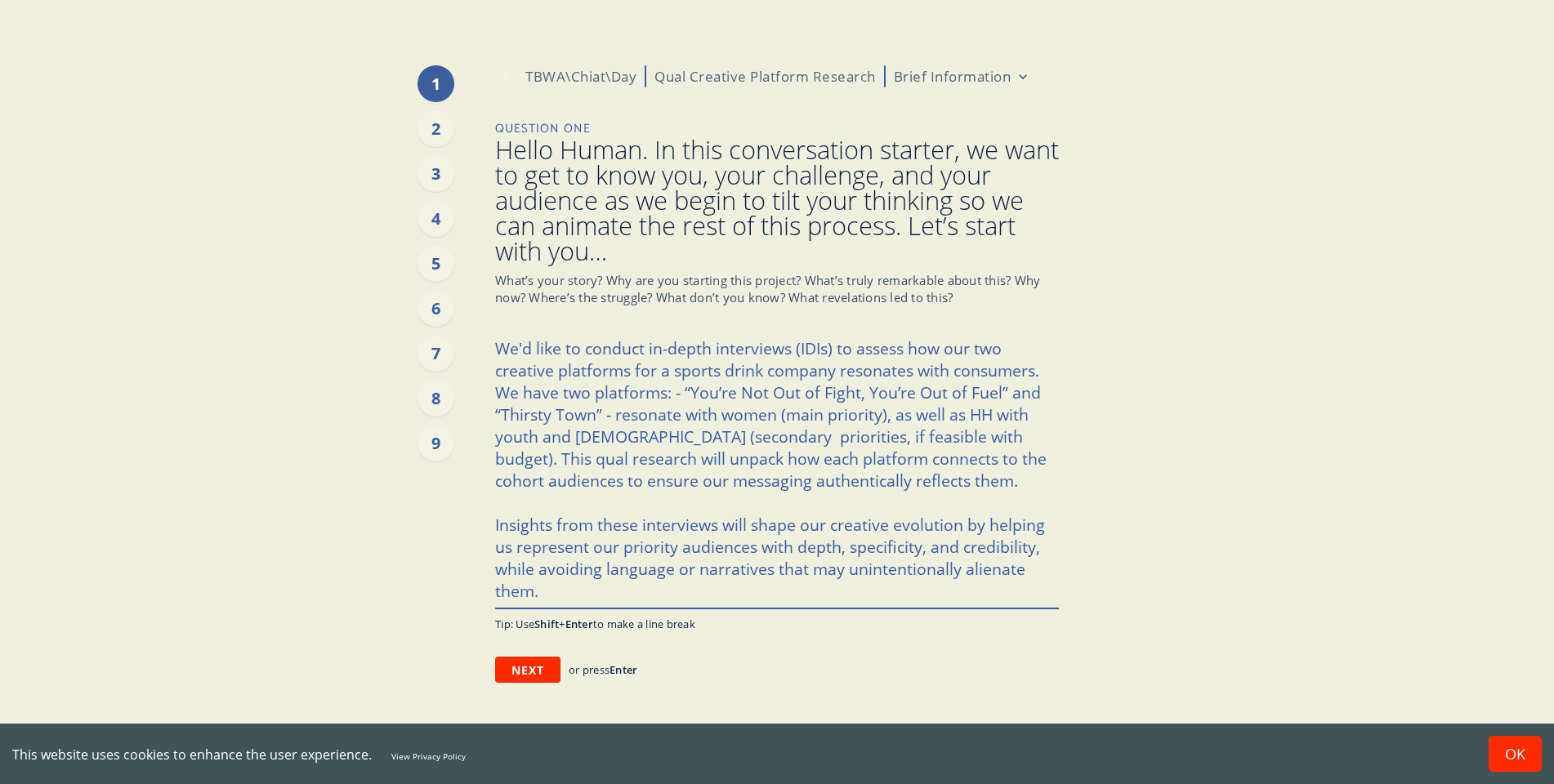 type on "x" 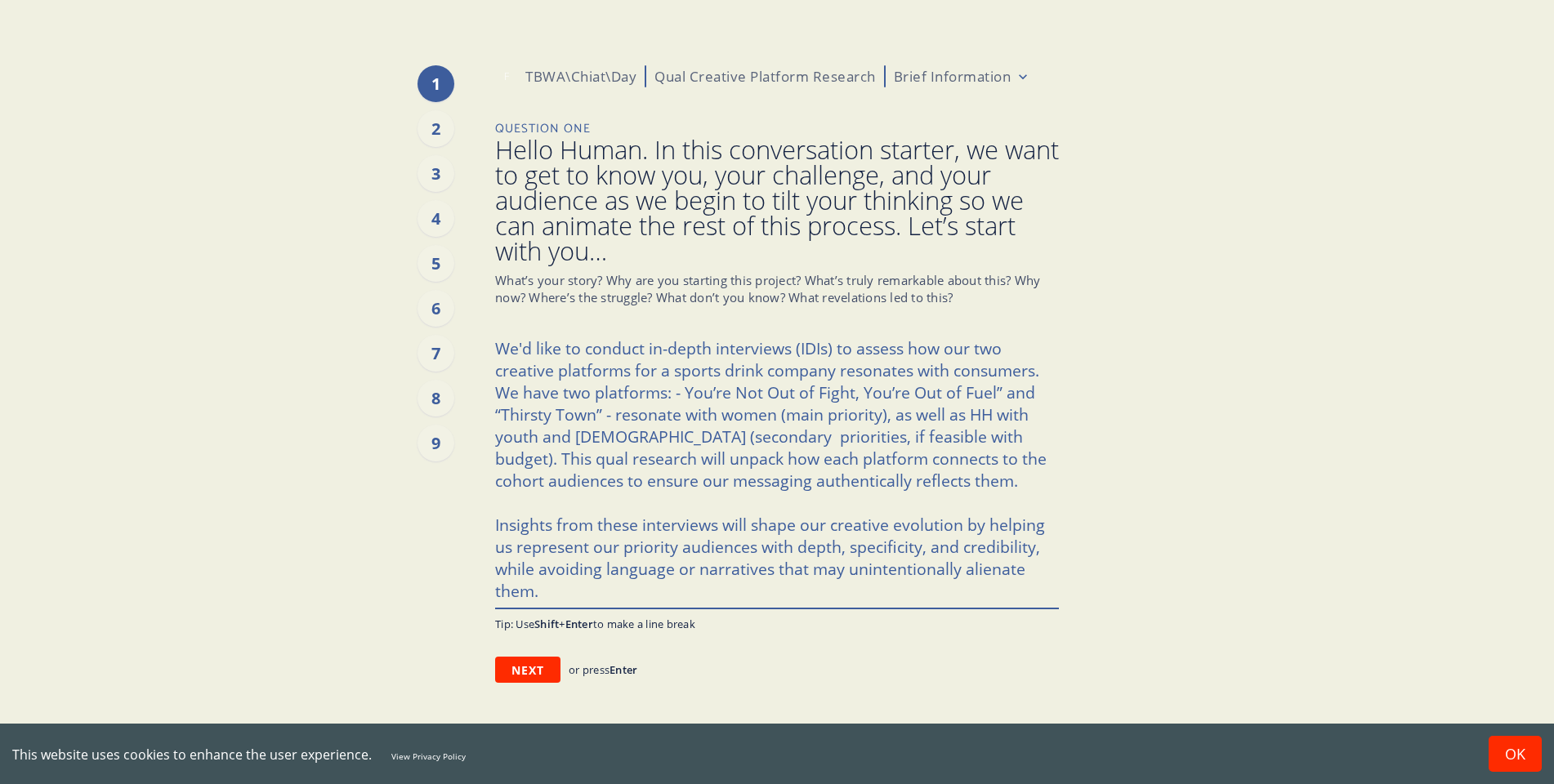type 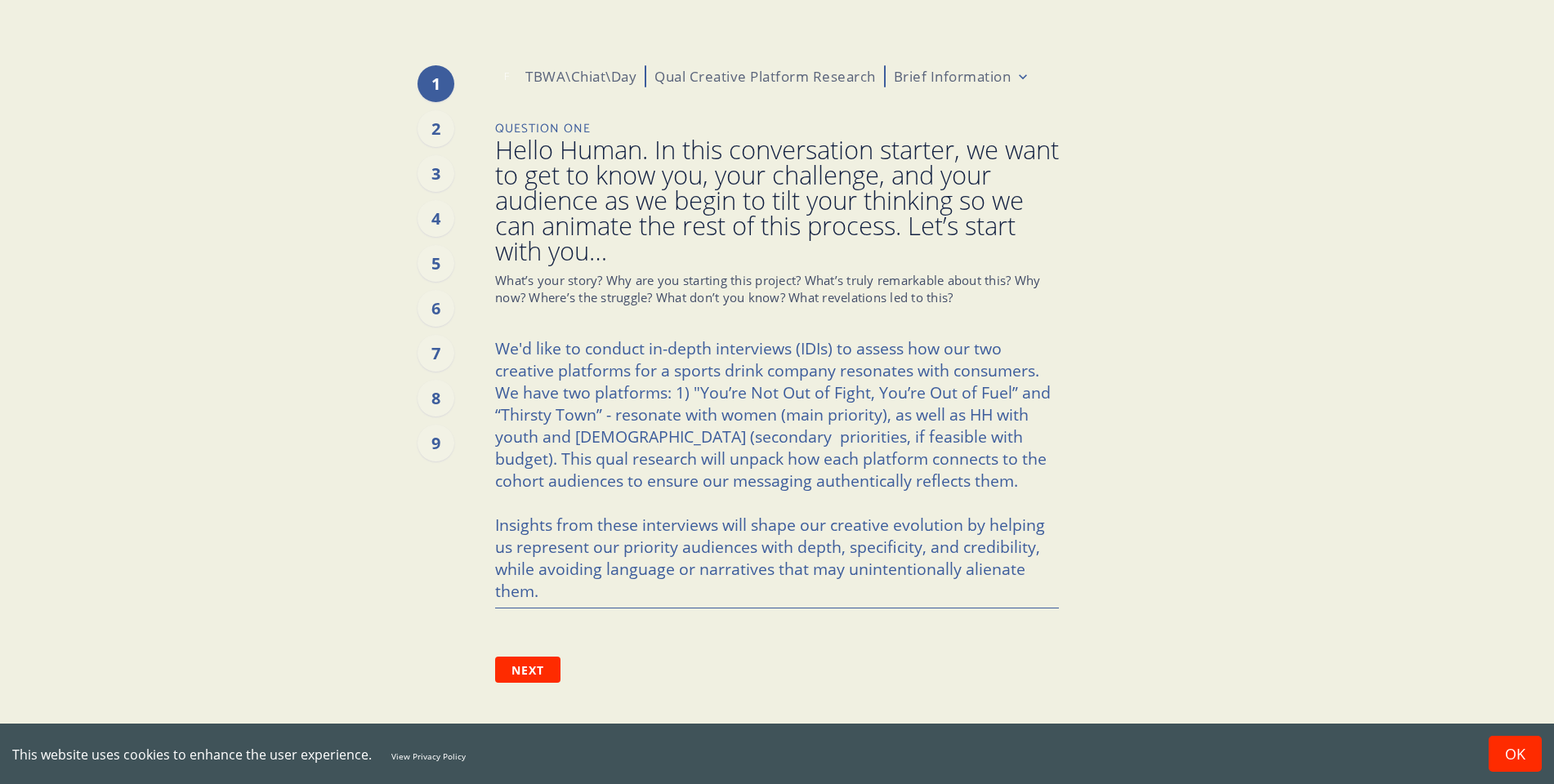click on "1 2 3 4 5 6 7 8 9 F TBWA\Chiat\Day Qual Creative Platform Research Brief Information Question One Hello Human. In this conversation starter, we want to get to know you, your challenge, and your audience as we begin to tilt your thinking so we can animate the rest of this process. Let’s start with you…
What’s your story? Why are you starting this project? What’s truly remarkable about this? Why now? Where’s the struggle? What don’t you know? What revelations led to this? Tip: Use  Shift  +  Enter  to make a line break Next or press  Enter" at bounding box center (777, 392) 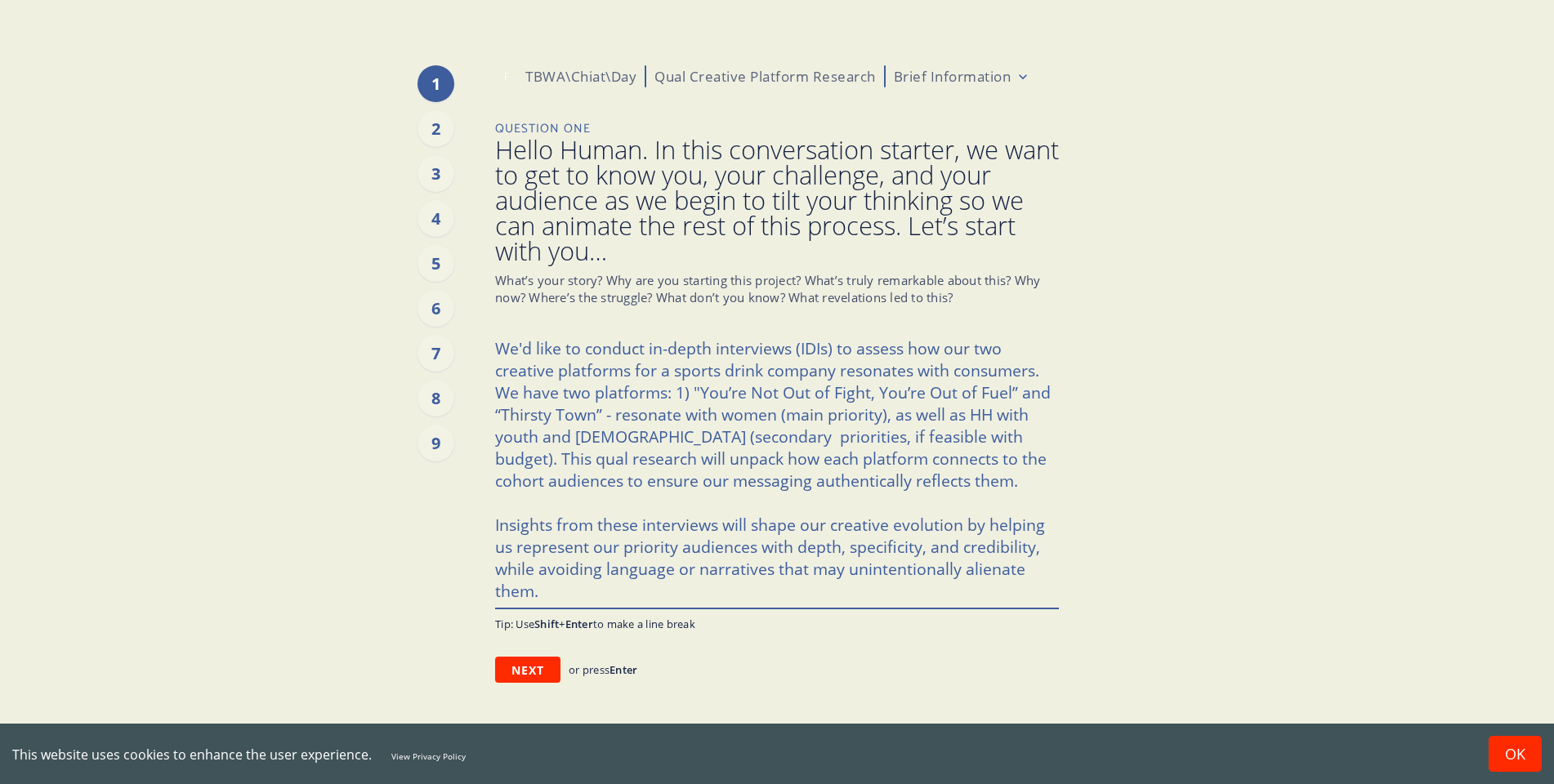 click on "We'd like to conduct in-depth interviews (IDIs) to assess how our two creative platforms for a sports drink company resonates with consumers. We have two platforms: 1) "You’re Not Out of Fight, You’re Out of Fuel” and “Thirsty Town” - resonate with women (main priority), as well as HH with youth and [DEMOGRAPHIC_DATA] (secondary  priorities, if feasible with budget). This qual research will unpack how each platform connects to the cohort audiences to ensure our messaging authentically reflects them.
Insights from these interviews will shape our creative evolution by helping us represent our priority audiences with depth, specificity, and credibility, while avoiding language or narratives that may unintentionally alienate them." at bounding box center [777, 469] 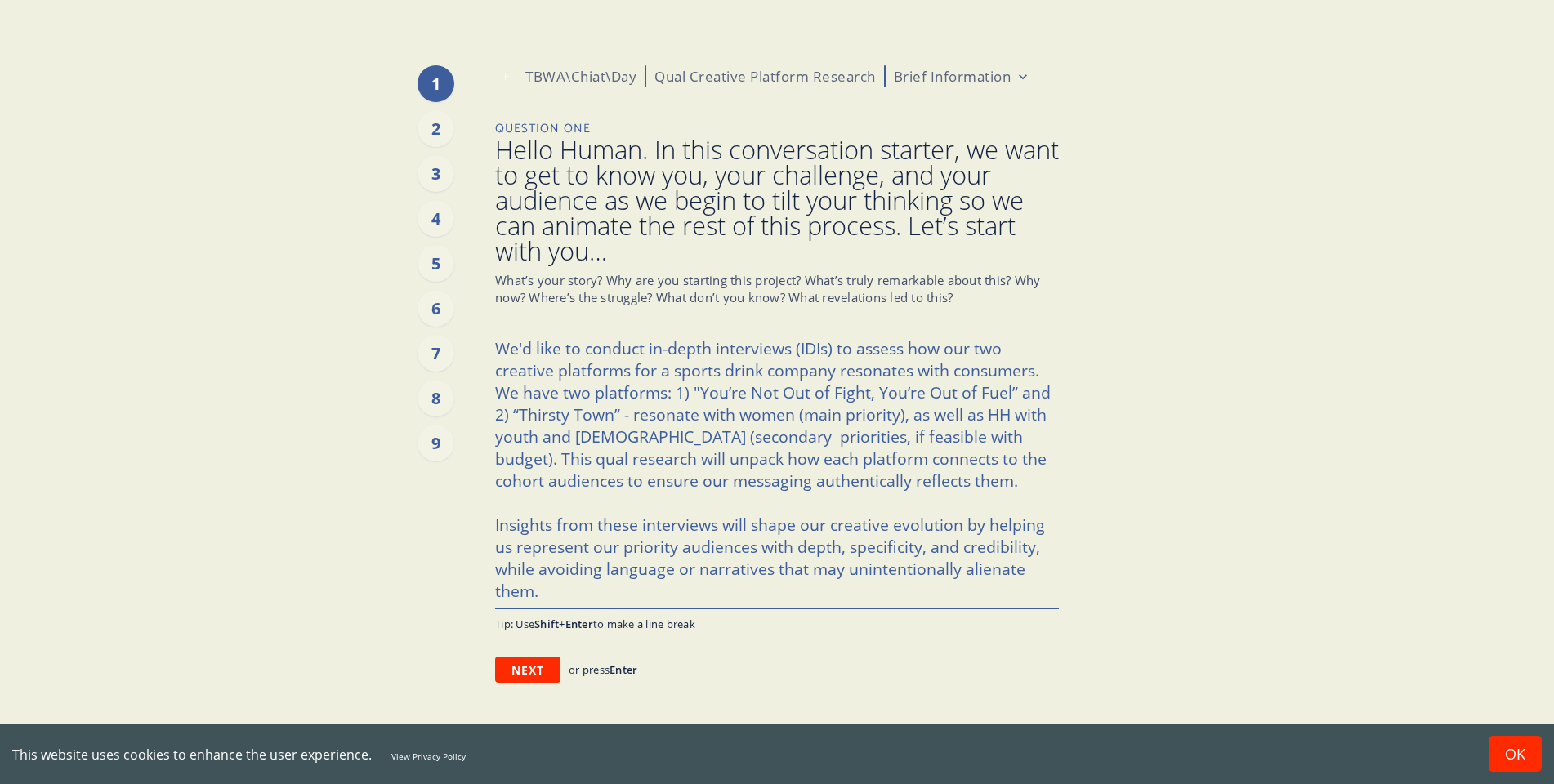 click on "We'd like to conduct in-depth interviews (IDIs) to assess how our two creative platforms for a sports drink company resonates with consumers. We have two platforms: 1) "You’re Not Out of Fight, You’re Out of Fuel” and 2) “Thirsty Town” - resonate with women (main priority), as well as HH with youth and [DEMOGRAPHIC_DATA] (secondary  priorities, if feasible with budget). This qual research will unpack how each platform connects to the cohort audiences to ensure our messaging authentically reflects them.
Insights from these interviews will shape our creative evolution by helping us represent our priority audiences with depth, specificity, and credibility, while avoiding language or narratives that may unintentionally alienate them." at bounding box center (777, 469) 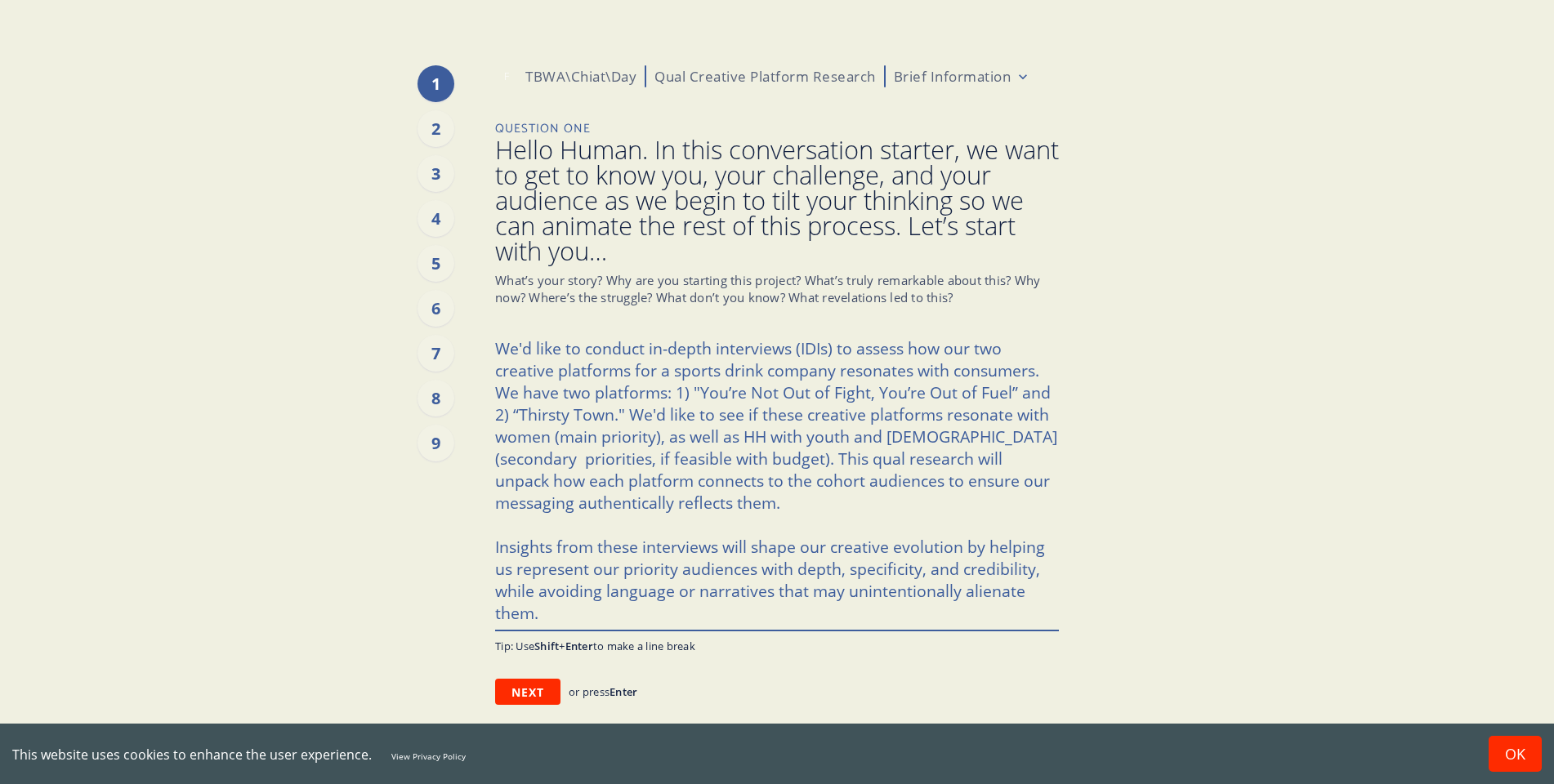 click on "We'd like to conduct in-depth interviews (IDIs) to assess how our two creative platforms for a sports drink company resonates with consumers. We have two platforms: 1) "You’re Not Out of Fight, You’re Out of Fuel” and 2) “Thirsty Town." We'd like to see if these creative platforms resonate with women (main priority), as well as HH with youth and [DEMOGRAPHIC_DATA] (secondary  priorities, if feasible with budget). This qual research will unpack how each platform connects to the cohort audiences to ensure our messaging authentically reflects them.
Insights from these interviews will shape our creative evolution by helping us represent our priority audiences with depth, specificity, and credibility, while avoiding language or narratives that may unintentionally alienate them." at bounding box center (777, 480) 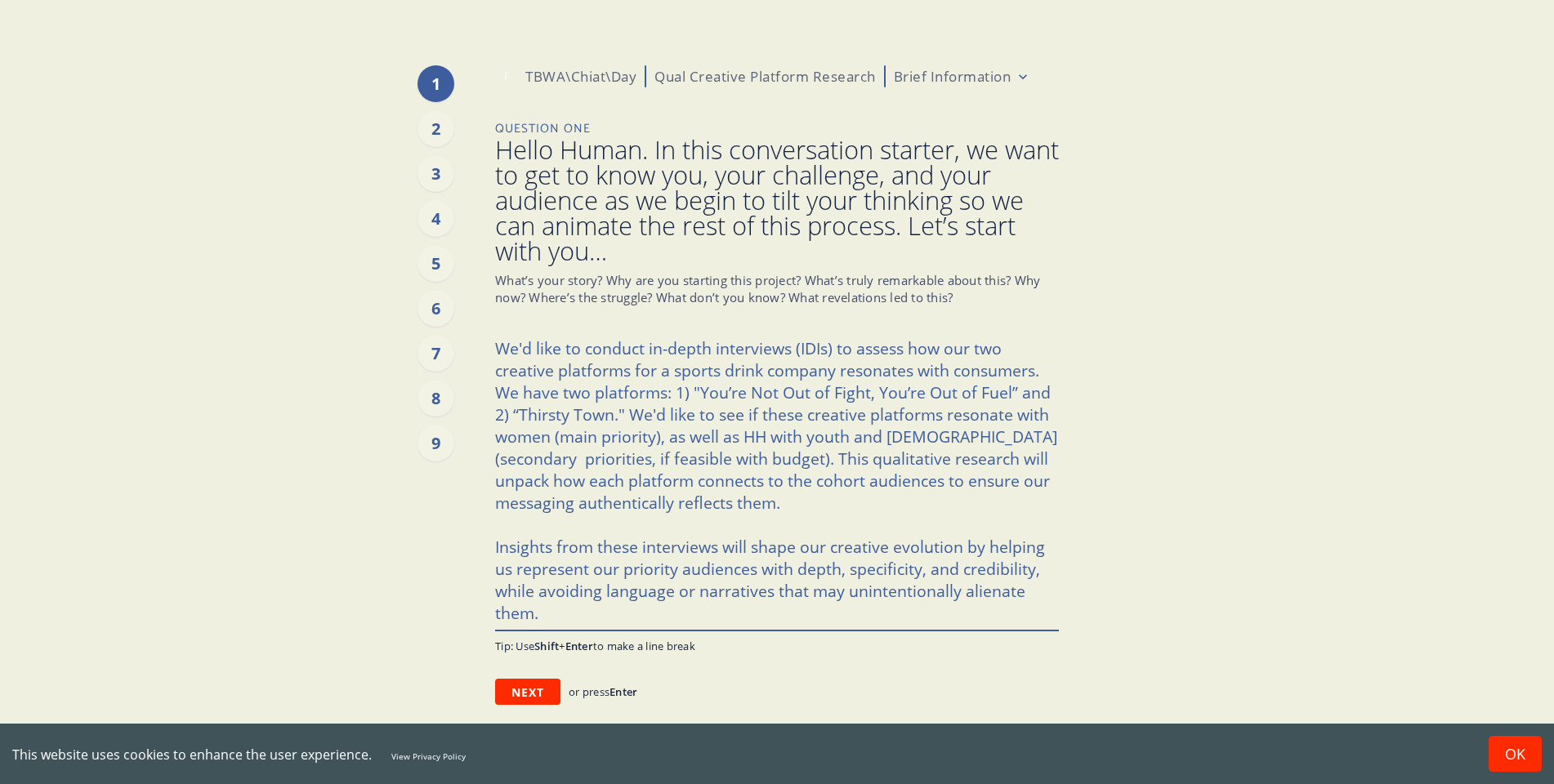click on "We'd like to conduct in-depth interviews (IDIs) to assess how our two creative platforms for a sports drink company resonates with consumers. We have two platforms: 1) "You’re Not Out of Fight, You’re Out of Fuel” and 2) “Thirsty Town." We'd like to see if these creative platforms resonate with women (main priority), as well as HH with youth and [DEMOGRAPHIC_DATA] (secondary  priorities, if feasible with budget). This qualitative research will unpack how each platform connects to the cohort audiences to ensure our messaging authentically reflects them.
Insights from these interviews will shape our creative evolution by helping us represent our priority audiences with depth, specificity, and credibility, while avoiding language or narratives that may unintentionally alienate them." at bounding box center (777, 480) 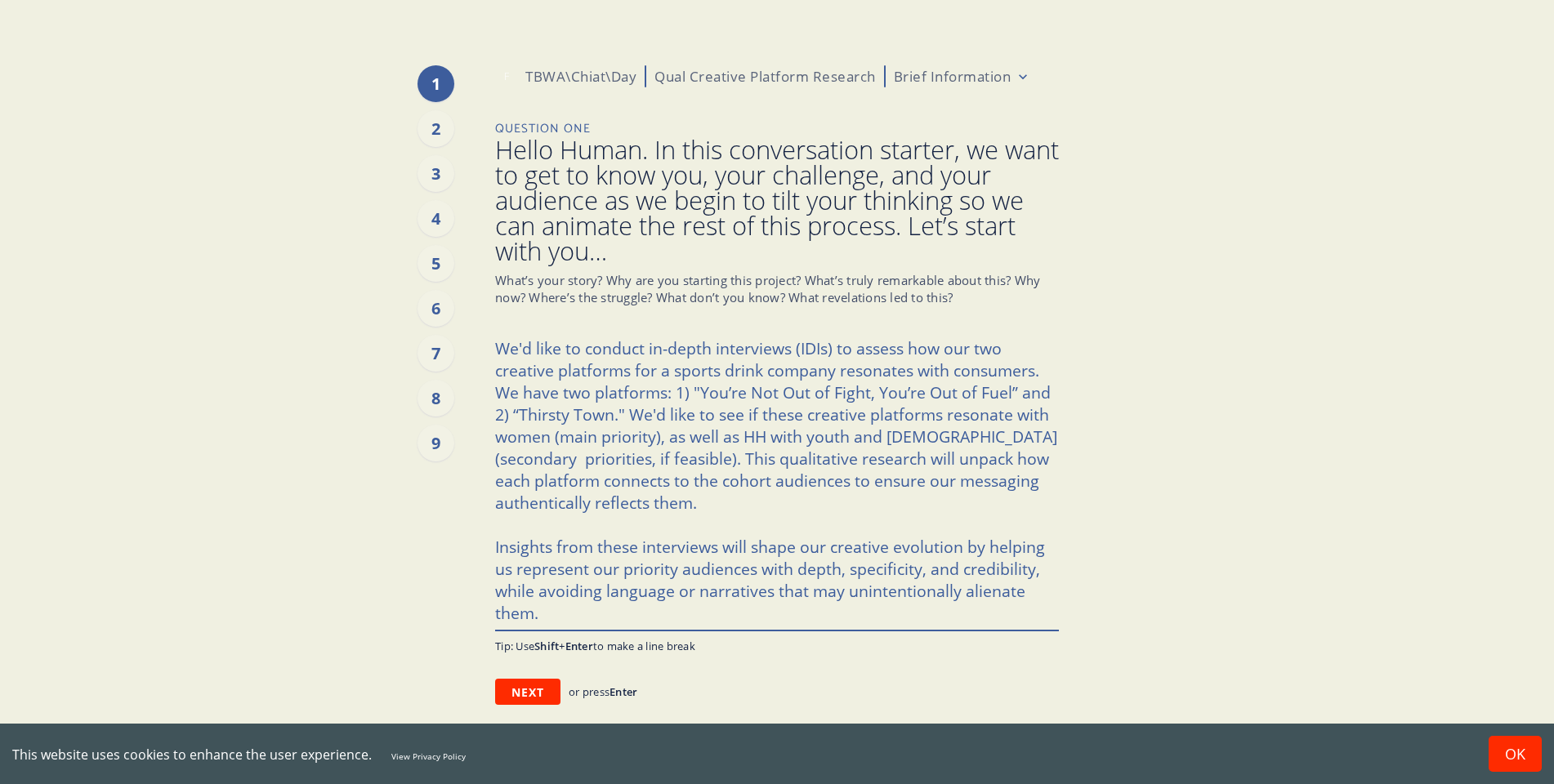 click on "We'd like to conduct in-depth interviews (IDIs) to assess how our two creative platforms for a sports drink company resonates with consumers. We have two platforms: 1) "You’re Not Out of Fight, You’re Out of Fuel” and 2) “Thirsty Town." We'd like to see if these creative platforms resonate with women (main priority), as well as HH with youth and [DEMOGRAPHIC_DATA] (secondary  priorities, if feasible). This qualitative research will unpack how each platform connects to the cohort audiences to ensure our messaging authentically reflects them.
Insights from these interviews will shape our creative evolution by helping us represent our priority audiences with depth, specificity, and credibility, while avoiding language or narratives that may unintentionally alienate them." at bounding box center (777, 480) 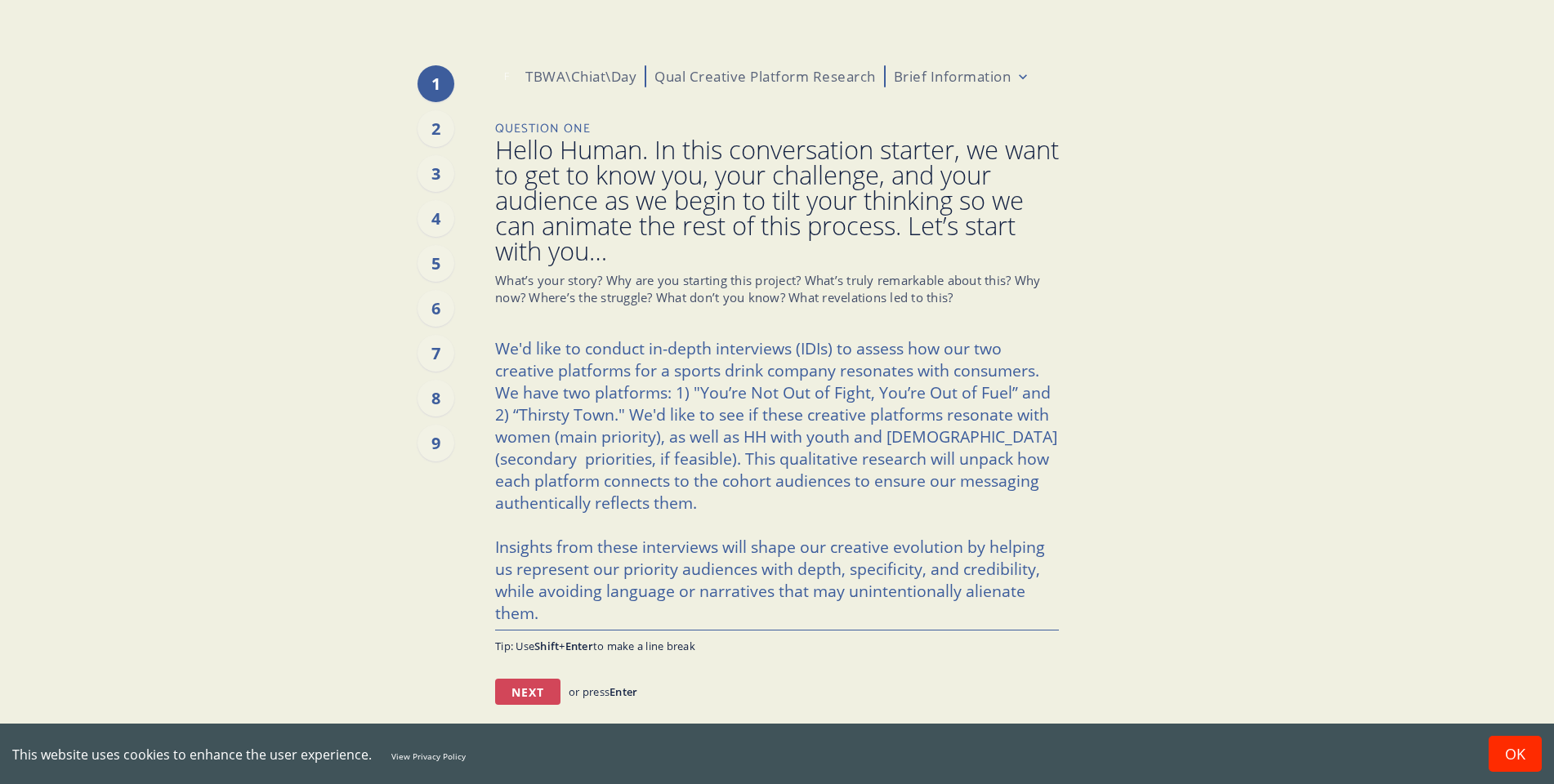 click on "Next" at bounding box center [528, 692] 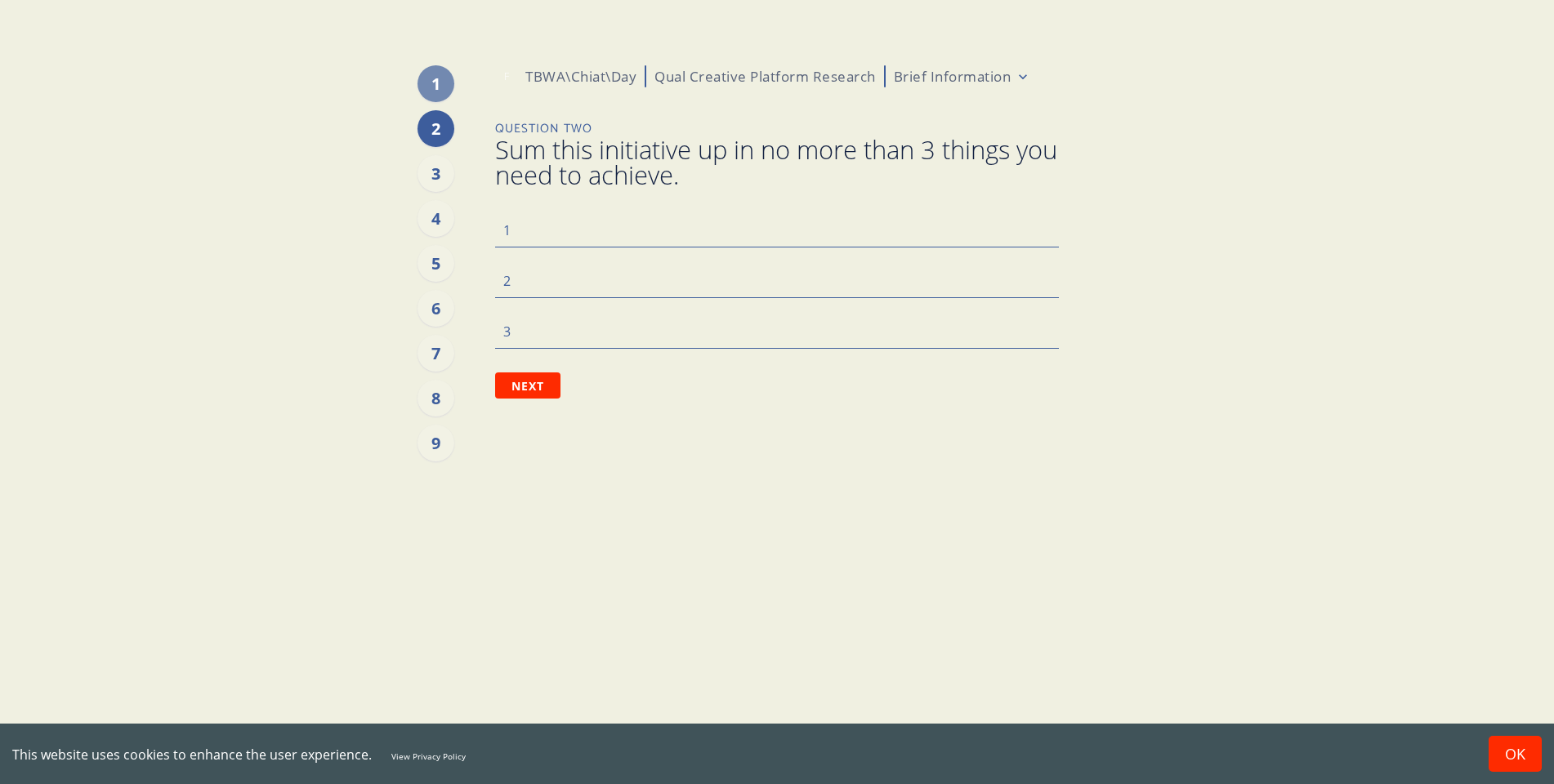 click on "This website uses cookies to enhance the user experience.   View Privacy Policy OK 1 2 3 4 5 6 7 8 9 F TBWA\Chiat\Day Qual Creative Platform Research Brief Information Question Two Sum this initiative up in no more than 3 things you need to achieve. 1 2 3 Next or press  Enter  x" at bounding box center (777, 392) 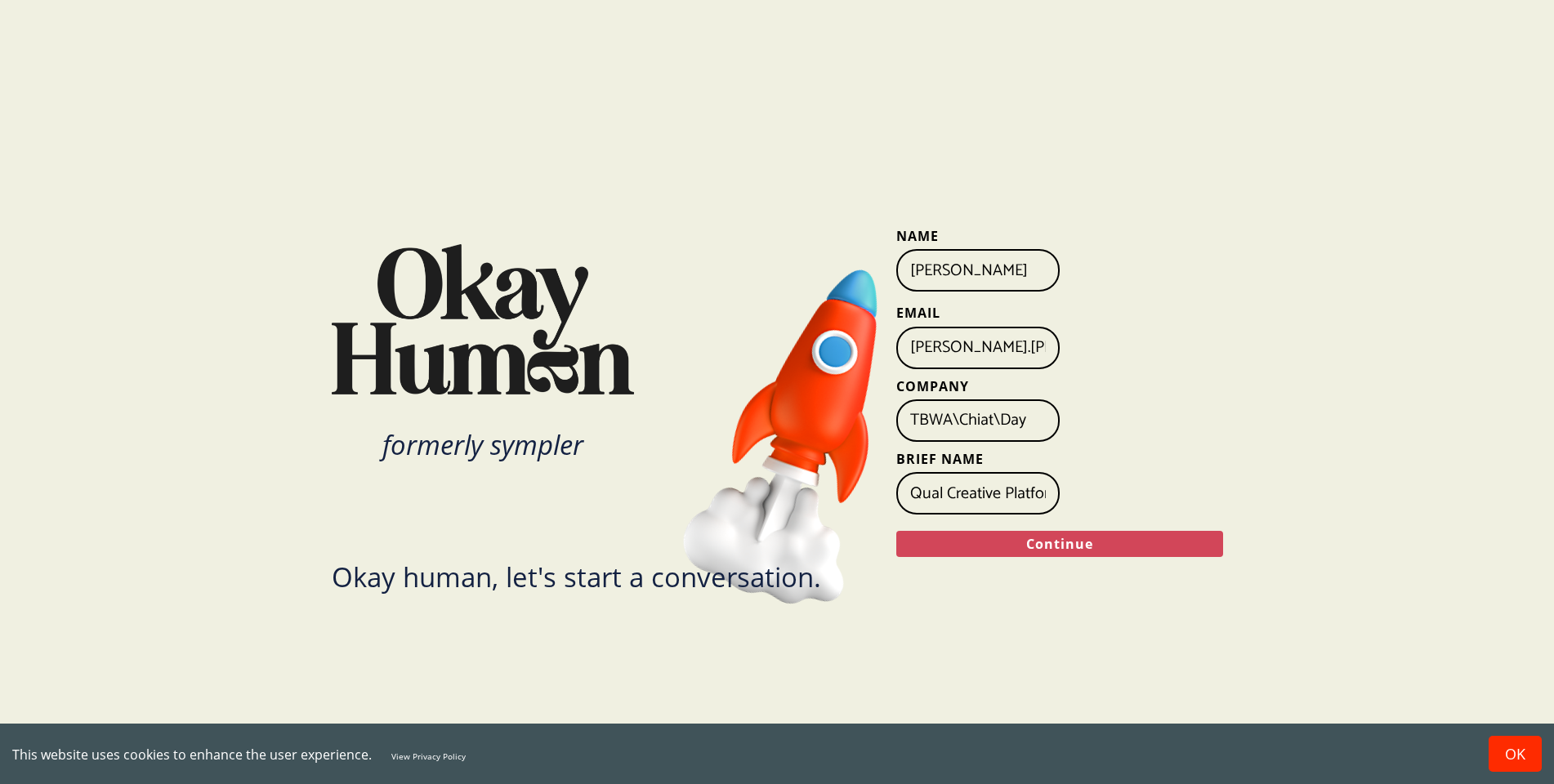 click on "Continue" at bounding box center (1060, 544) 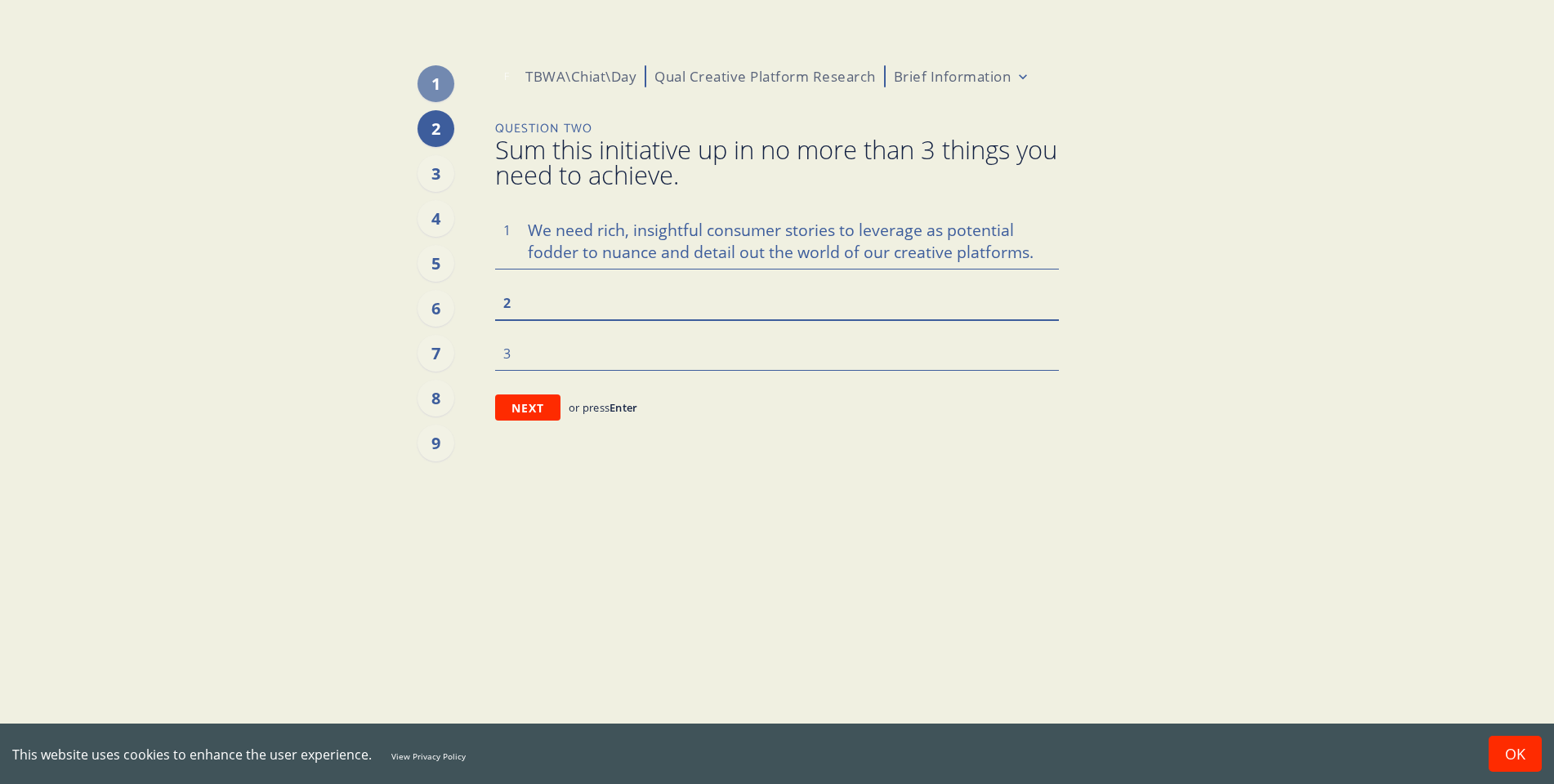 click at bounding box center [777, 302] 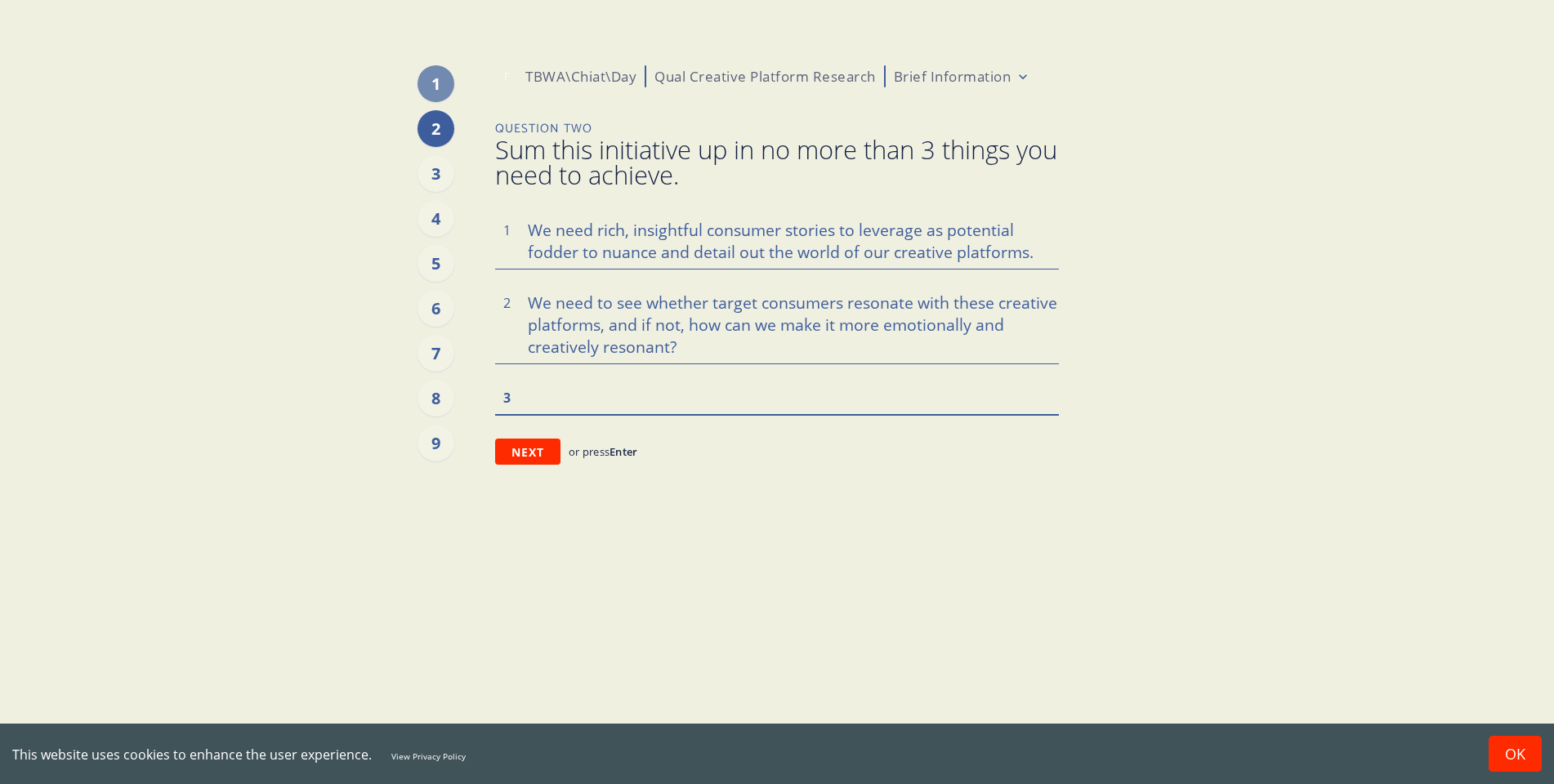 click at bounding box center (777, 397) 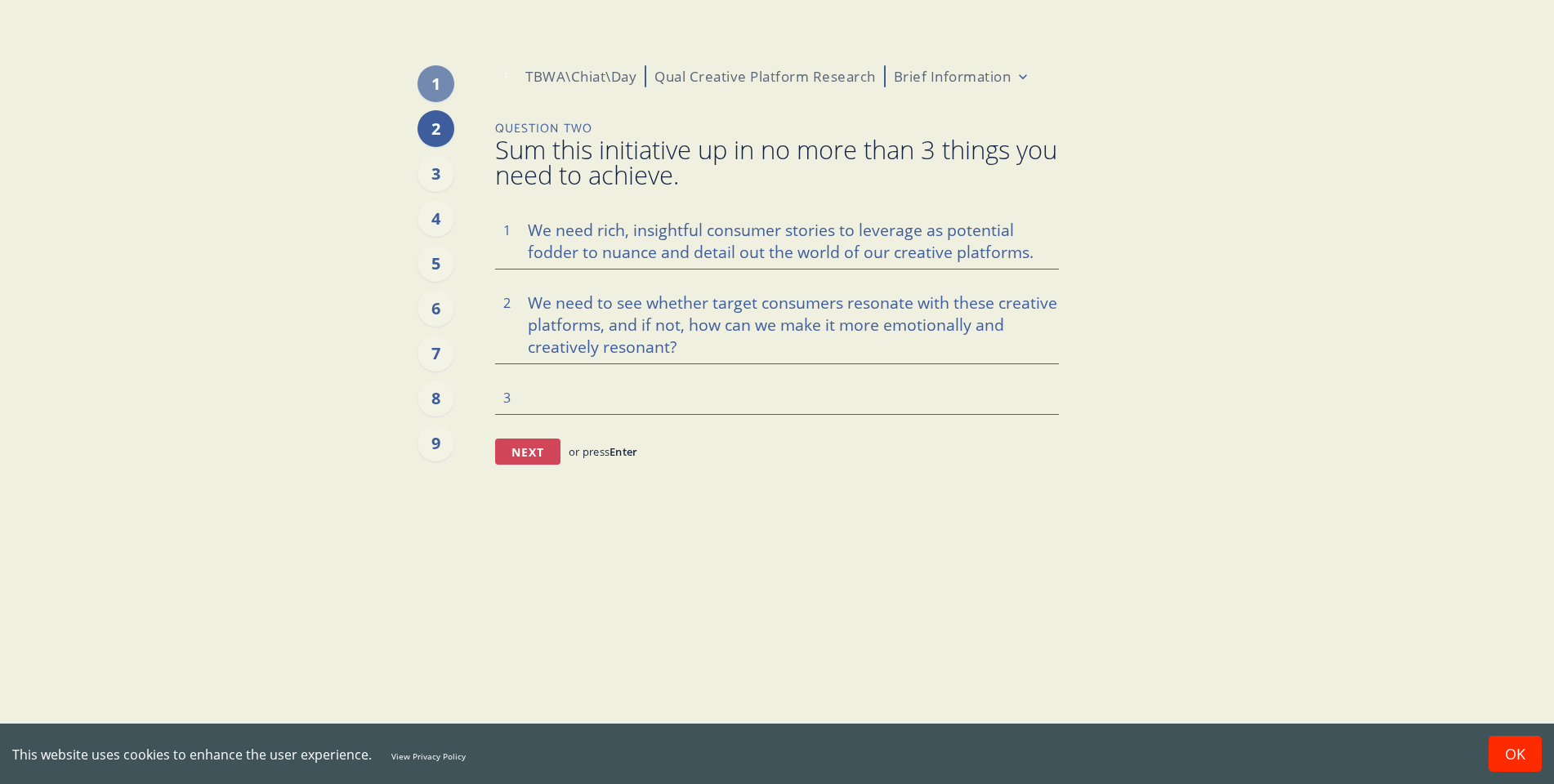 click on "Next" at bounding box center (528, 452) 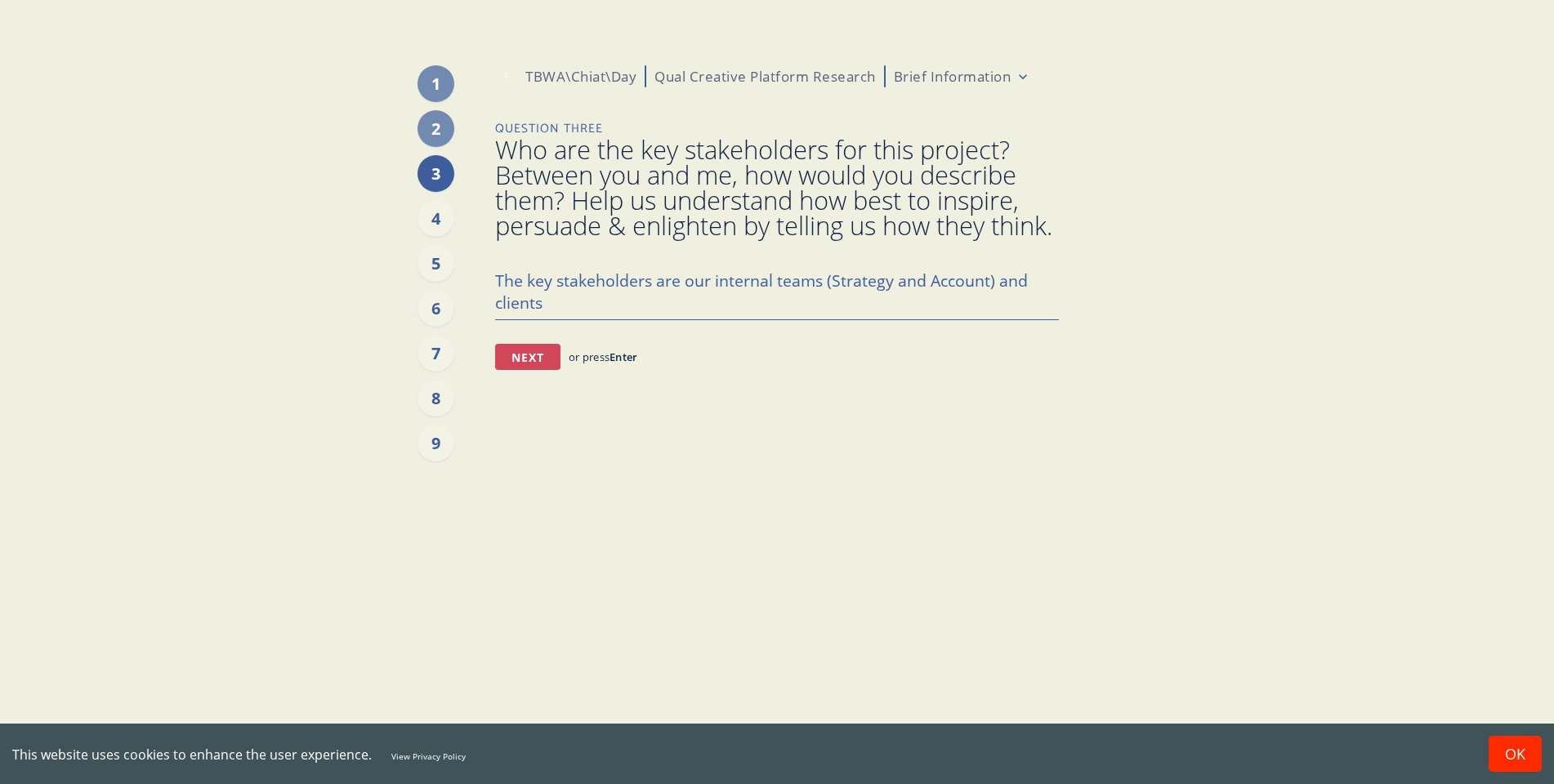 click on "Next" at bounding box center [528, 357] 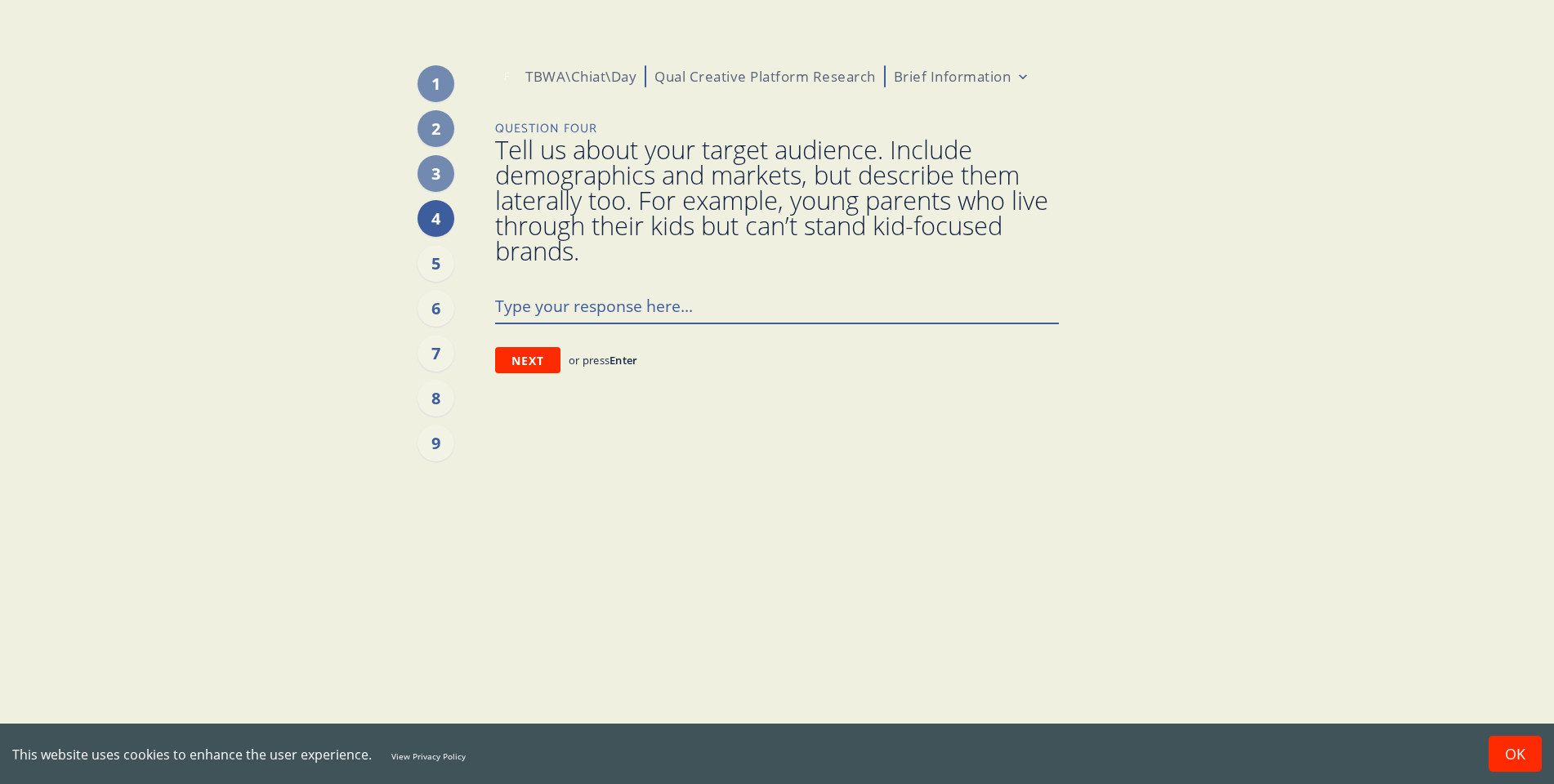 paste on "women (main priority), as well as HH with youth and [DEMOGRAPHIC_DATA]" 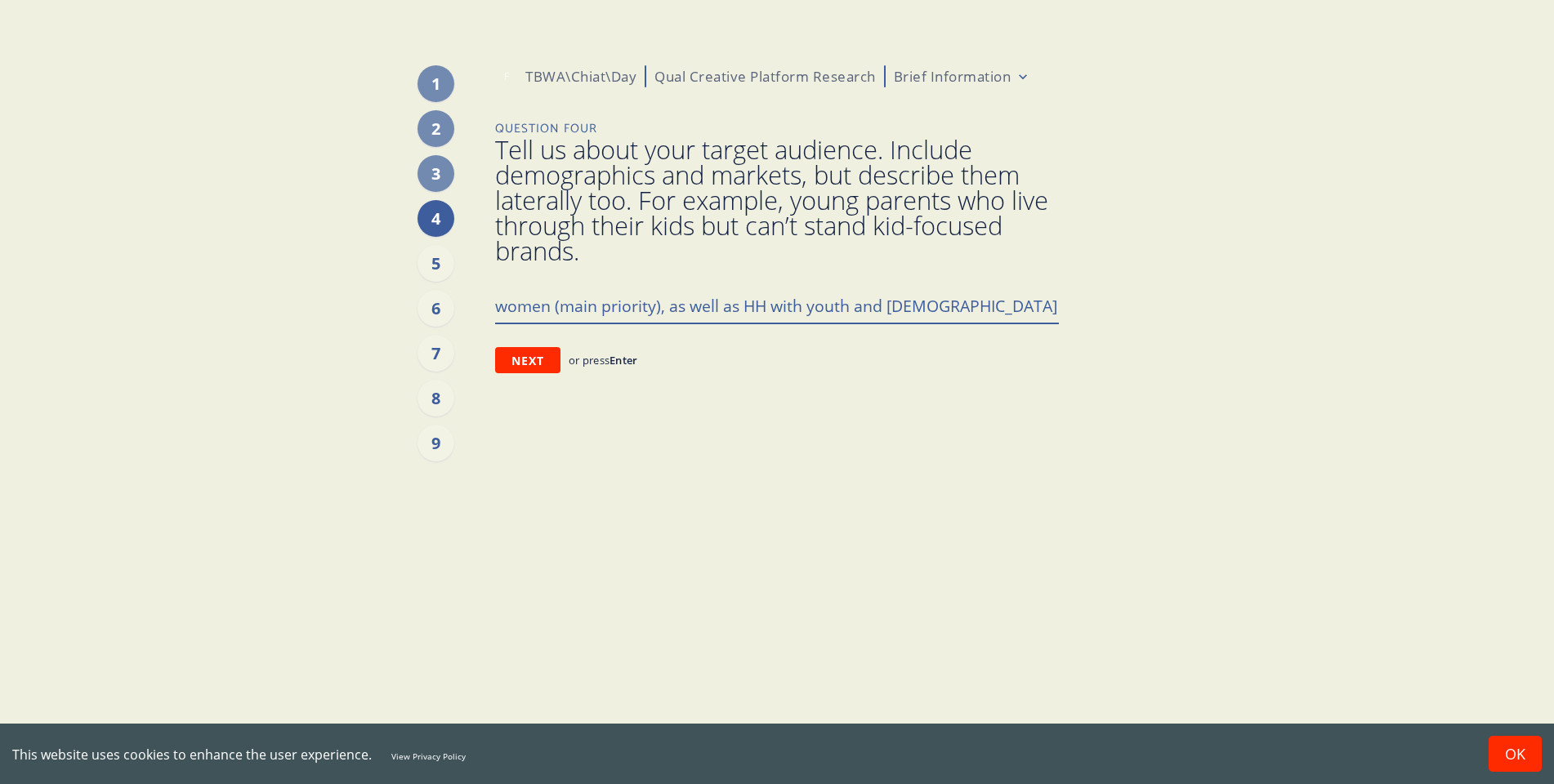 click on "women (main priority), as well as HH with youth and [DEMOGRAPHIC_DATA]" at bounding box center [777, 305] 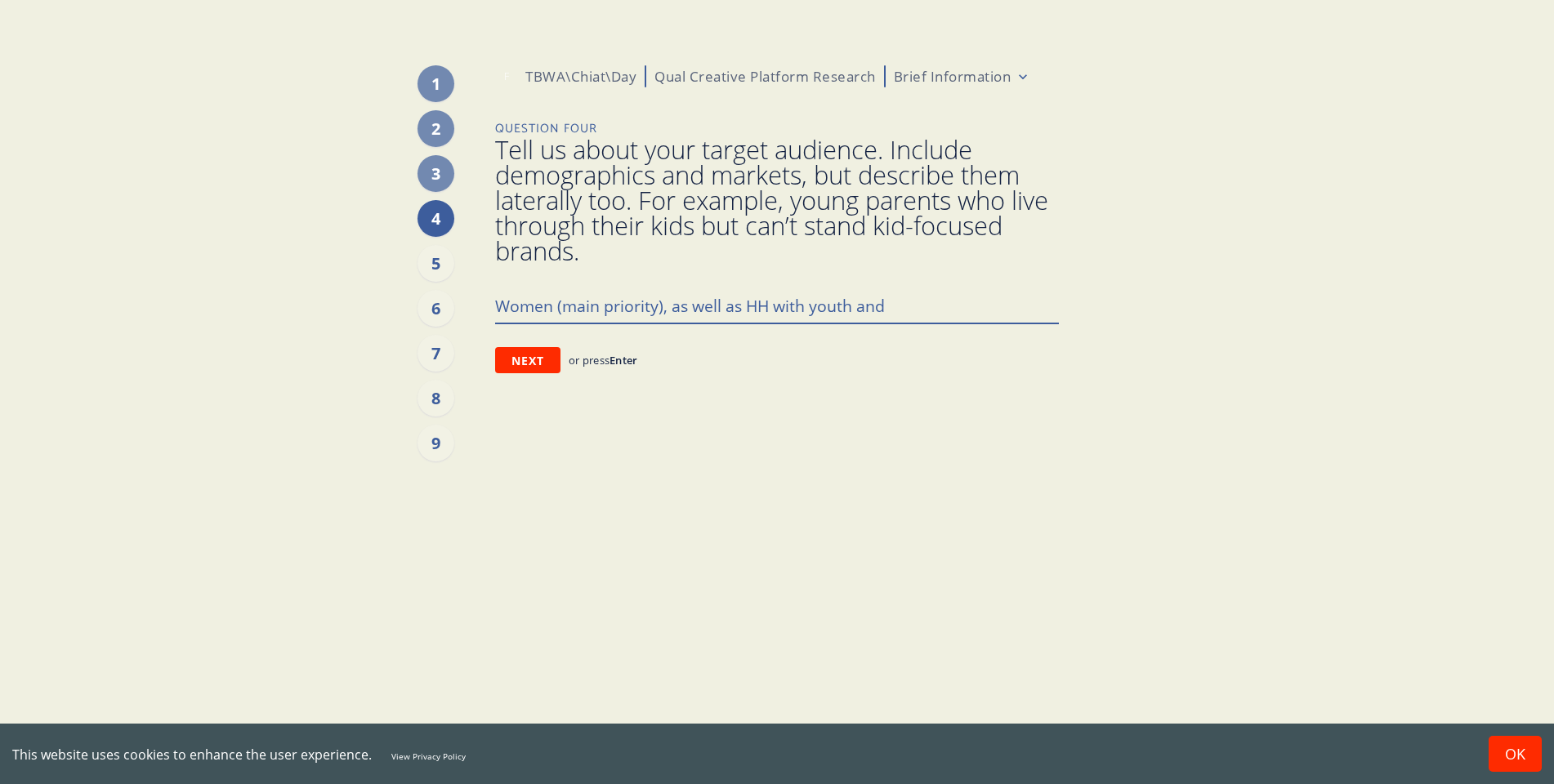 paste on "Women 18-54 who work out at least 1x a week" 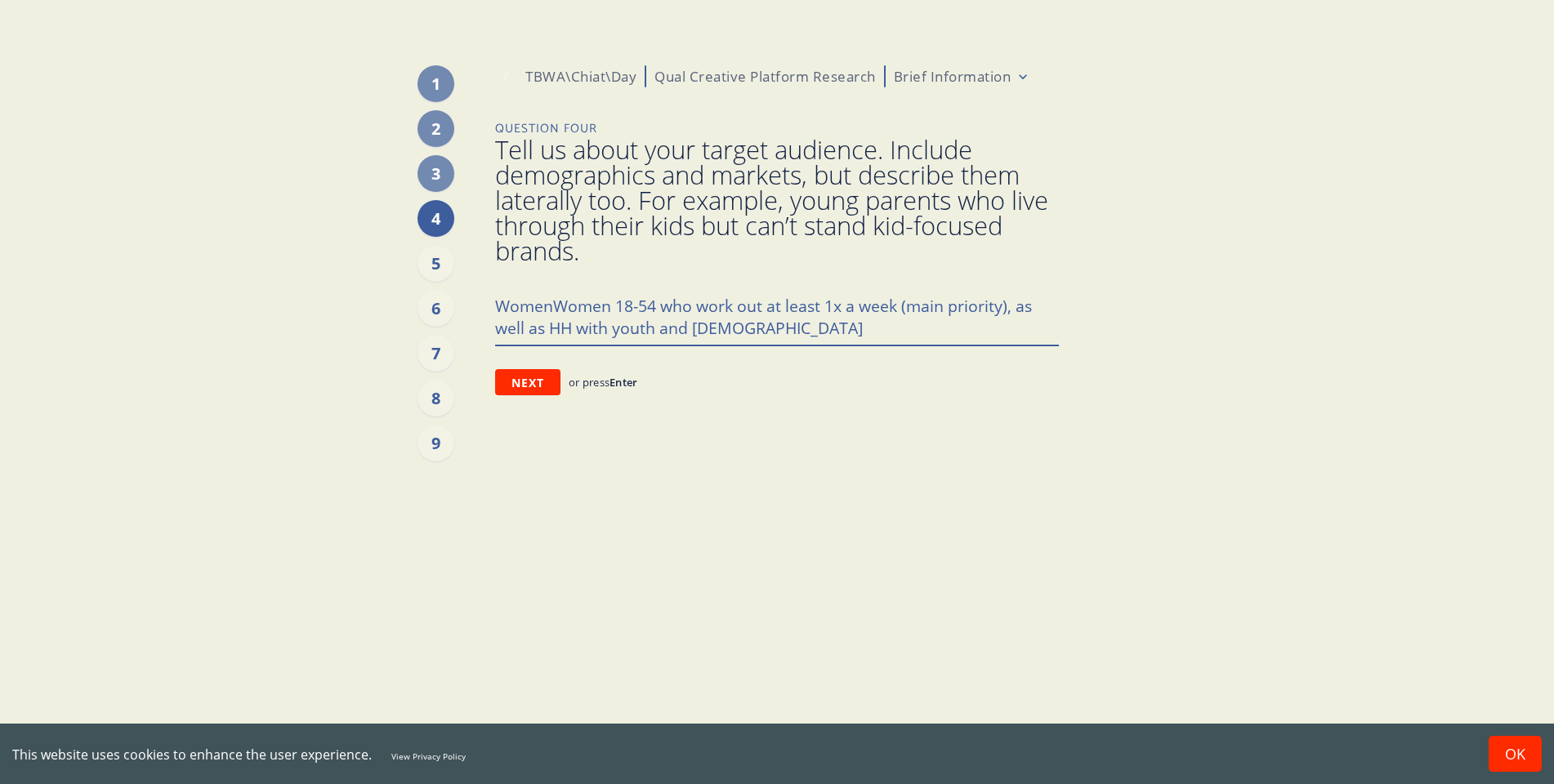 paste on "18-54 who work out at least 1x a week" 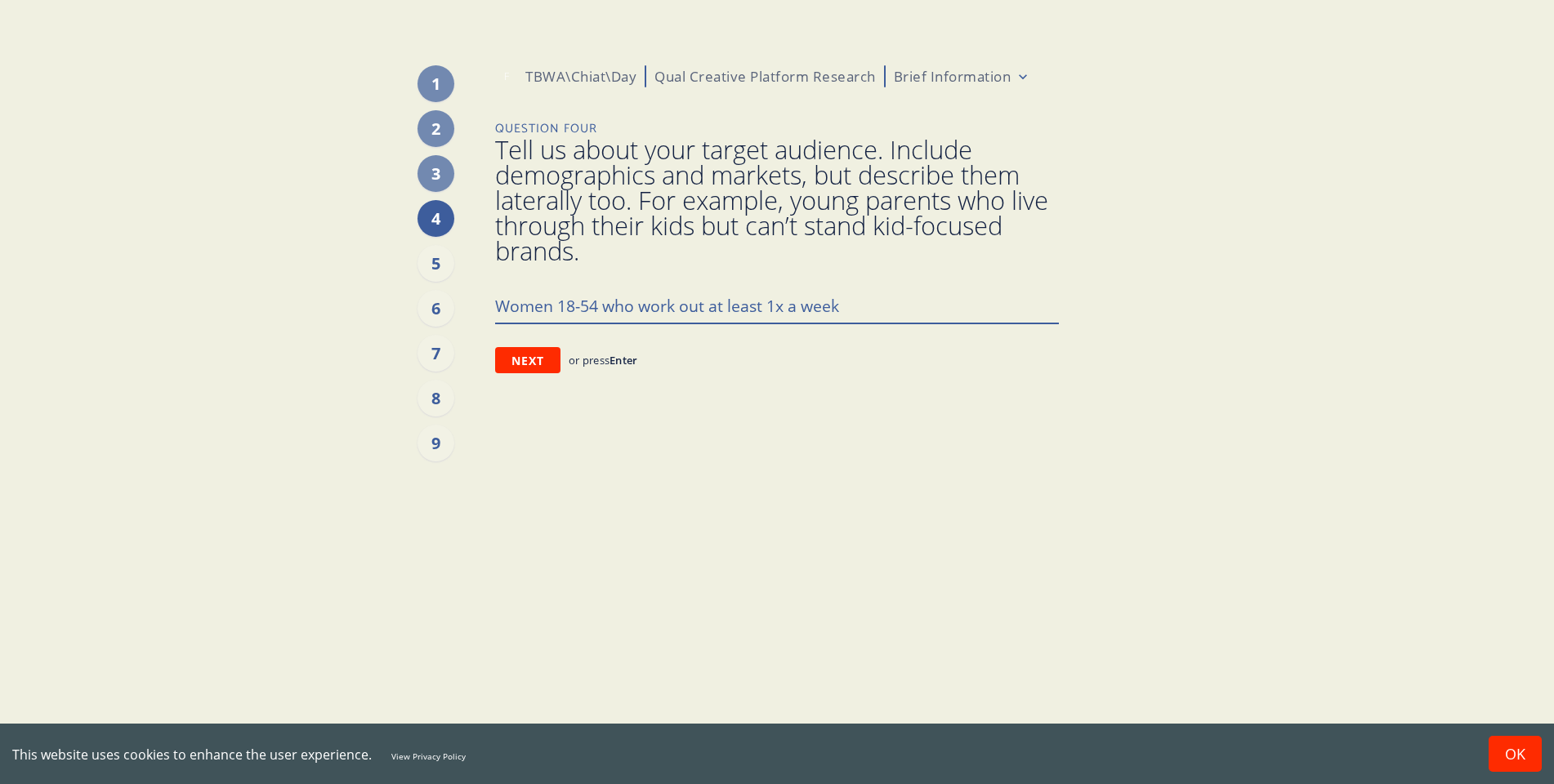 click on "Women 18-54 who work out at least 1x a week" at bounding box center (777, 305) 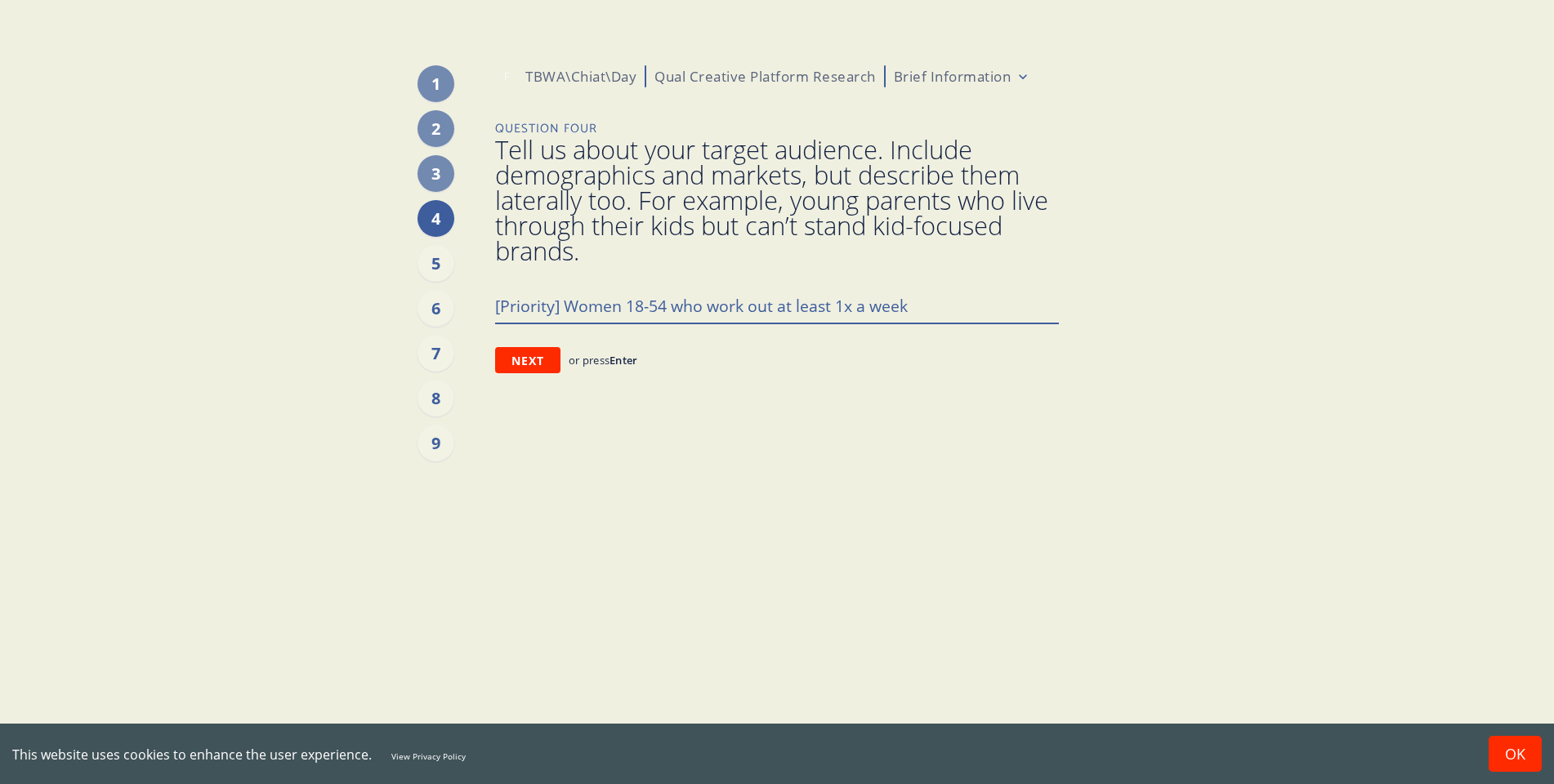 drag, startPoint x: 562, startPoint y: 310, endPoint x: 472, endPoint y: 310, distance: 90 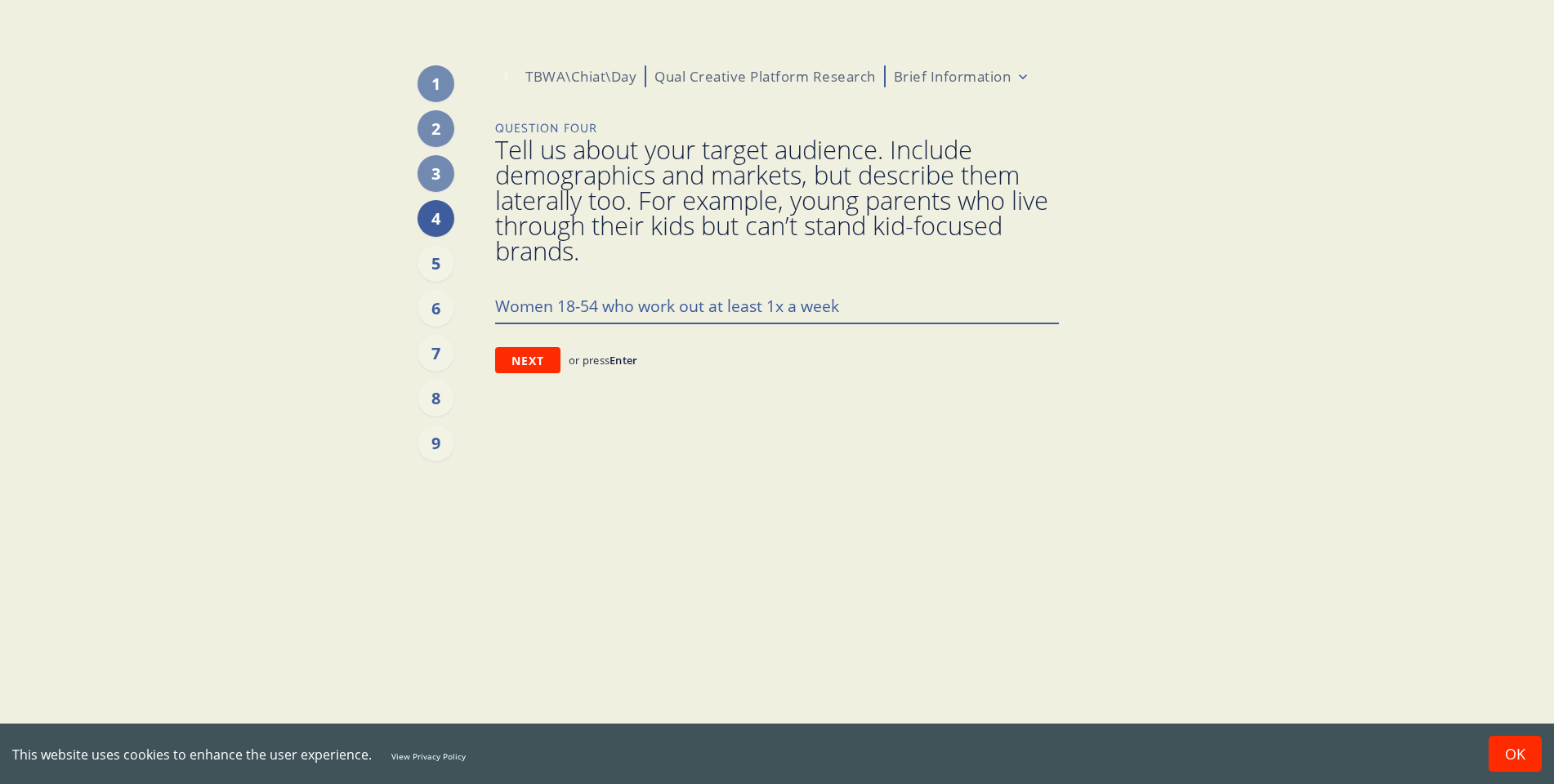 click on "Women 18-54 who work out at least 1x a week" at bounding box center (777, 305) 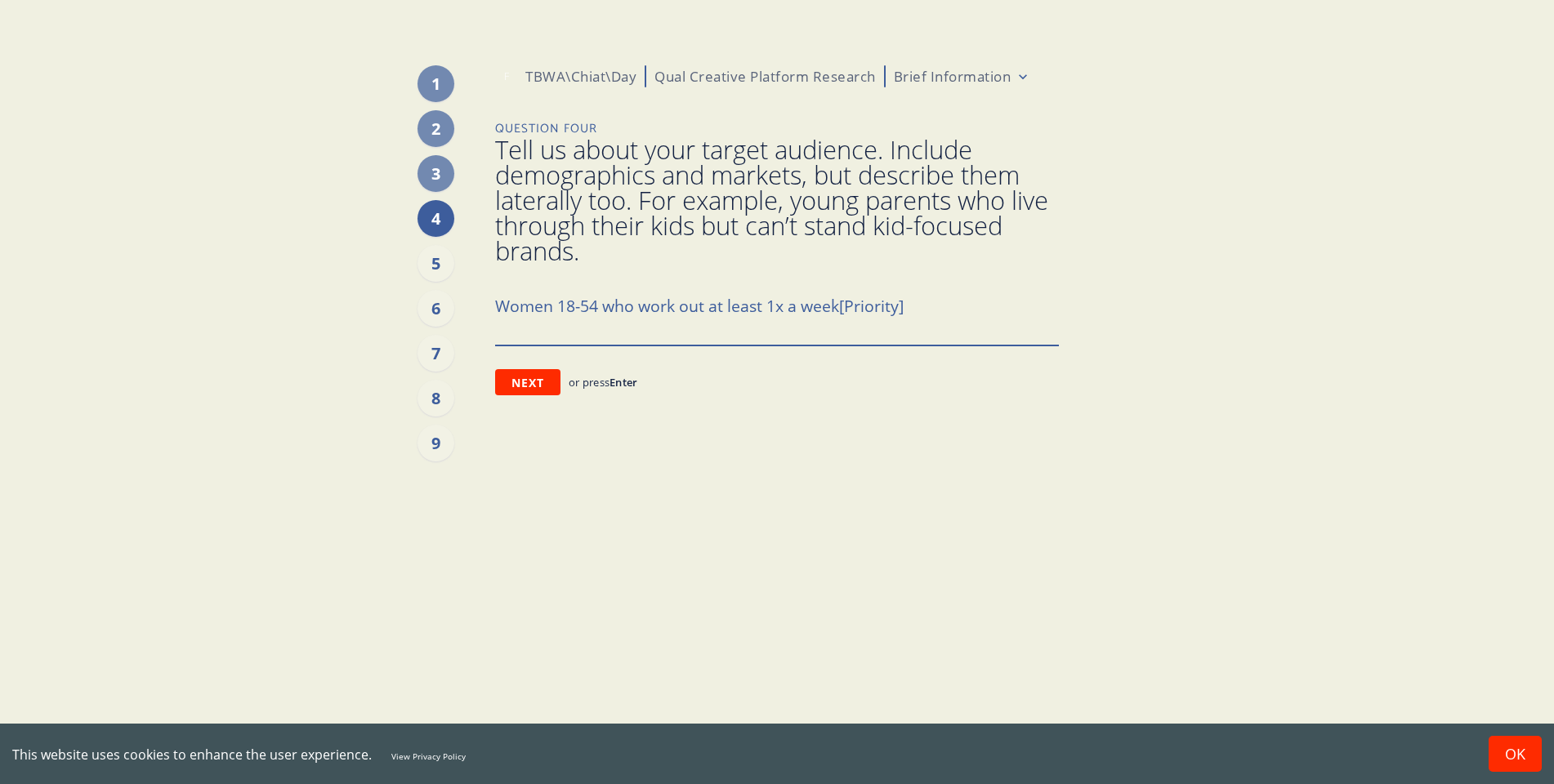 click on "Women 18-54 who work out at least 1x a week[Priority]" at bounding box center (777, 316) 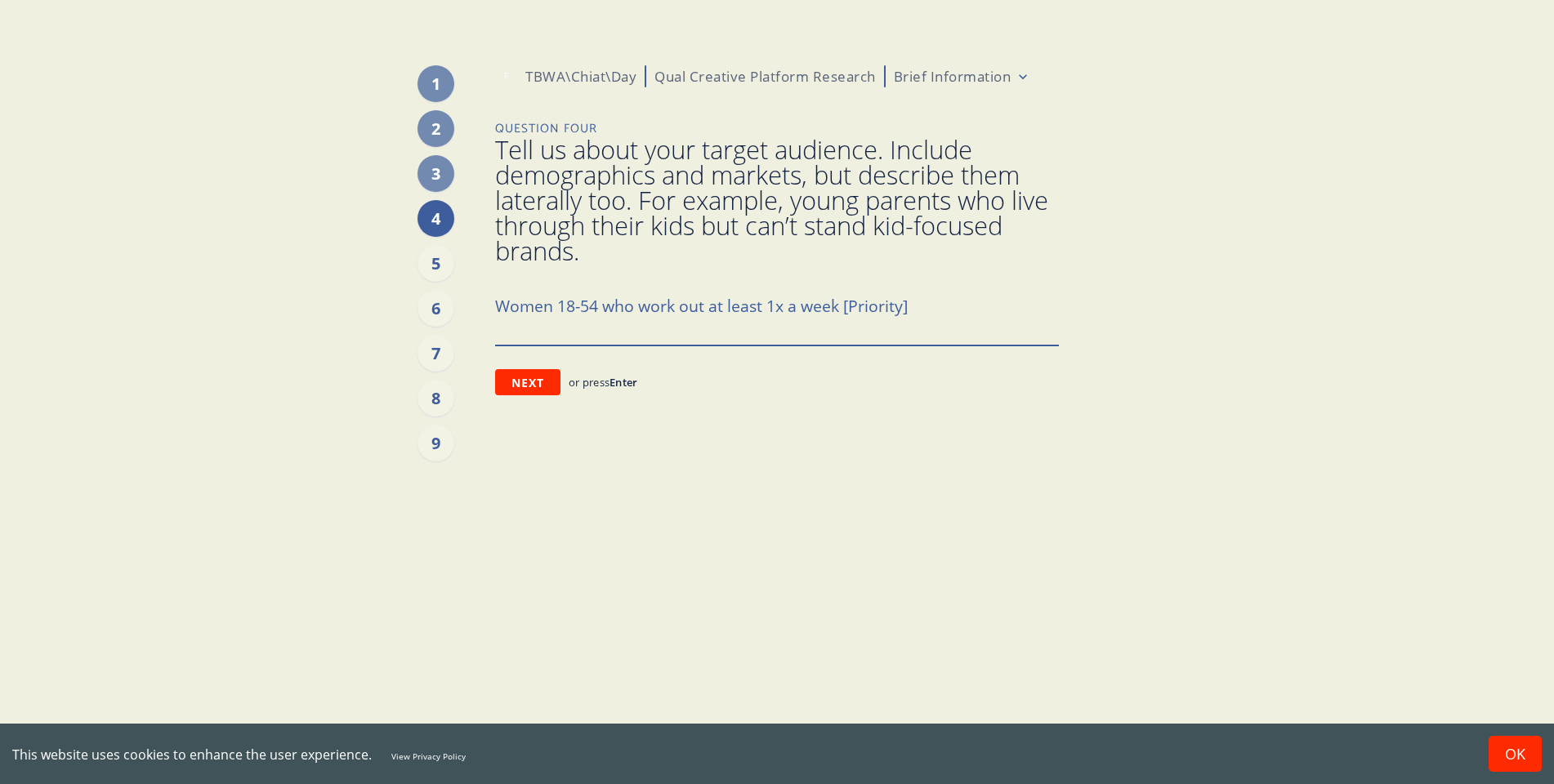 click on "Women 18-54 who work out at least 1x a week [Priority]" at bounding box center [777, 316] 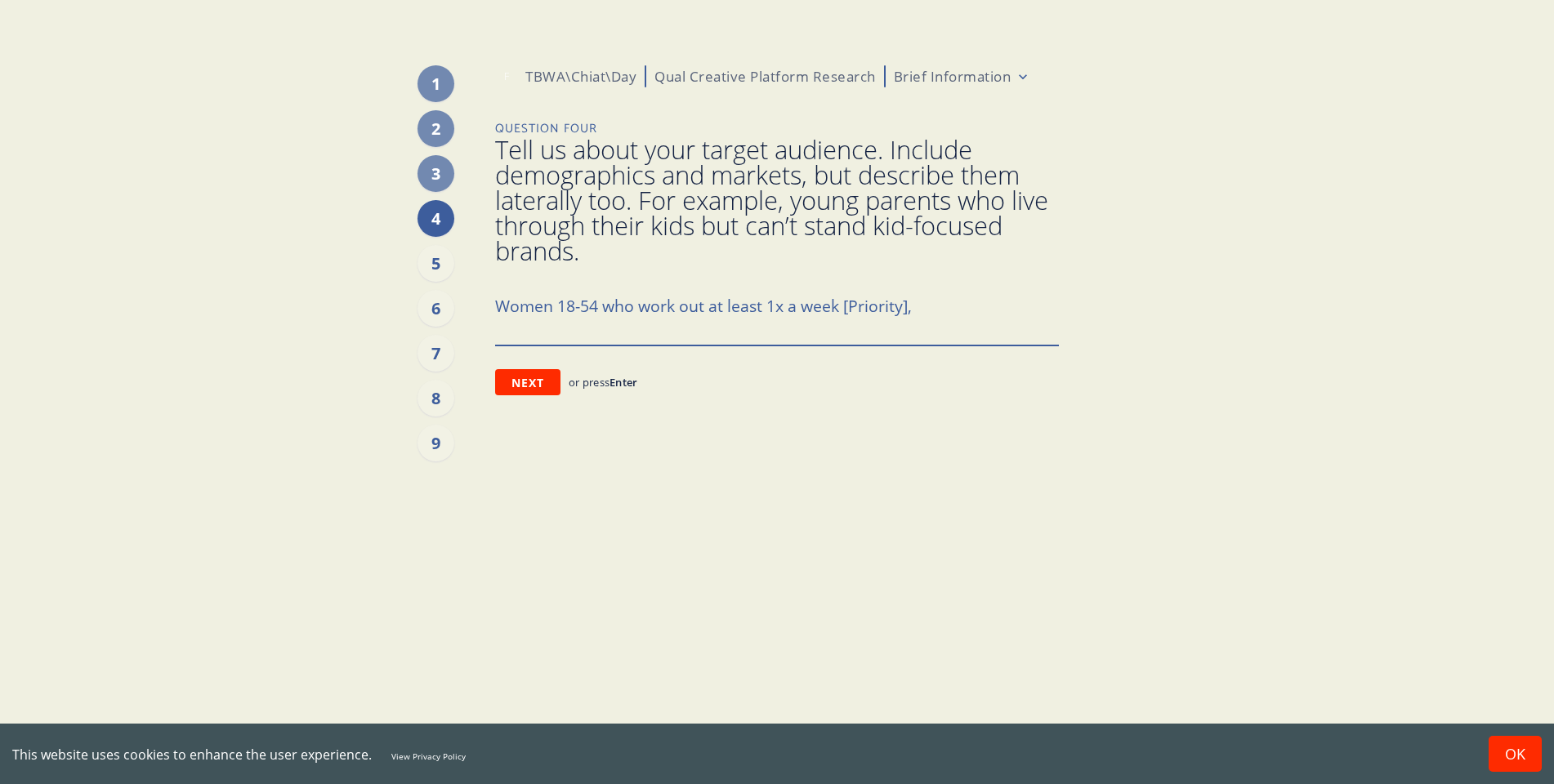 paste on "Parent of kids 6-12 who play sports" 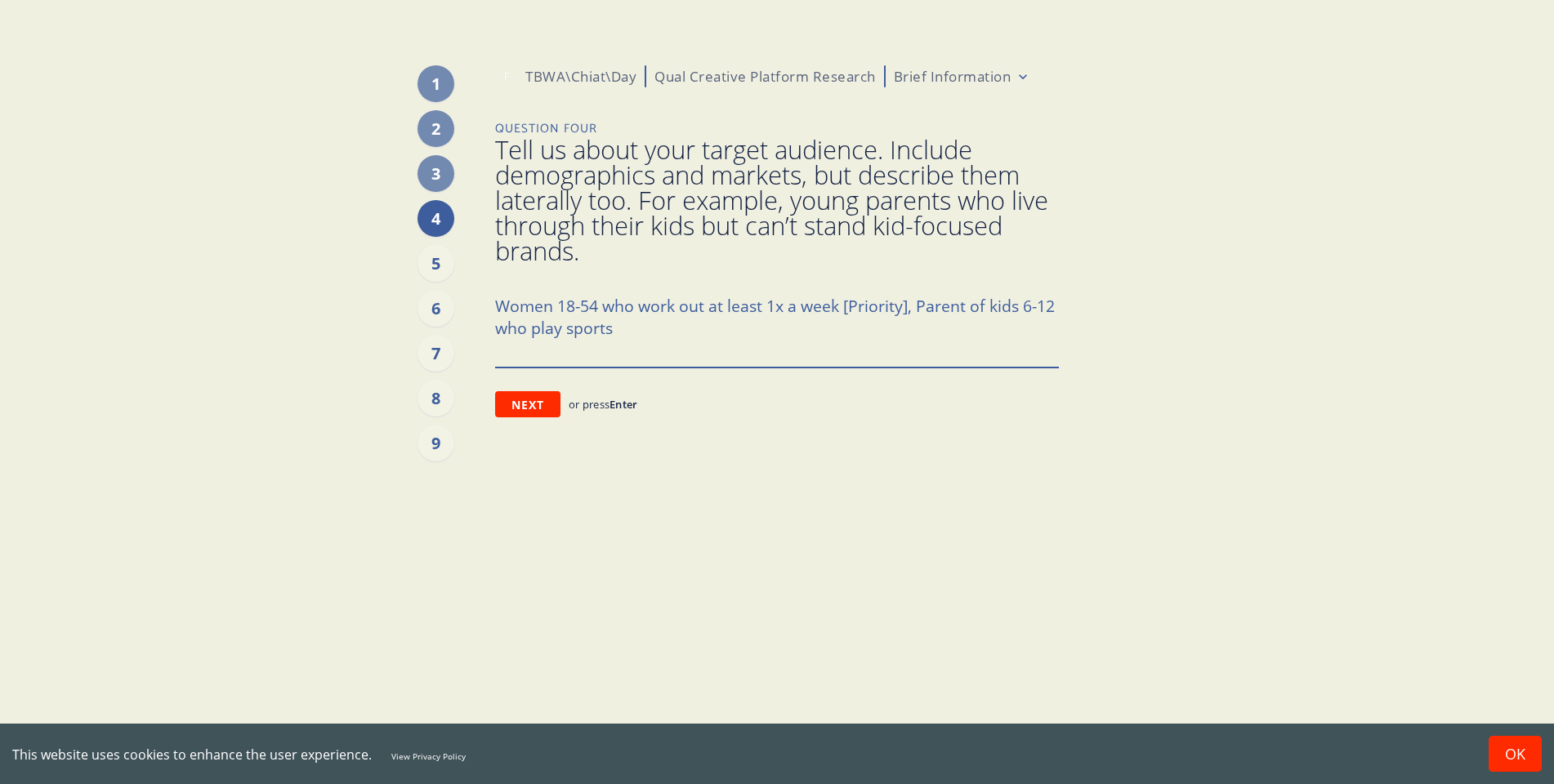 click on "Women 18-54 who work out at least 1x a week [Priority], Parent of kids 6-12 who play sports" at bounding box center (777, 327) 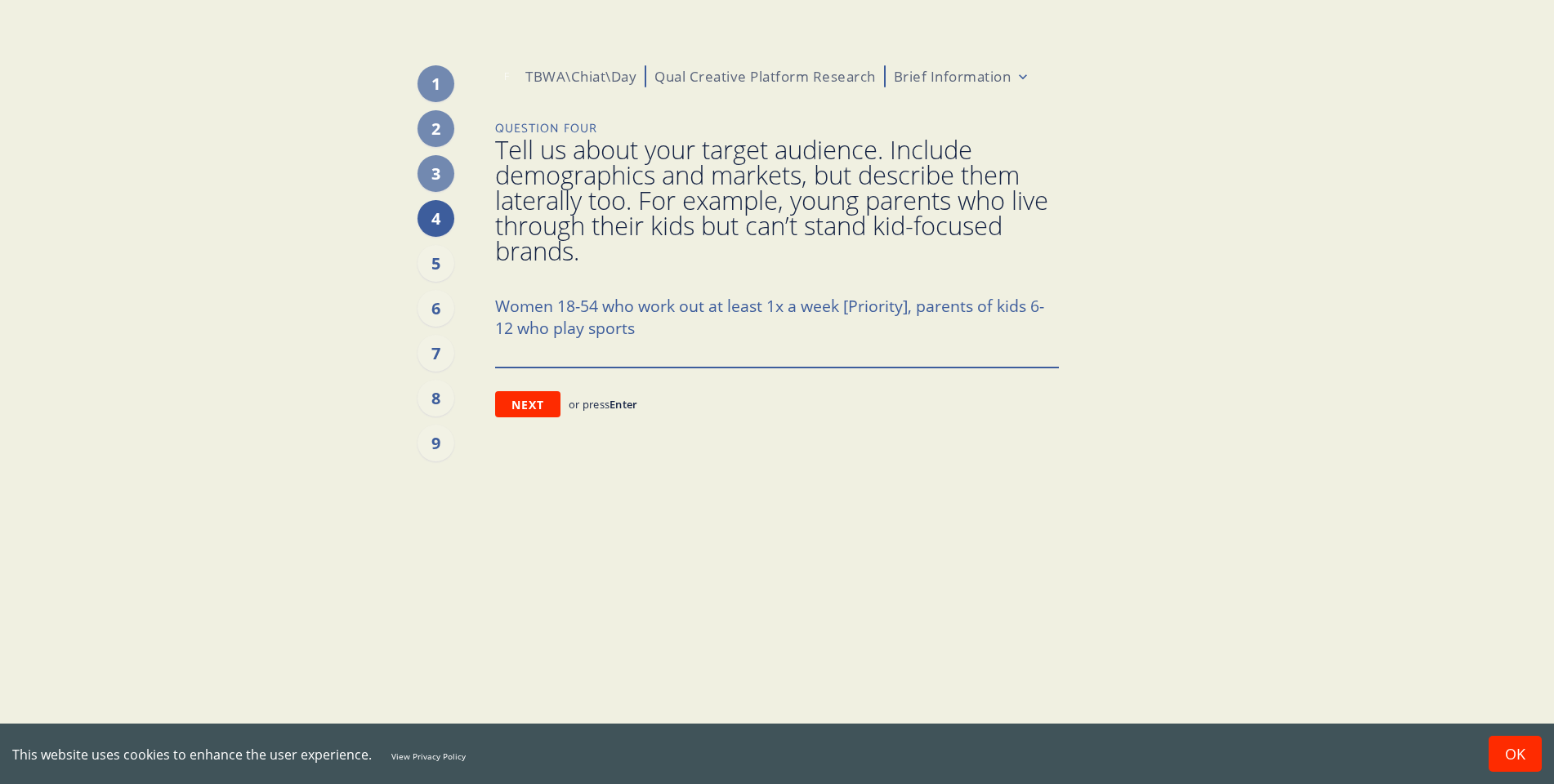 click on "Women 18-54 who work out at least 1x a week [Priority], parents of kids 6-12 who play sports" at bounding box center [777, 327] 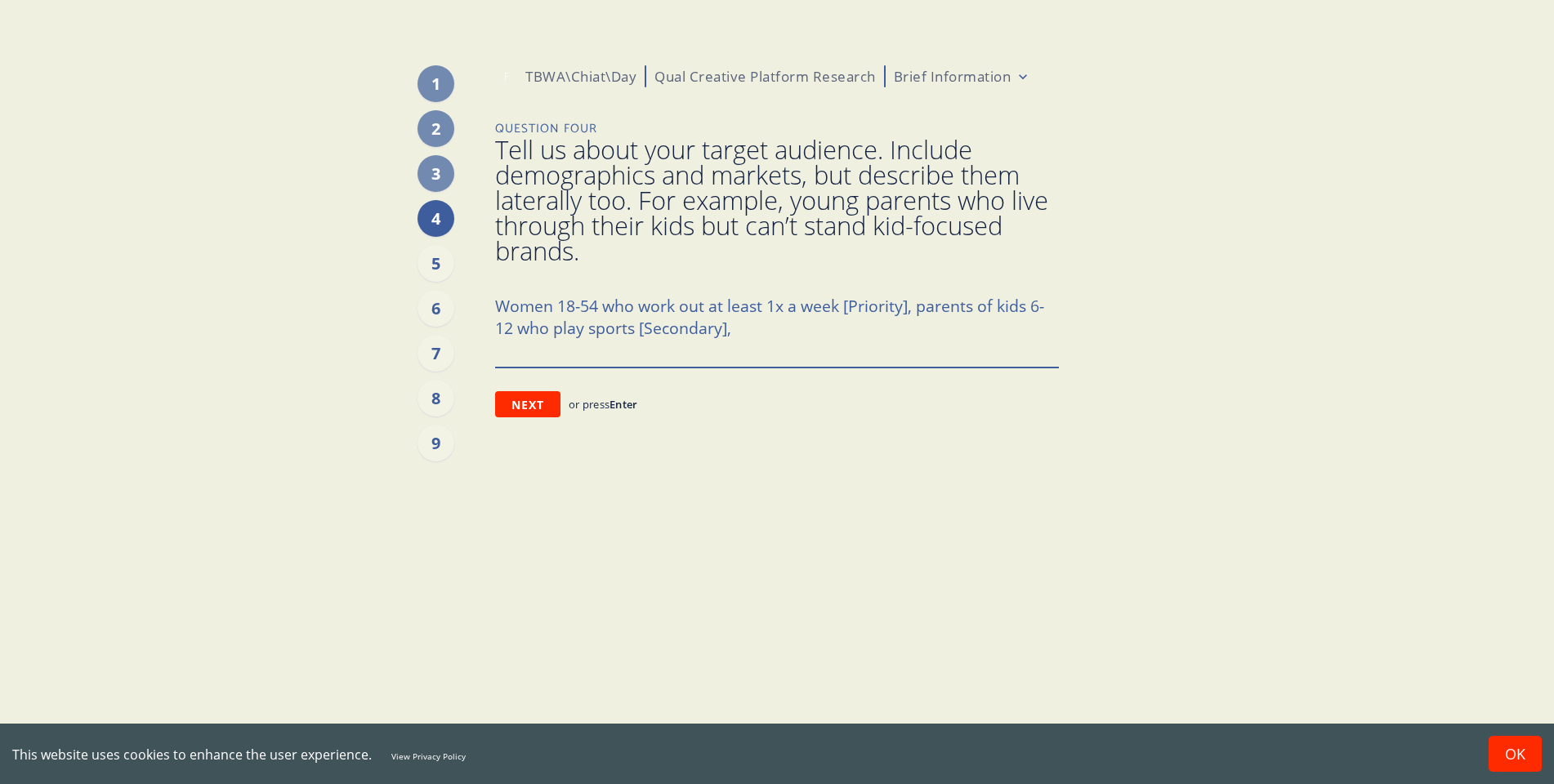 paste on "[DEMOGRAPHIC_DATA] 18-54 who work out at least 1x a week" 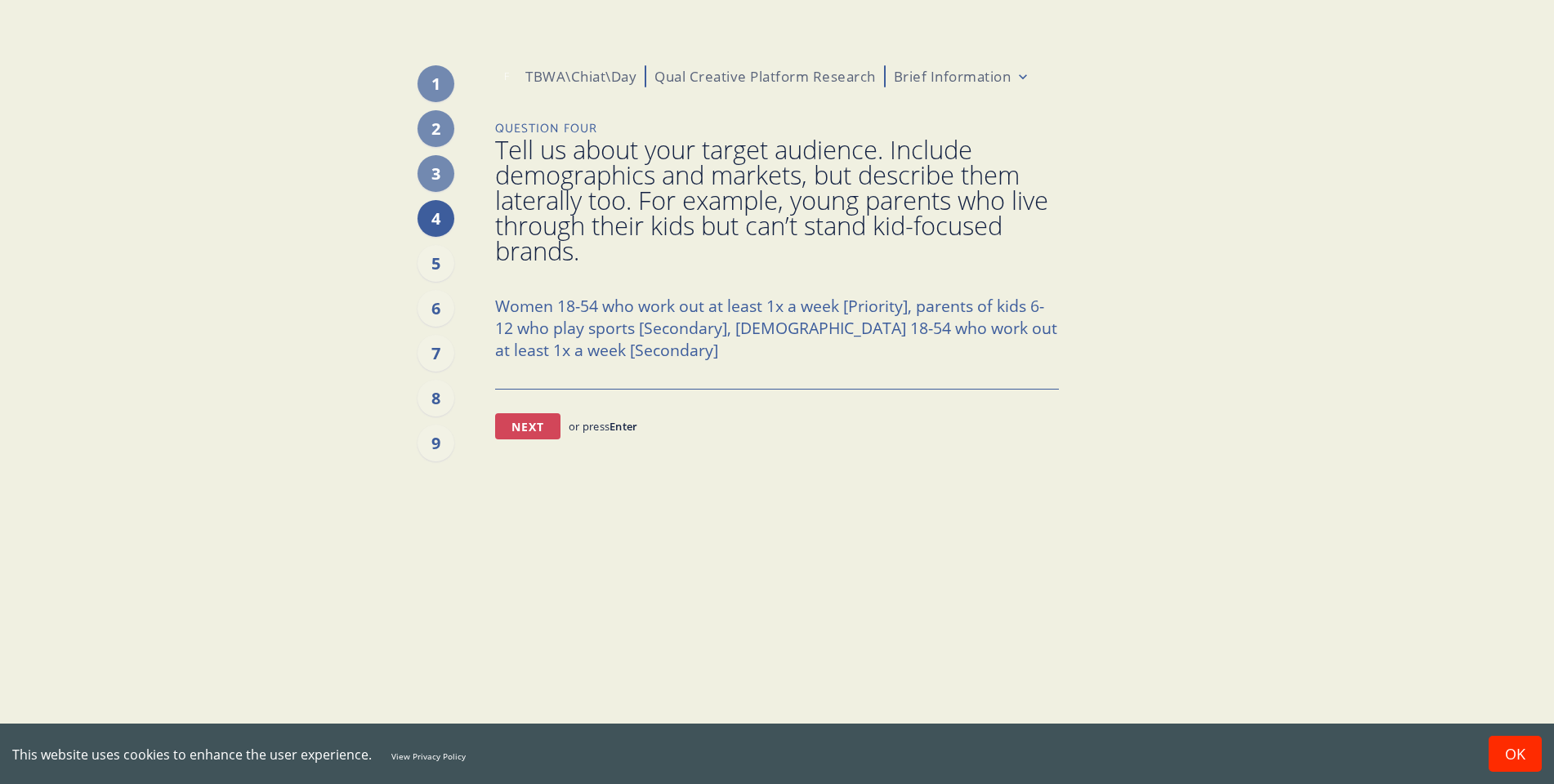click on "Next" at bounding box center [528, 426] 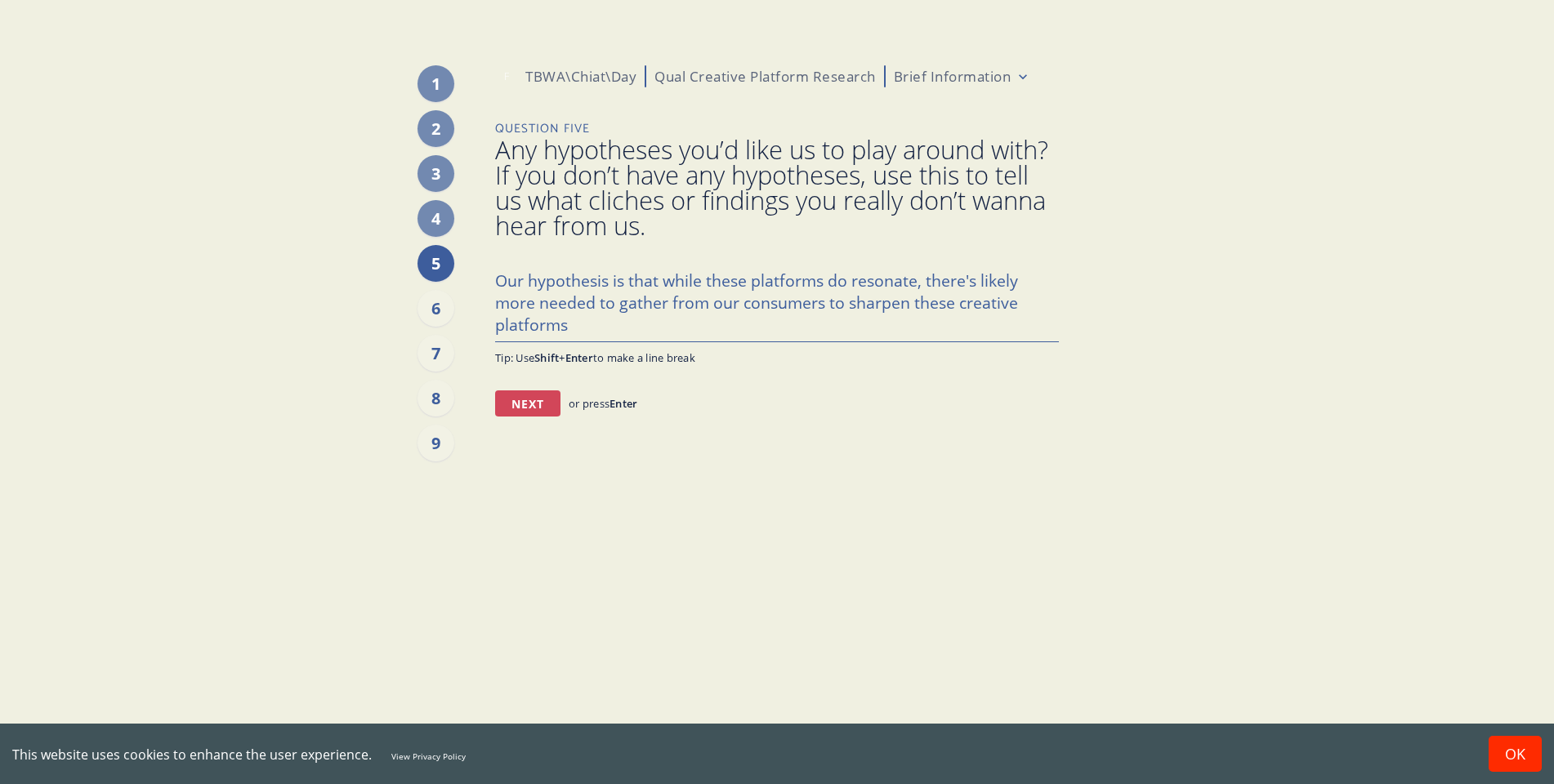 click on "Next" at bounding box center [528, 403] 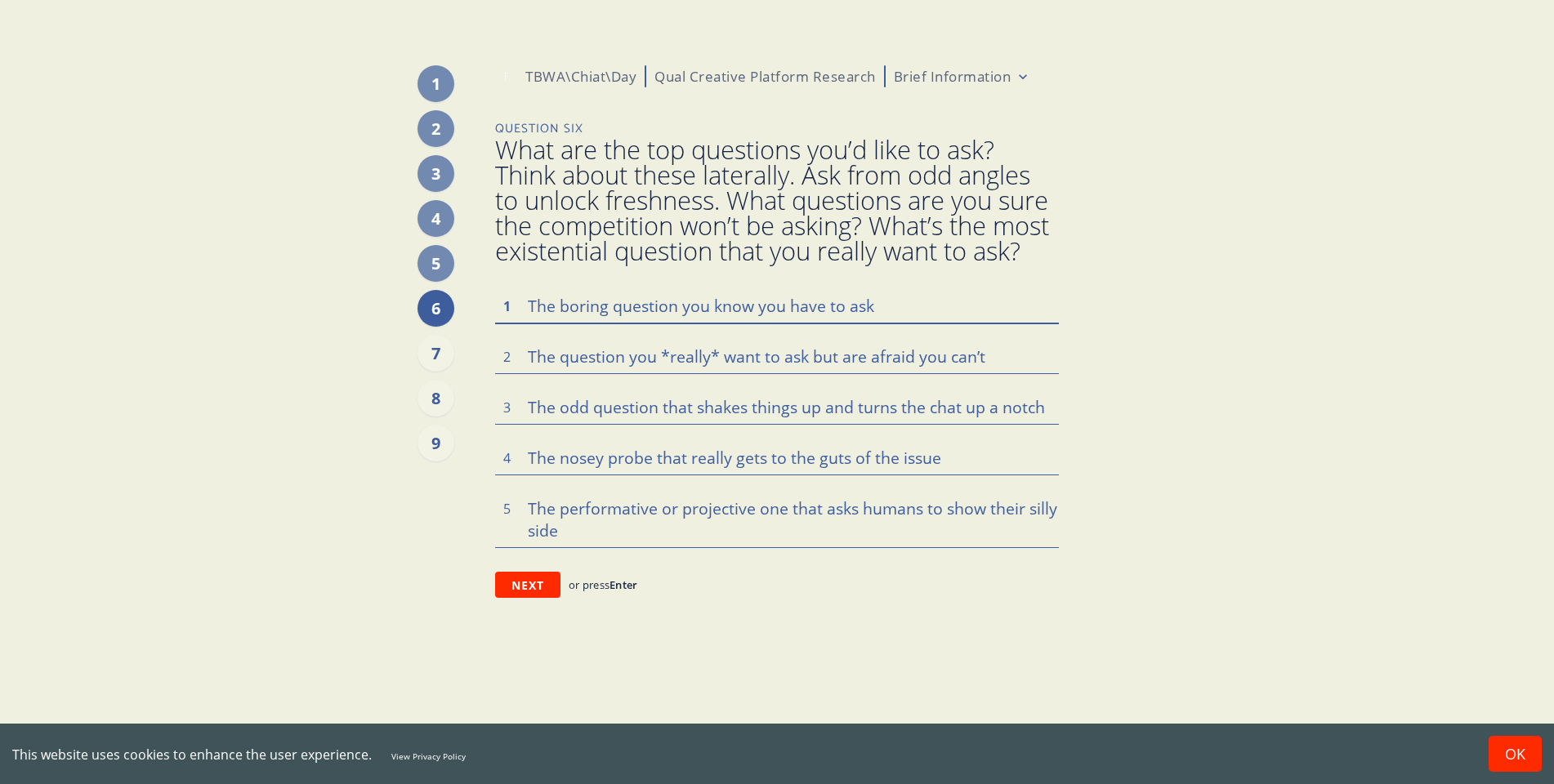 paste on "“You’re Not Out of Fight, you’re Out of Fuel”
What is it that Modern IT Factor Athletes are fighting opponents on a daily basis? What and who are women, [DEMOGRAPHIC_DATA] and HH with youth fighting? Can we get interesting nuanced examples of this across the cohorts?
“Thirsty Town”
What does “thirsty” mean to the Modern IT Factor Athlete? What does it mean across the cohorts? Who are “thirsty” people they admire? Are women seen as “thirsty”? How does that flex across the cohorts?" 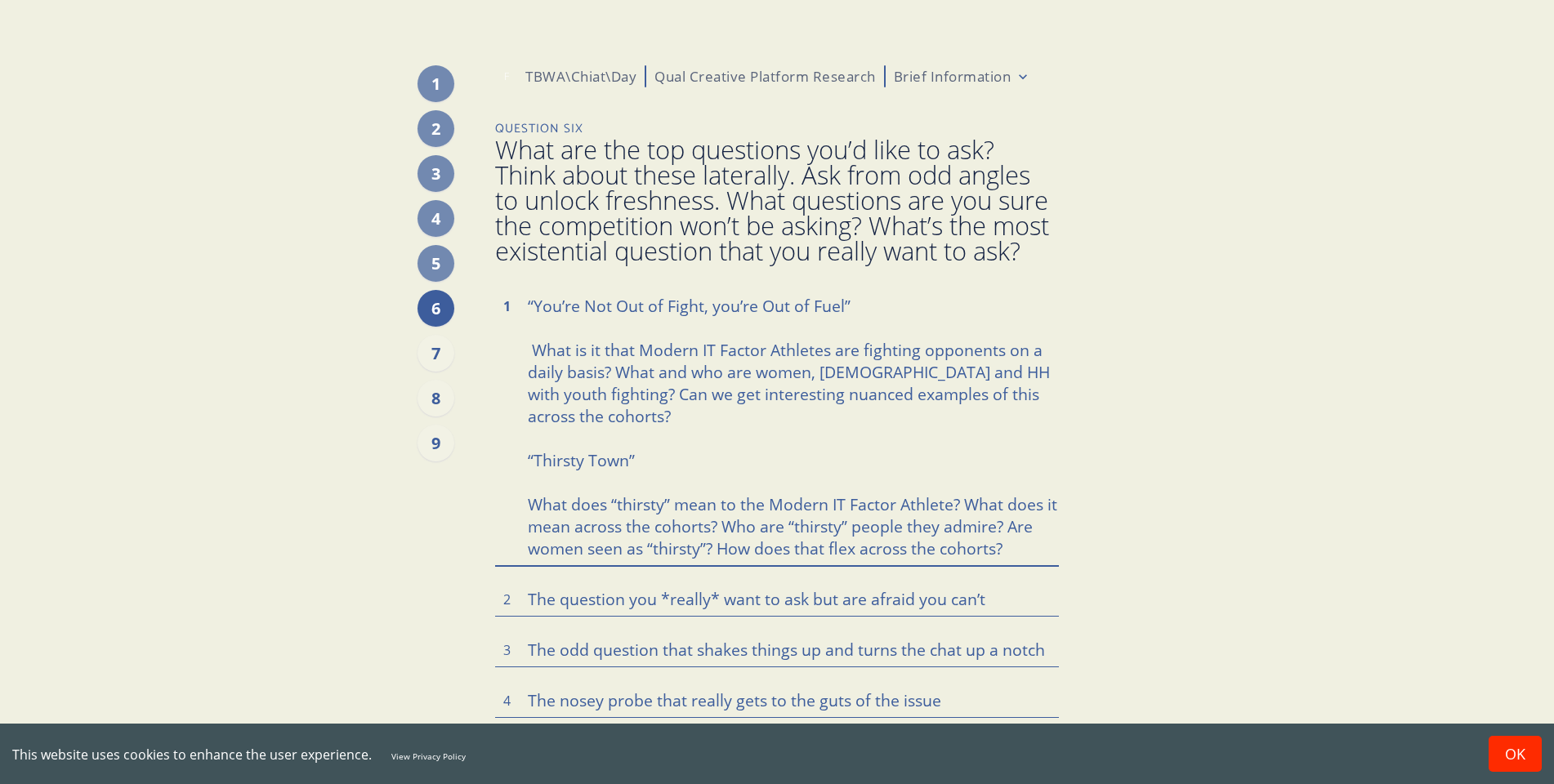 click on "“You’re Not Out of Fight, you’re Out of Fuel”
What is it that Modern IT Factor Athletes are fighting opponents on a daily basis? What and who are women, [DEMOGRAPHIC_DATA] and HH with youth fighting? Can we get interesting nuanced examples of this across the cohorts?
“Thirsty Town”
What does “thirsty” mean to the Modern IT Factor Athlete? What does it mean across the cohorts? Who are “thirsty” people they admire? Are women seen as “thirsty”? How does that flex across the cohorts?" at bounding box center [777, 426] 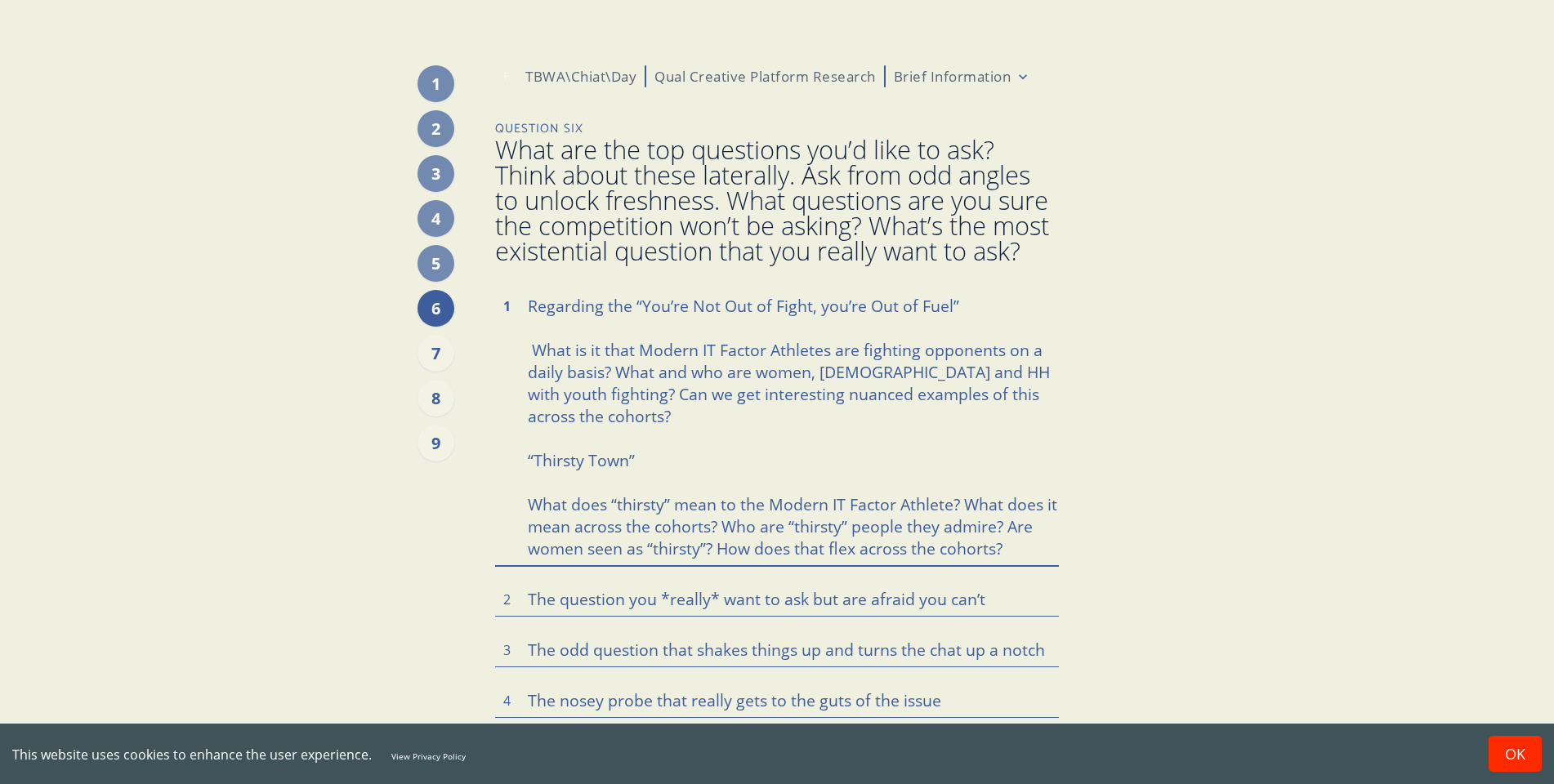 click on "Regarding the “You’re Not Out of Fight, you’re Out of Fuel”
What is it that Modern IT Factor Athletes are fighting opponents on a daily basis? What and who are women, [DEMOGRAPHIC_DATA] and HH with youth fighting? Can we get interesting nuanced examples of this across the cohorts?
“Thirsty Town”
What does “thirsty” mean to the Modern IT Factor Athlete? What does it mean across the cohorts? Who are “thirsty” people they admire? Are women seen as “thirsty”? How does that flex across the cohorts?" at bounding box center [777, 426] 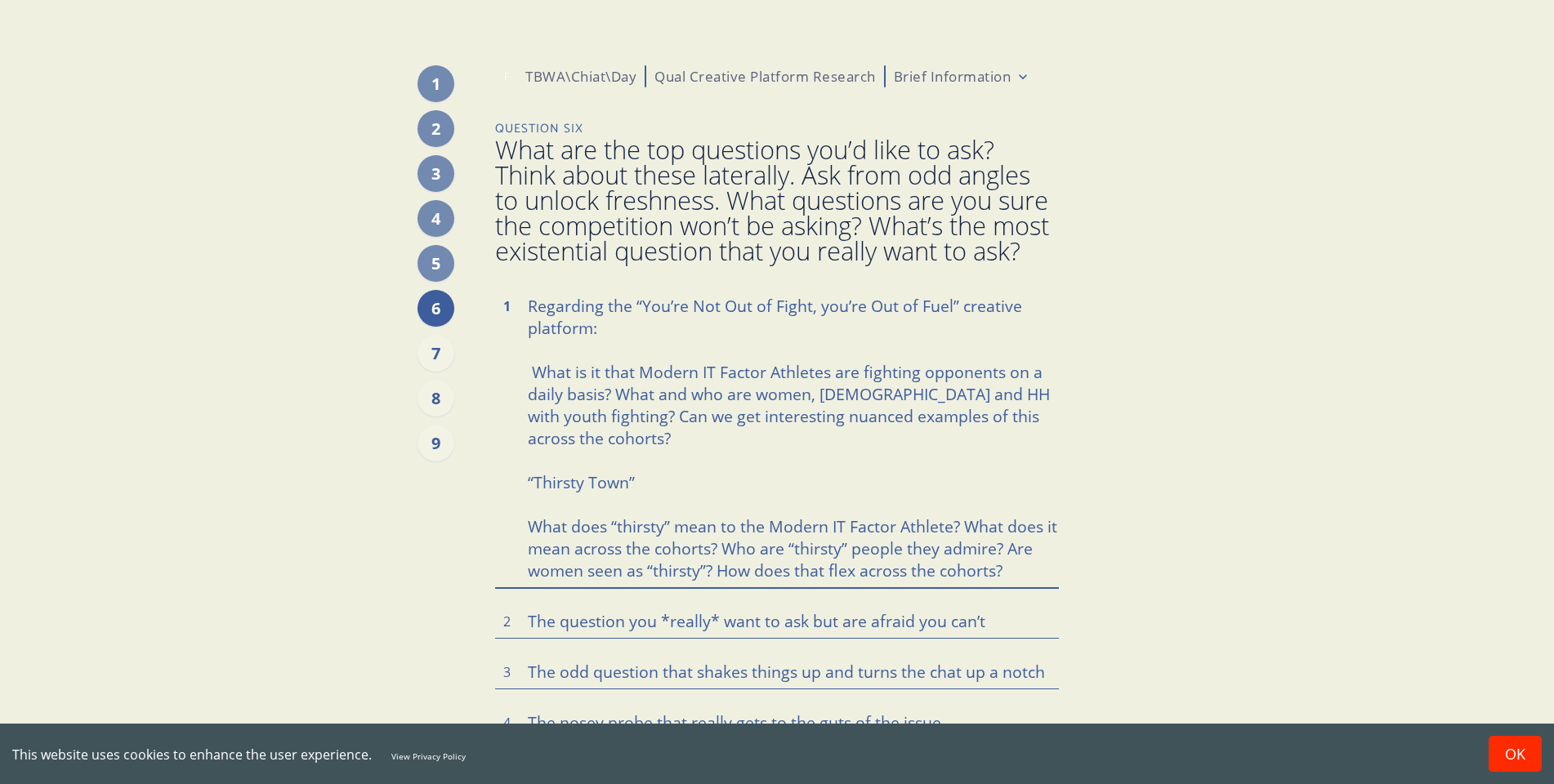 click on "Regarding the “You’re Not Out of Fight, you’re Out of Fuel” creative platform:
What is it that Modern IT Factor Athletes are fighting opponents on a daily basis? What and who are women, [DEMOGRAPHIC_DATA] and HH with youth fighting? Can we get interesting nuanced examples of this across the cohorts?
“Thirsty Town”
What does “thirsty” mean to the Modern IT Factor Athlete? What does it mean across the cohorts? Who are “thirsty” people they admire? Are women seen as “thirsty”? How does that flex across the cohorts?" at bounding box center (777, 438) 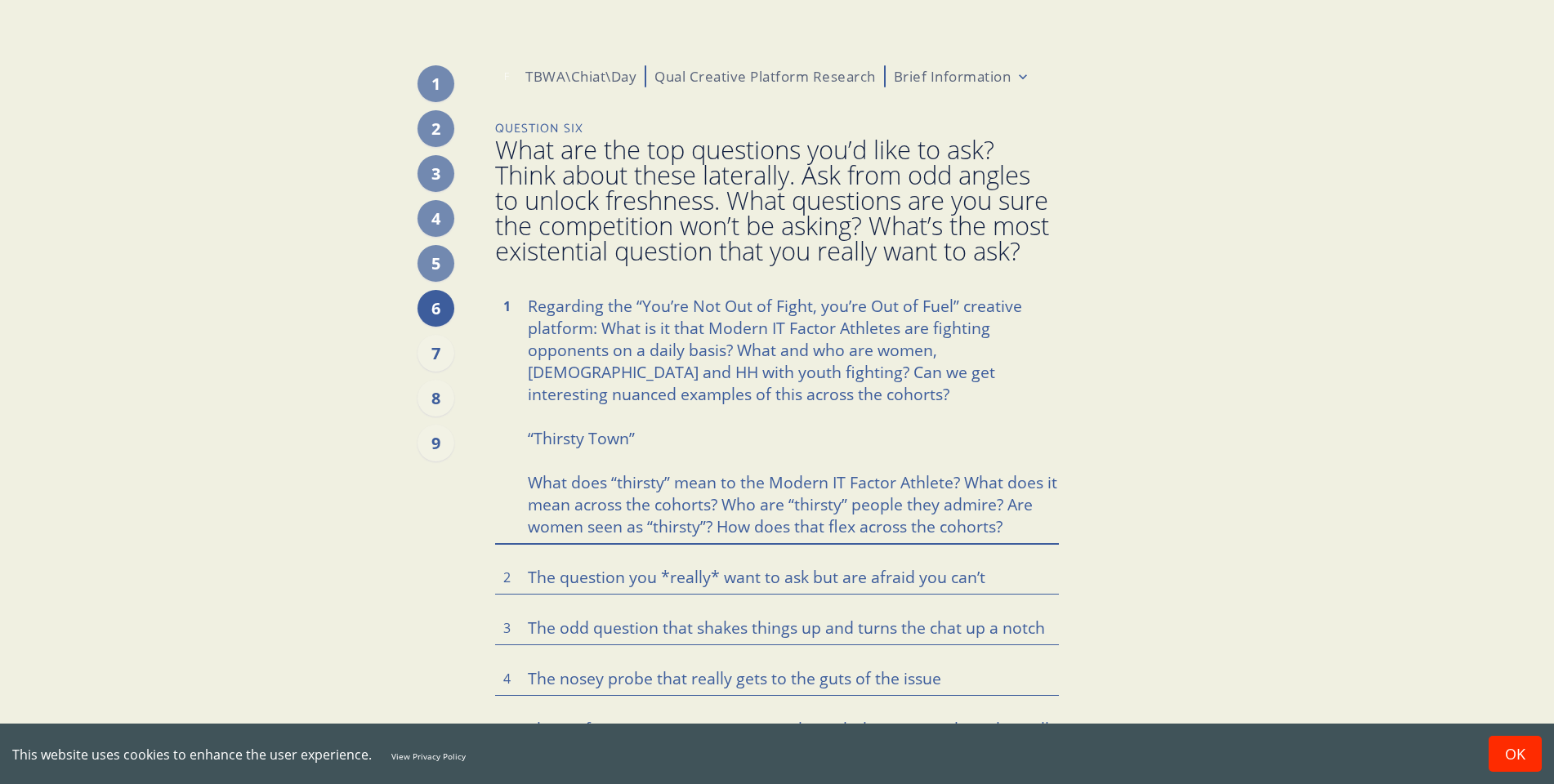 drag, startPoint x: 645, startPoint y: 327, endPoint x: 904, endPoint y: 334, distance: 259.09458 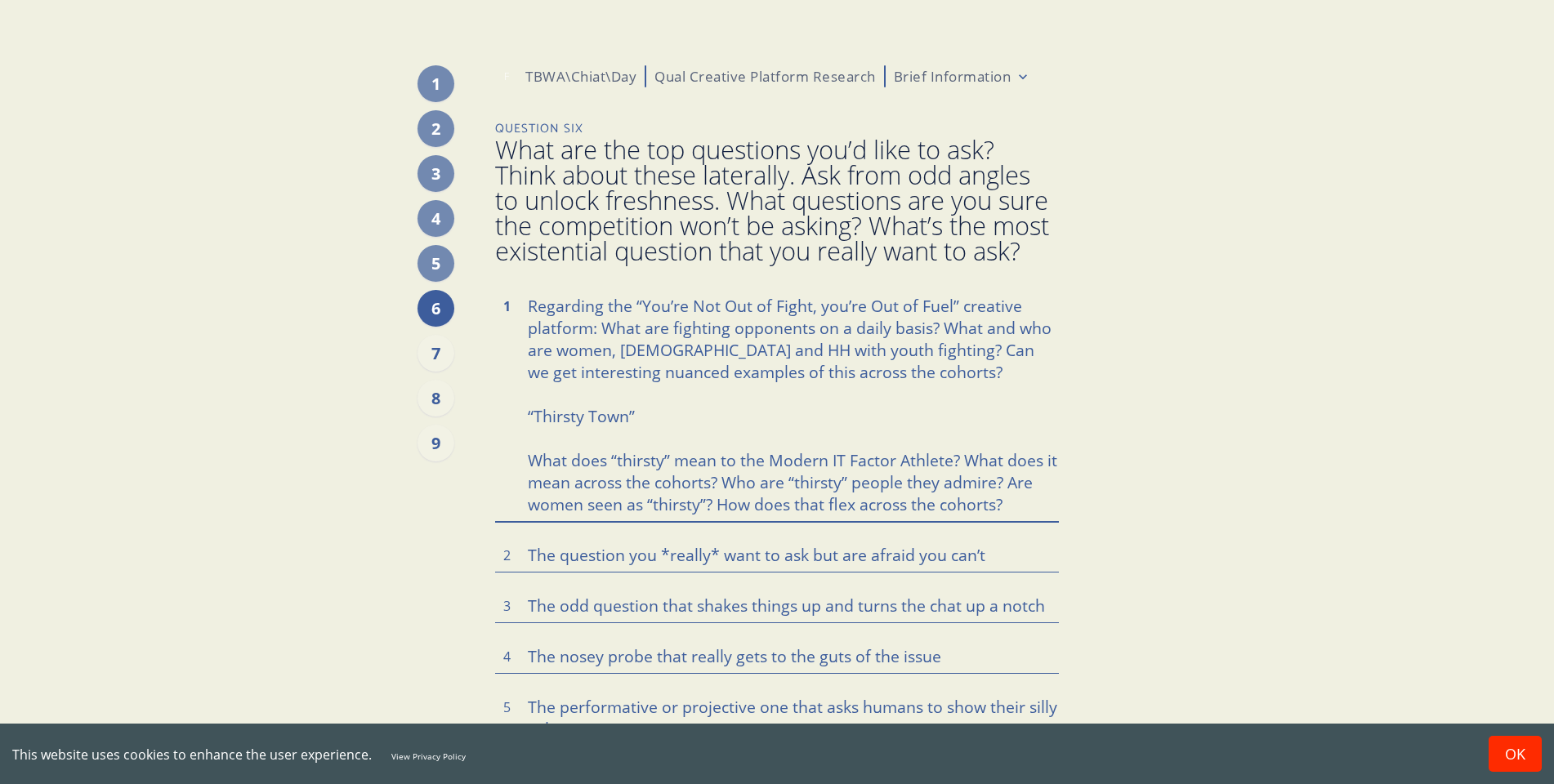 click on "Regarding the “You’re Not Out of Fight, you’re Out of Fuel” creative platform: What are fighting opponents on a daily basis? What and who are women, [DEMOGRAPHIC_DATA] and HH with youth fighting? Can we get interesting nuanced examples of this across the cohorts?
“Thirsty Town”
What does “thirsty” mean to the Modern IT Factor Athlete? What does it mean across the cohorts? Who are “thirsty” people they admire? Are women seen as “thirsty”? How does that flex across the cohorts?" at bounding box center [777, 404] 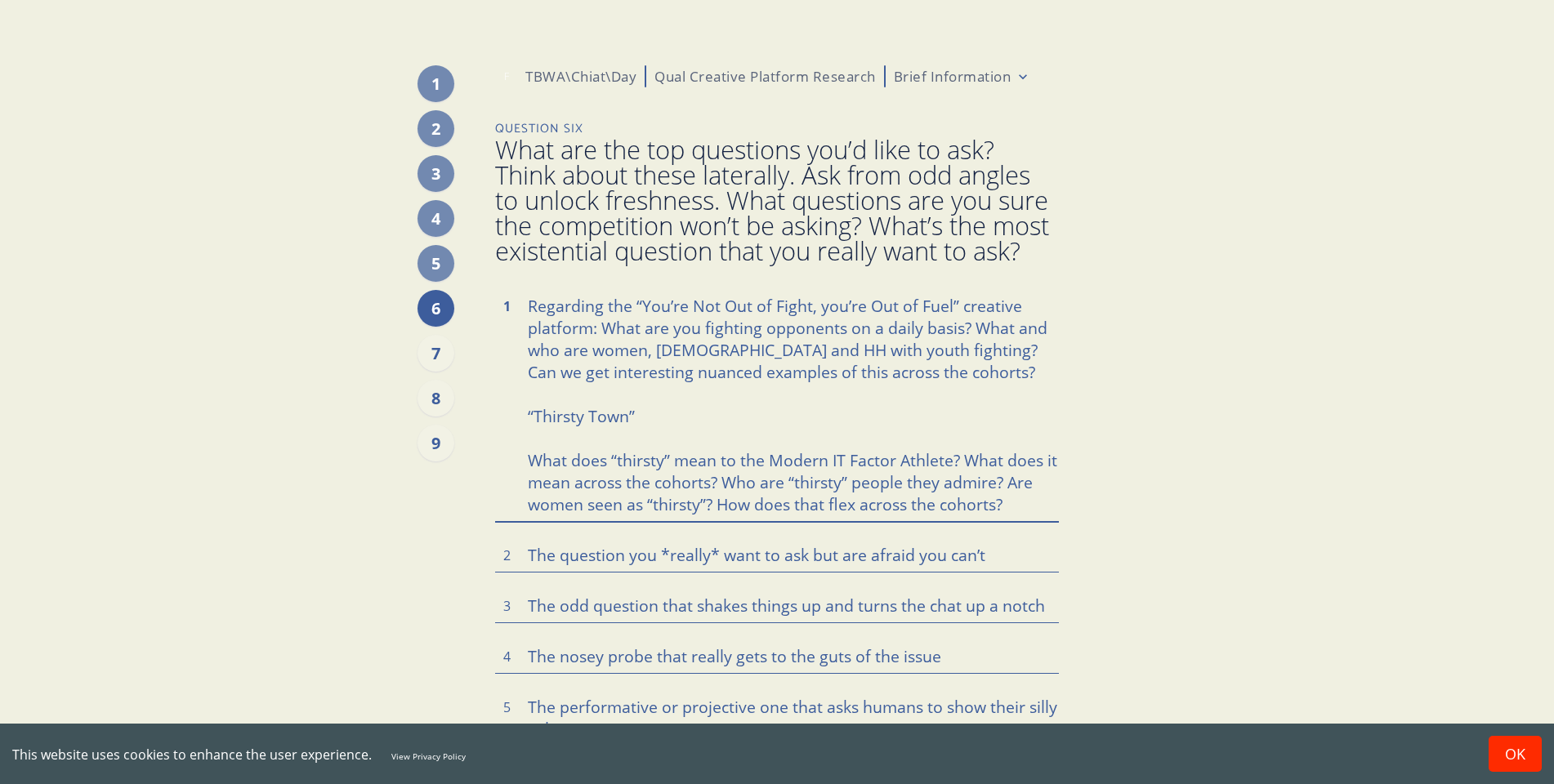 click on "Regarding the “You’re Not Out of Fight, you’re Out of Fuel” creative platform: What are you fighting opponents on a daily basis? What and who are women, [DEMOGRAPHIC_DATA] and HH with youth fighting? Can we get interesting nuanced examples of this across the cohorts?
“Thirsty Town”
What does “thirsty” mean to the Modern IT Factor Athlete? What does it mean across the cohorts? Who are “thirsty” people they admire? Are women seen as “thirsty”? How does that flex across the cohorts?" at bounding box center [777, 404] 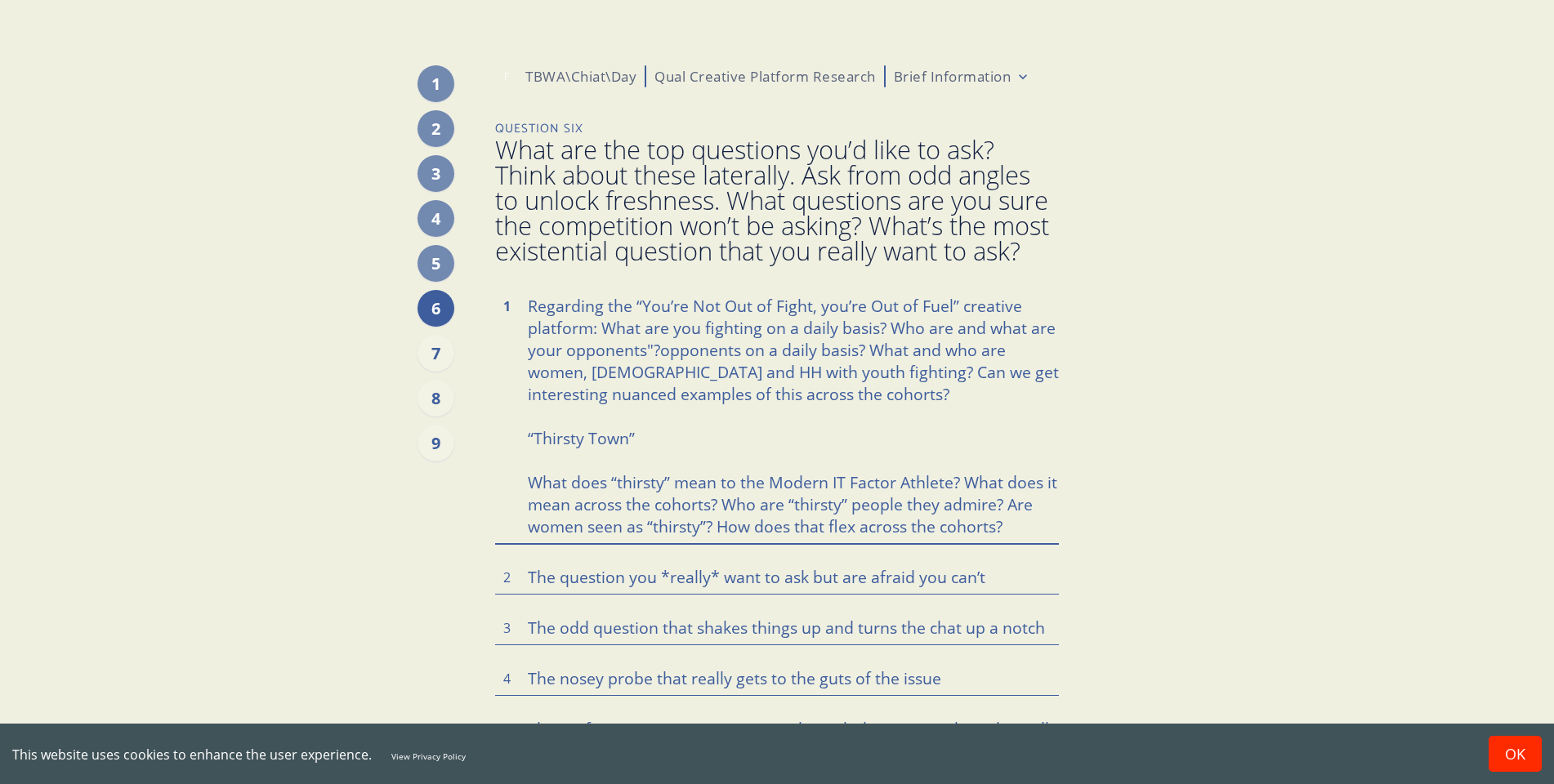 click on "Regarding the “You’re Not Out of Fight, you’re Out of Fuel” creative platform: What are you fighting on a daily basis? Who are and what are your opponents"?opponents on a daily basis? What and who are women, [DEMOGRAPHIC_DATA] and HH with youth fighting? Can we get interesting nuanced examples of this across the cohorts?
“Thirsty Town”
What does “thirsty” mean to the Modern IT Factor Athlete? What does it mean across the cohorts? Who are “thirsty” people they admire? Are women seen as “thirsty”? How does that flex across the cohorts?" at bounding box center [777, 416] 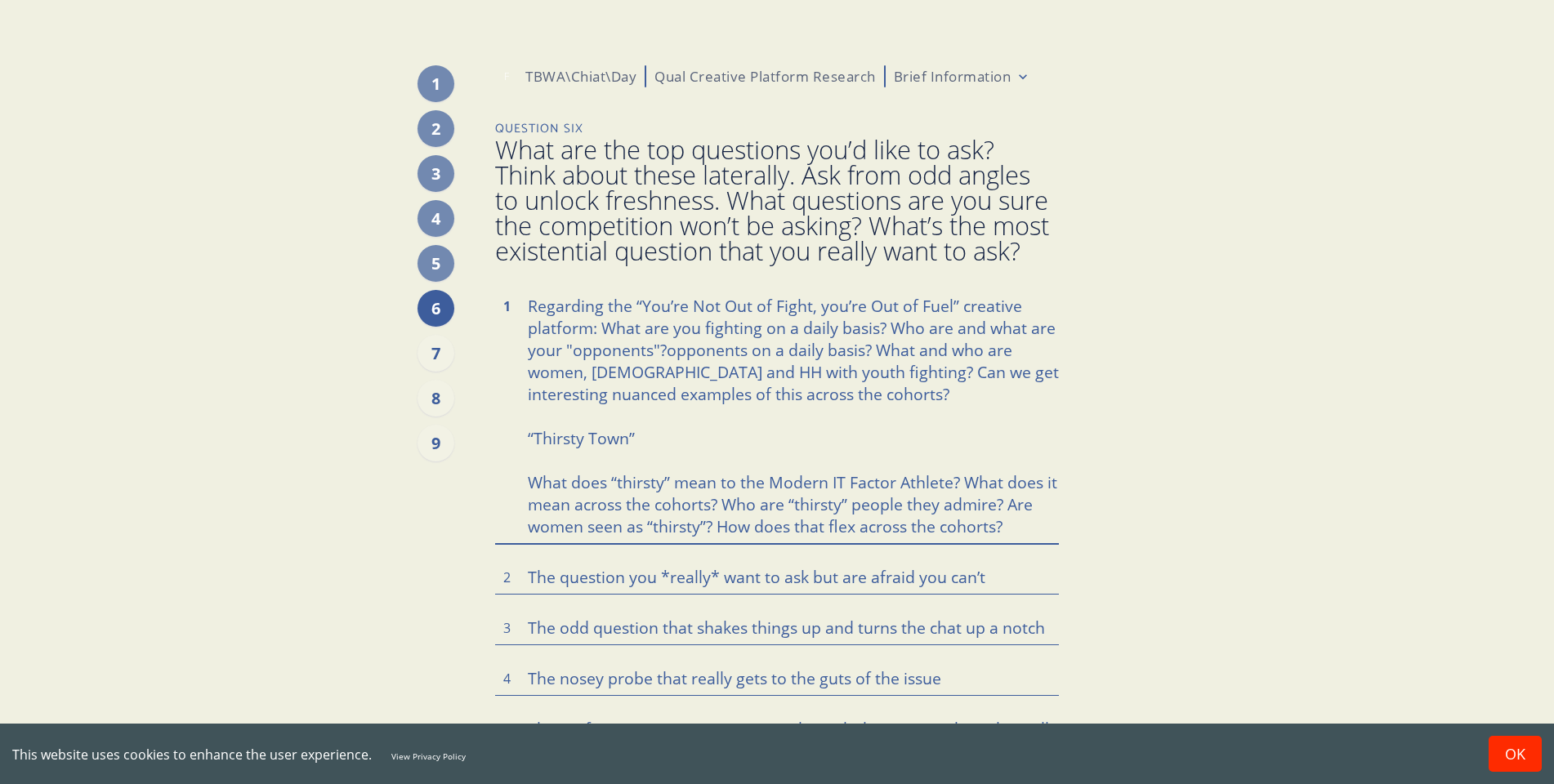 drag, startPoint x: 667, startPoint y: 350, endPoint x: 904, endPoint y: 403, distance: 242.85387 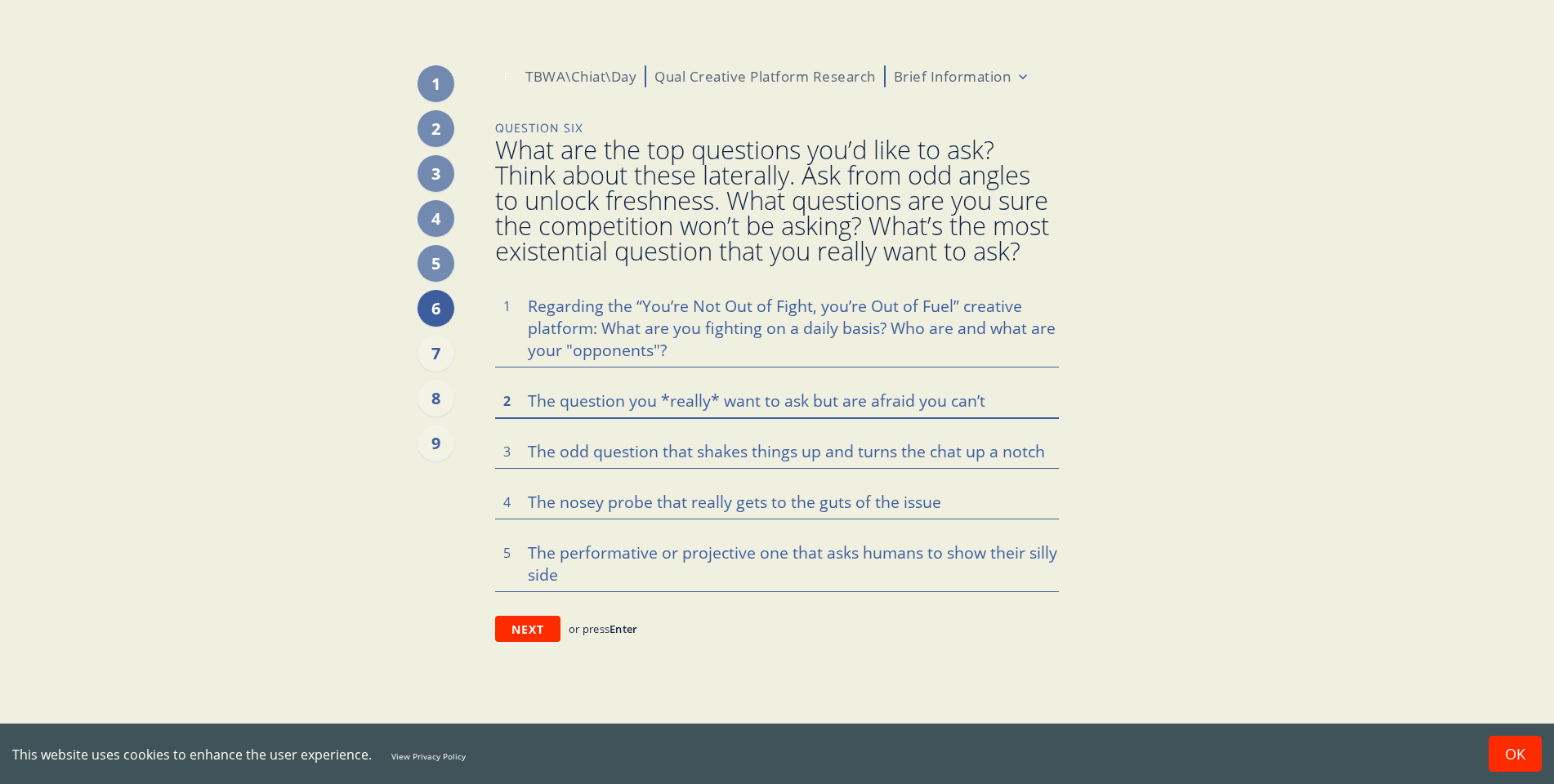 click at bounding box center (777, 400) 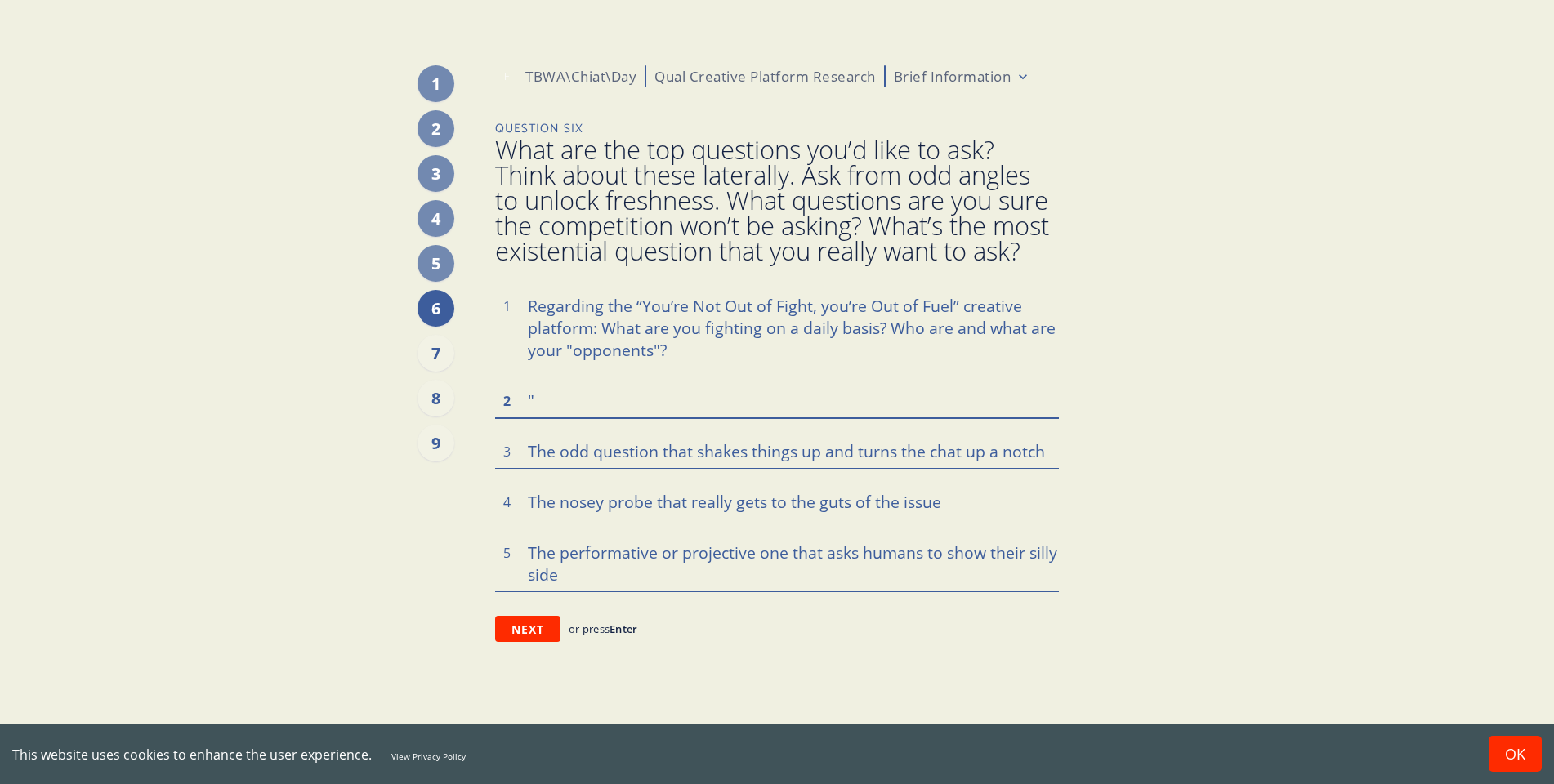 paste on "“Thirsty Town”
What does “thirsty” mean to the Modern IT Factor Athlete? What does it mean across the cohorts? Who are “thirsty” people they admire? Are women seen as “thirsty”? How does that flex across the cohorts?" 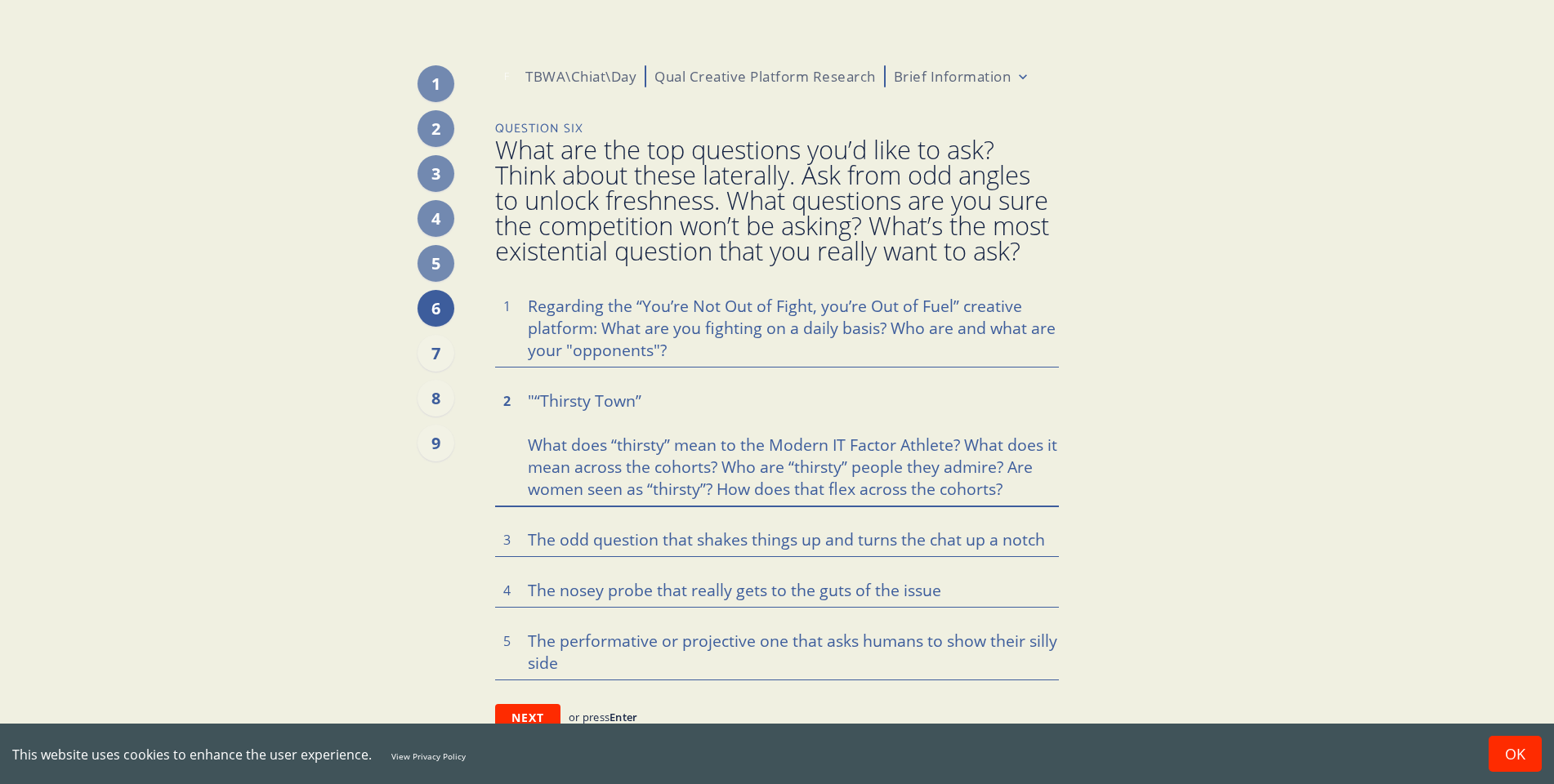 click on ""“Thirsty Town”
What does “thirsty” mean to the Modern IT Factor Athlete? What does it mean across the cohorts? Who are “thirsty” people they admire? Are women seen as “thirsty”? How does that flex across the cohorts?" at bounding box center [777, 444] 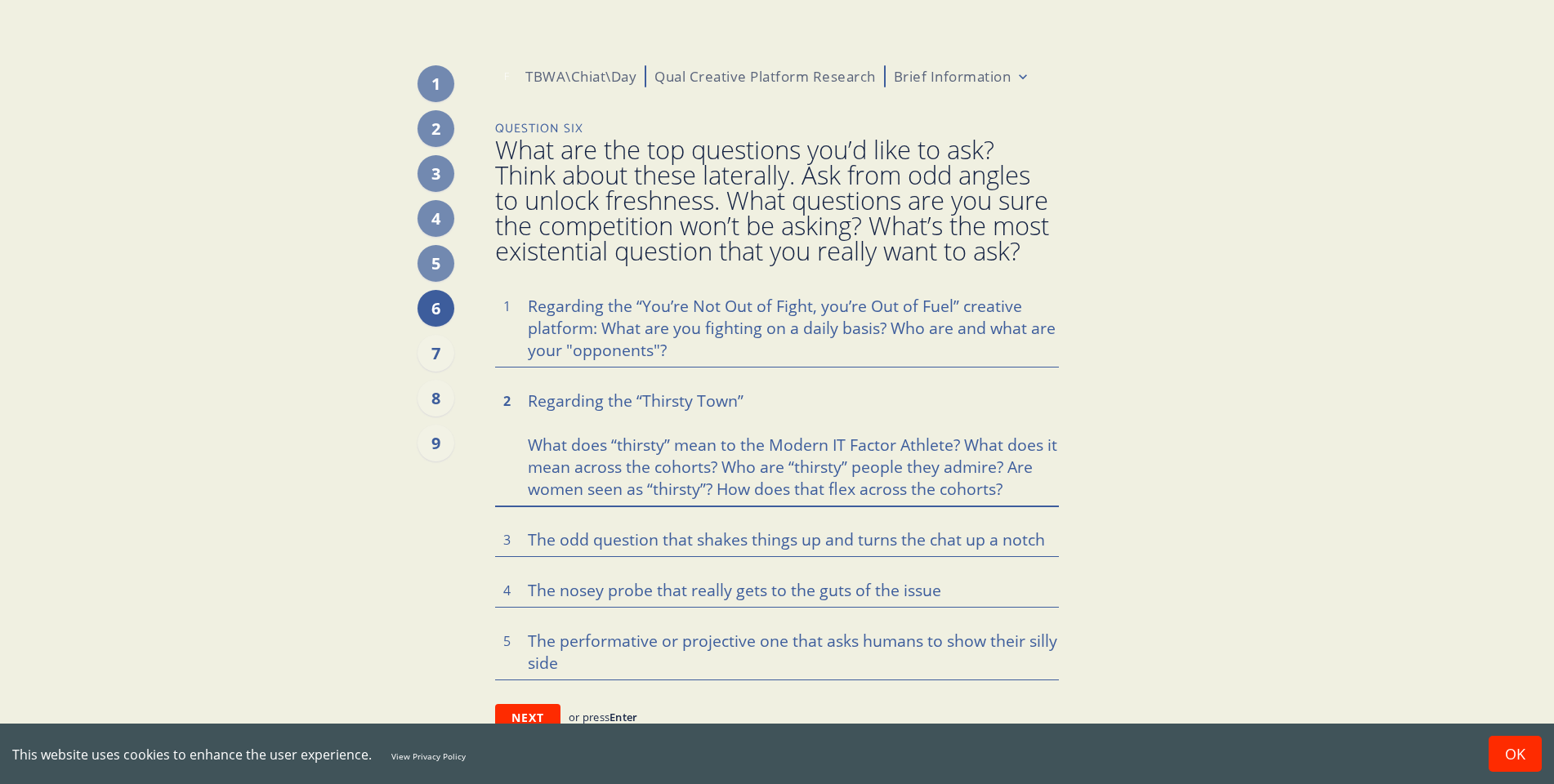 click on "Regarding the “Thirsty Town”
What does “thirsty” mean to the Modern IT Factor Athlete? What does it mean across the cohorts? Who are “thirsty” people they admire? Are women seen as “thirsty”? How does that flex across the cohorts?" at bounding box center (777, 444) 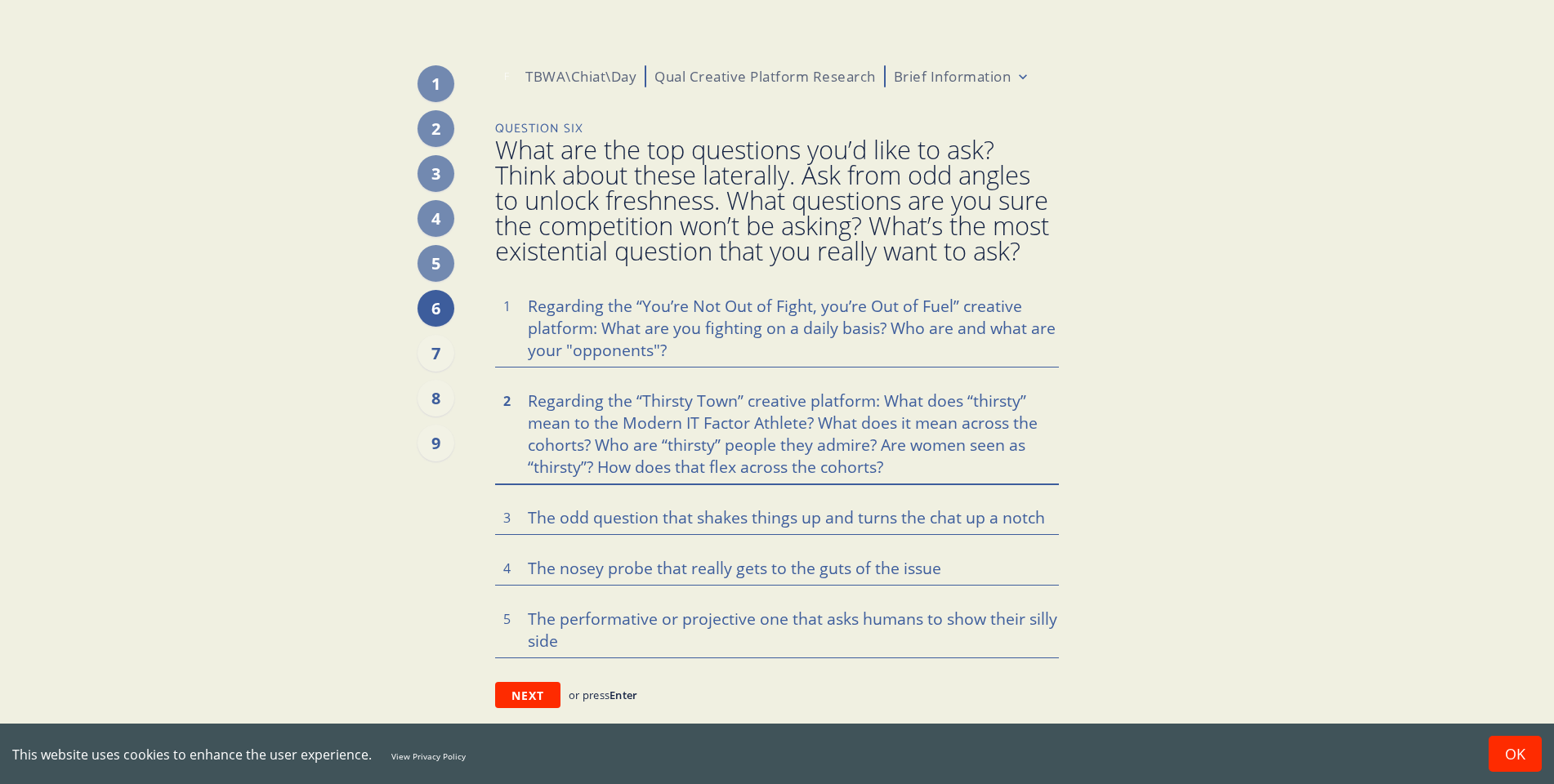 drag, startPoint x: 819, startPoint y: 427, endPoint x: 593, endPoint y: 448, distance: 226.97357 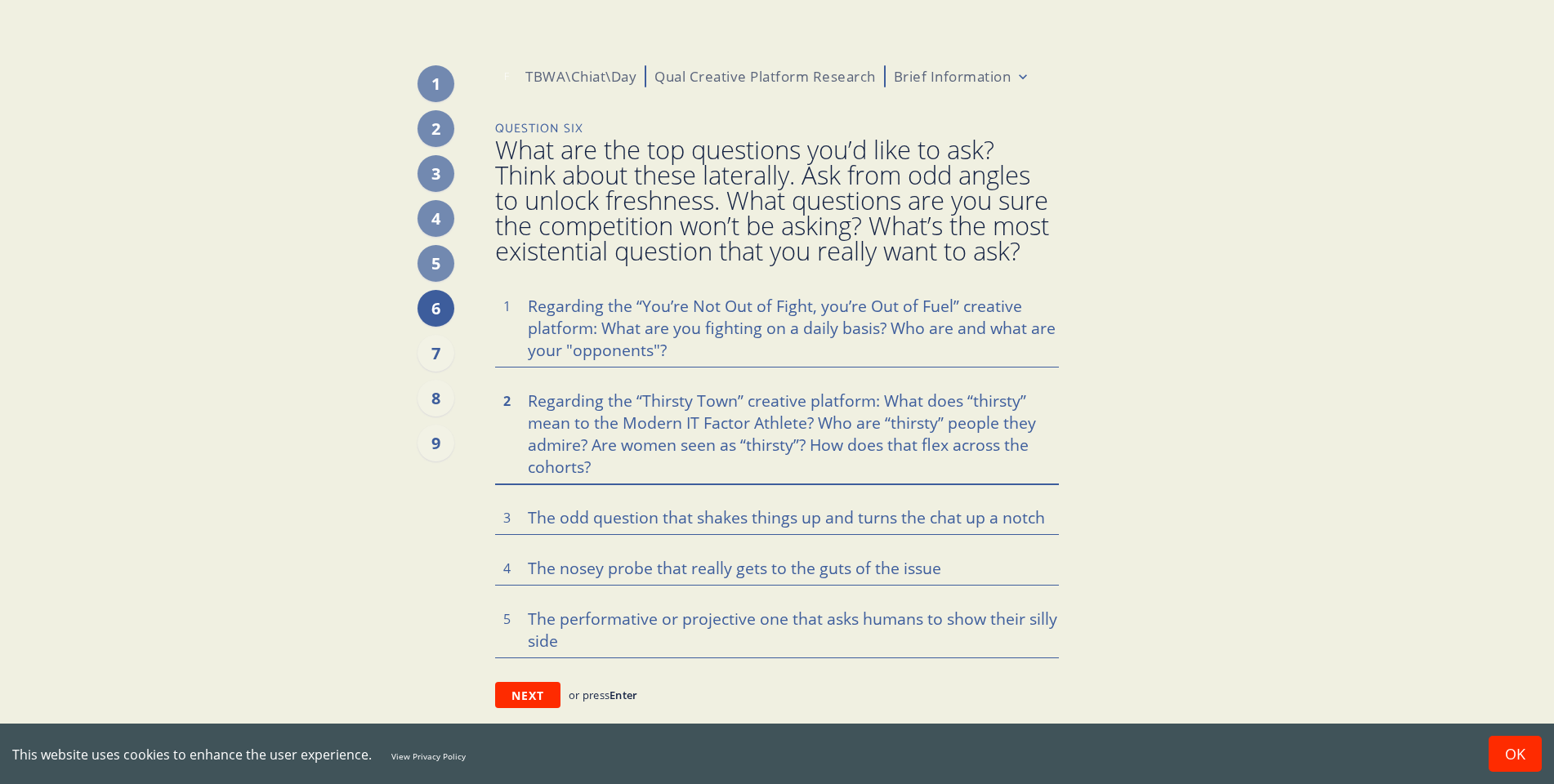 drag, startPoint x: 593, startPoint y: 421, endPoint x: 804, endPoint y: 429, distance: 211.1516 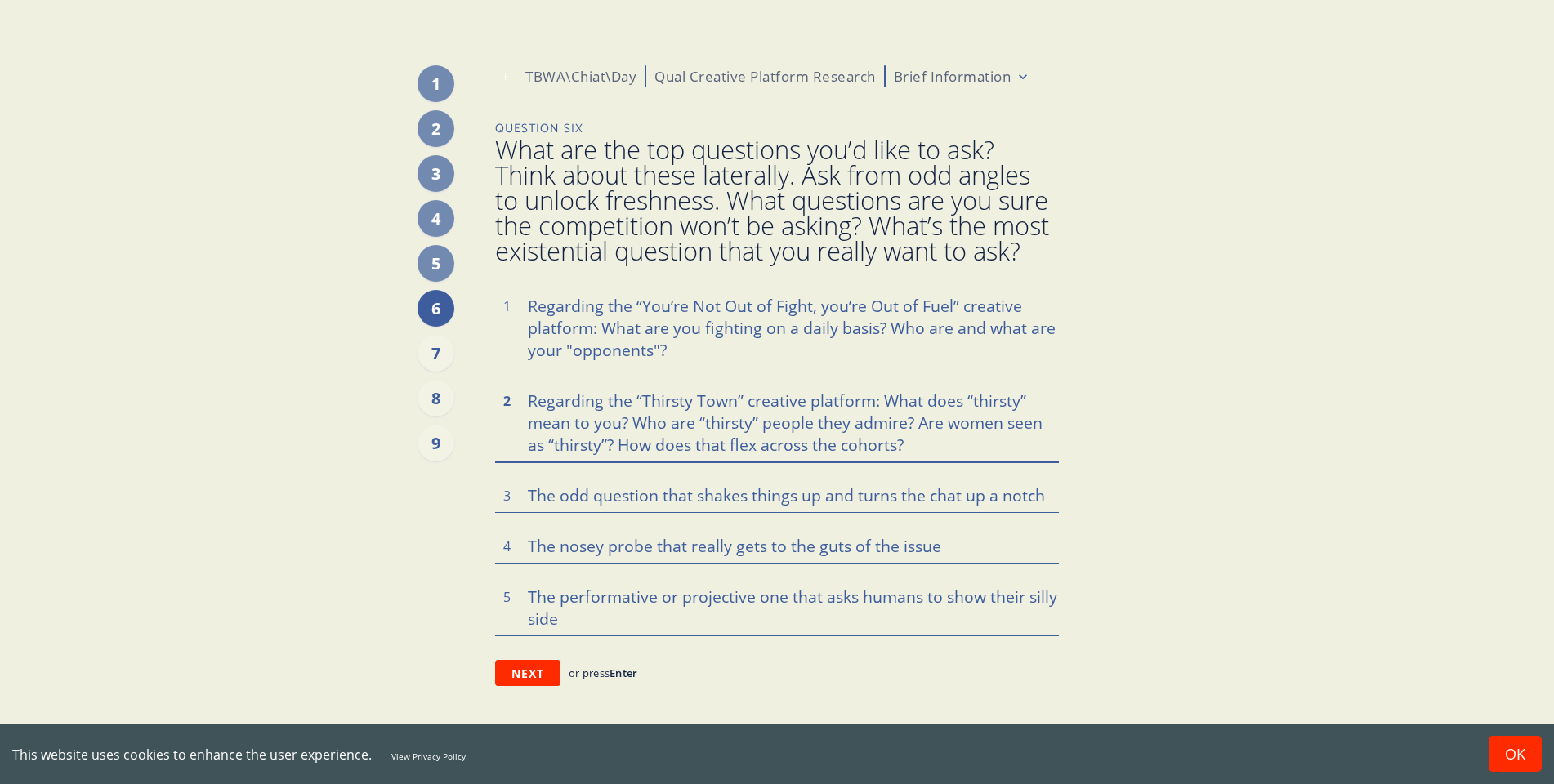 click on "Regarding the “Thirsty Town” creative platform: What does “thirsty” mean to you? Who are “thirsty” people they admire? Are women seen as “thirsty”? How does that flex across the cohorts?" at bounding box center [777, 422] 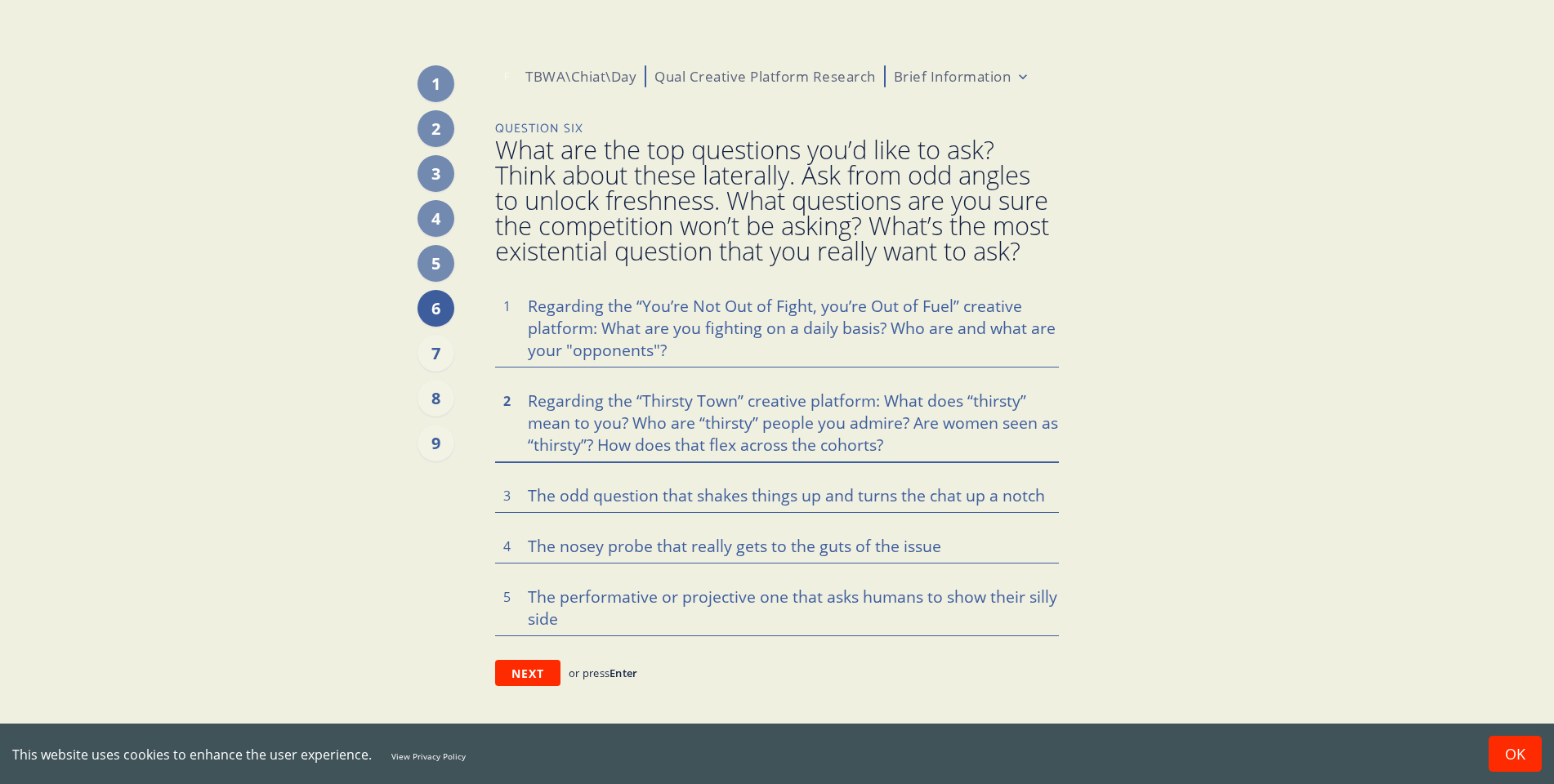 click on "Regarding the “Thirsty Town” creative platform: What does “thirsty” mean to you? Who are “thirsty” people you admire? Are women seen as “thirsty”? How does that flex across the cohorts?" at bounding box center (777, 422) 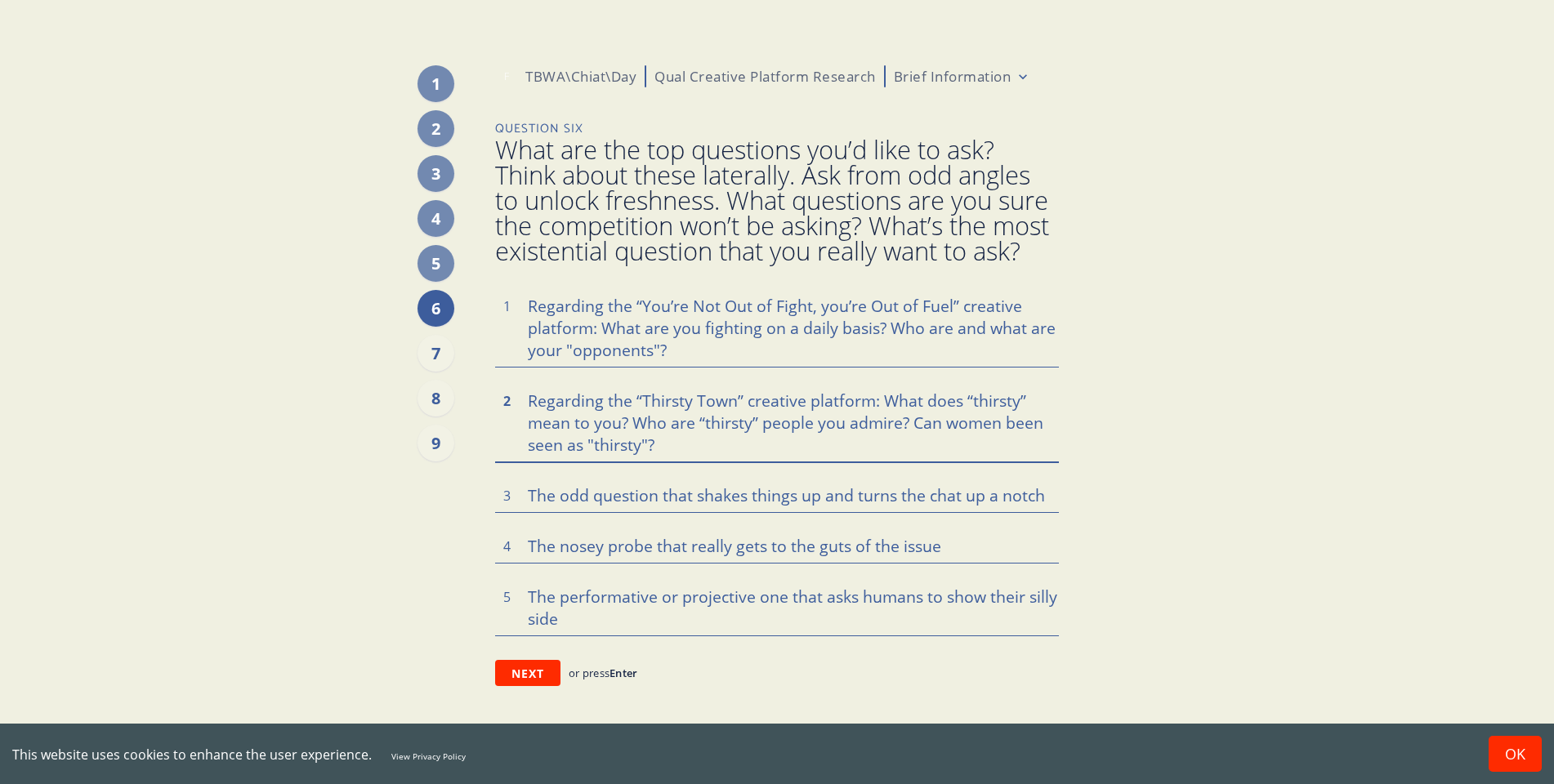 click on "Regarding the “Thirsty Town” creative platform: What does “thirsty” mean to you? Who are “thirsty” people you admire? Can women been seen as "thirsty"?" at bounding box center [777, 422] 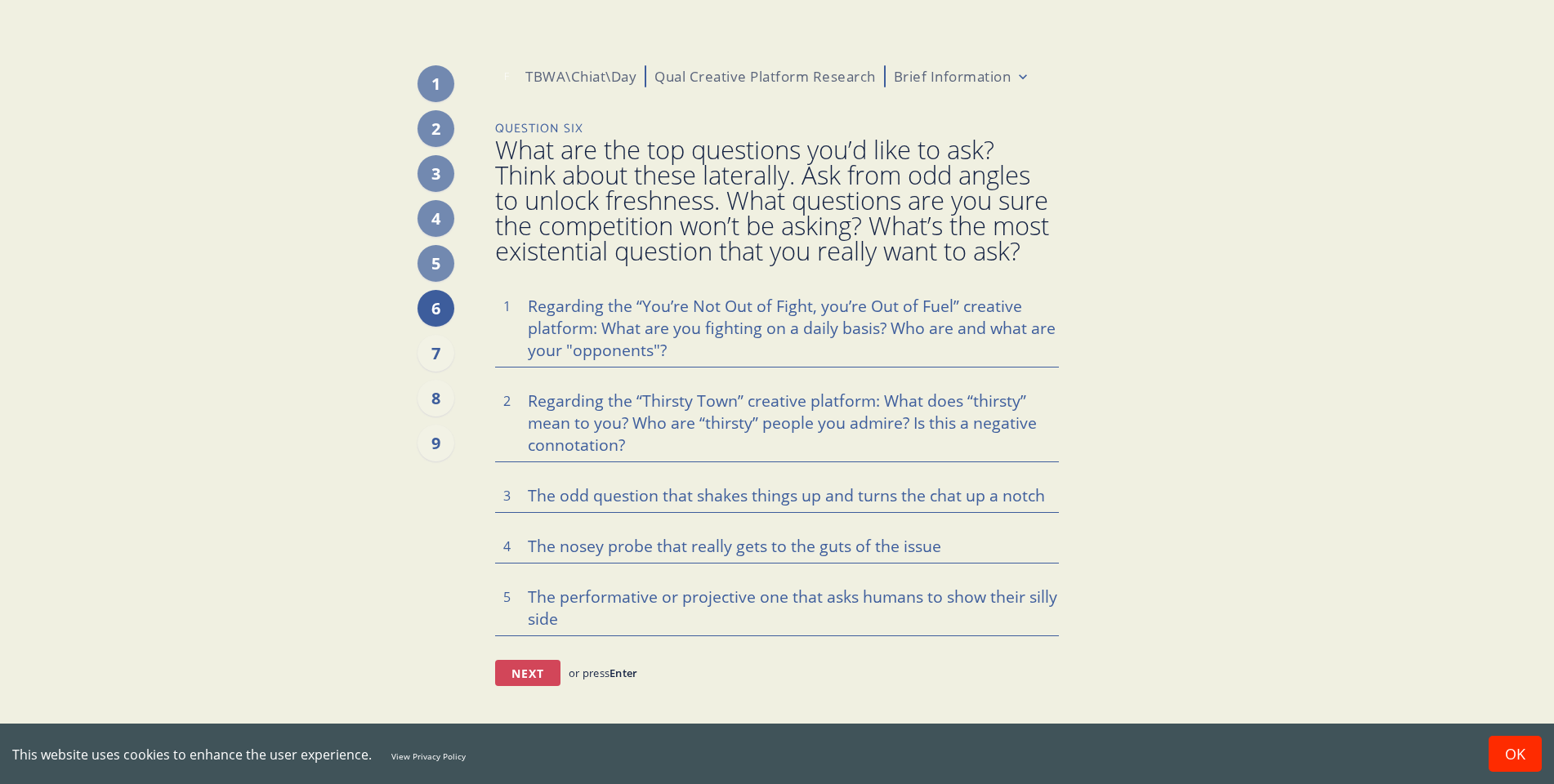 click on "Next" at bounding box center (528, 673) 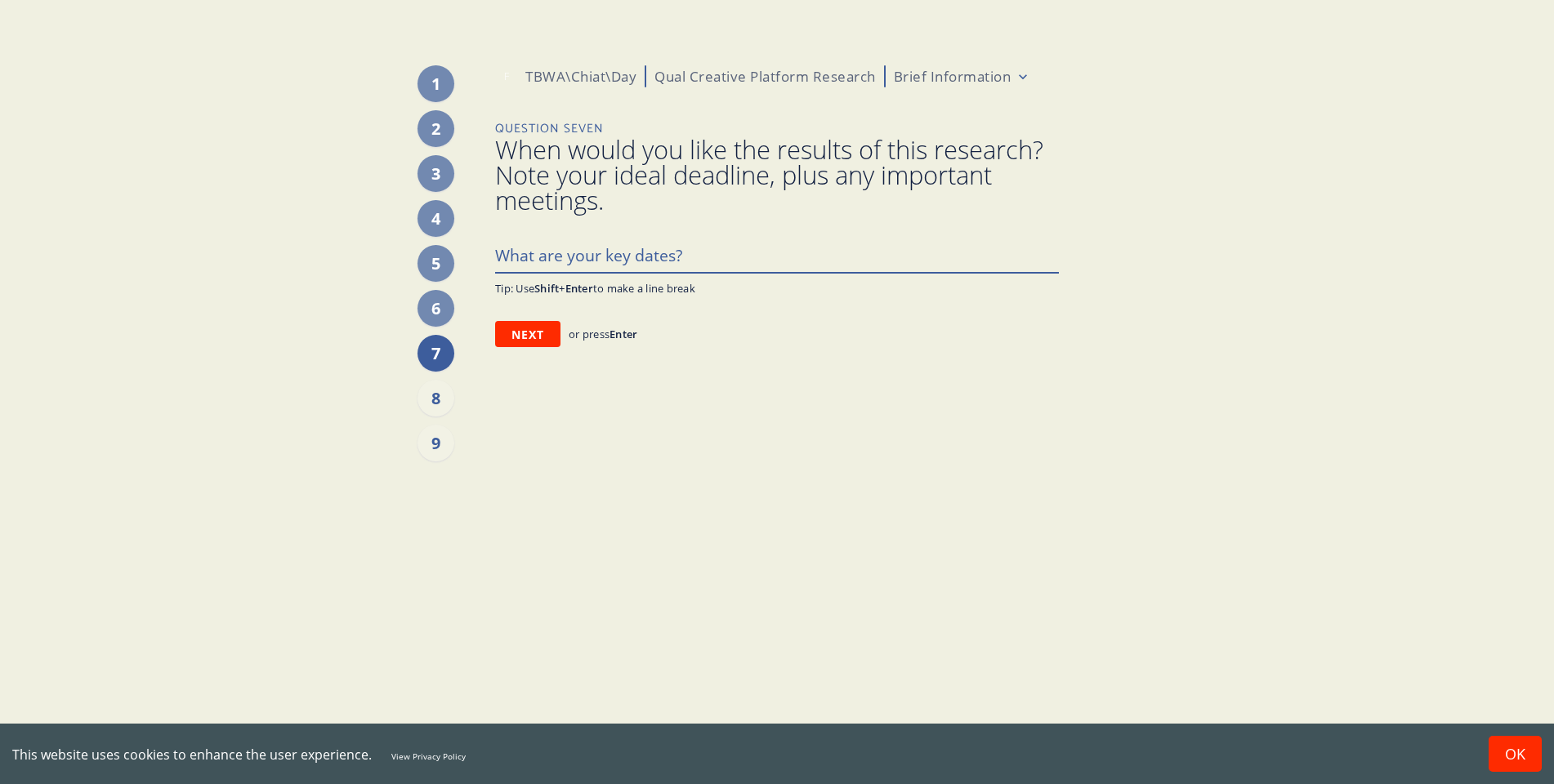 click at bounding box center [777, 255] 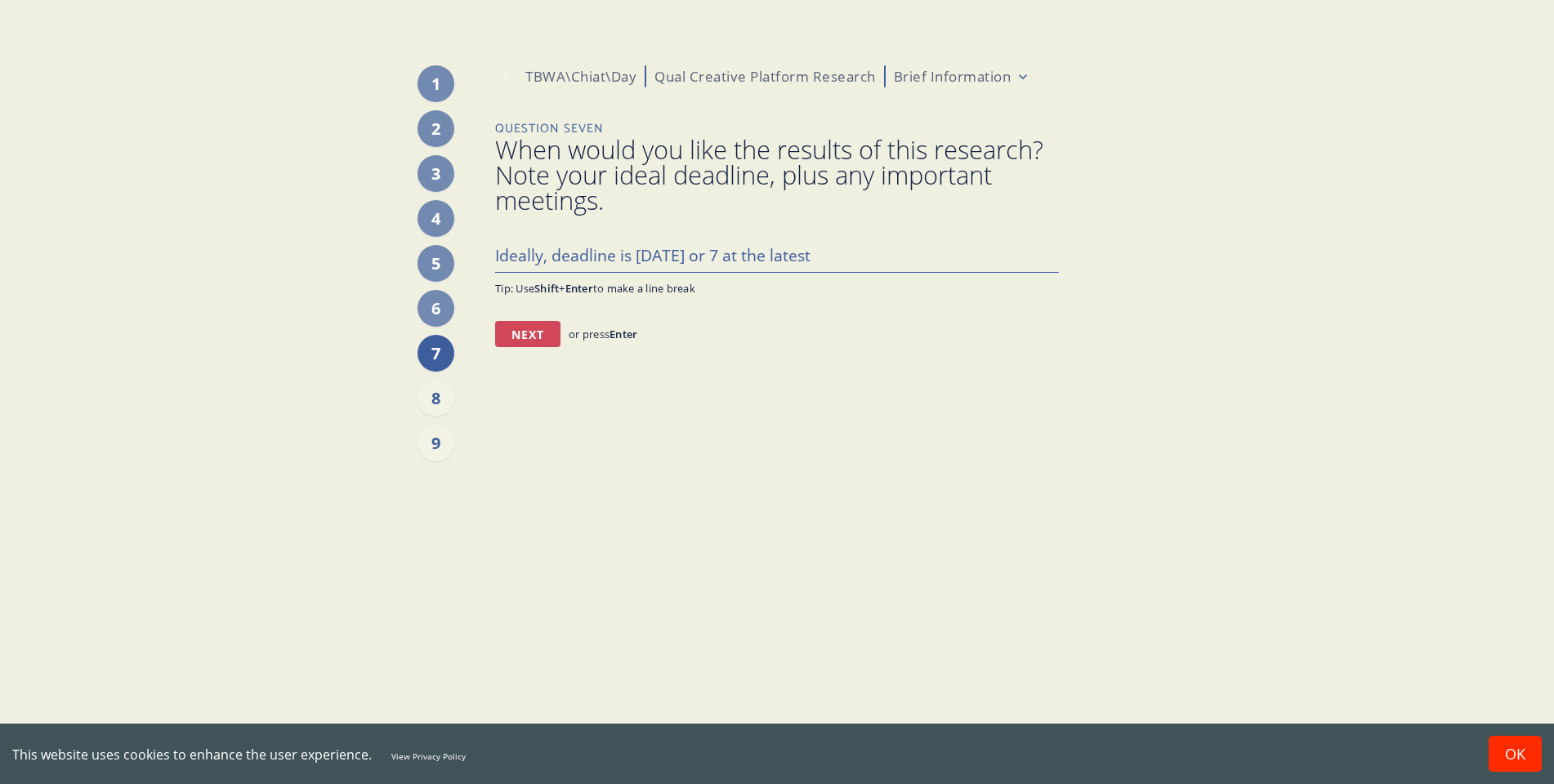 click on "Next" at bounding box center (528, 334) 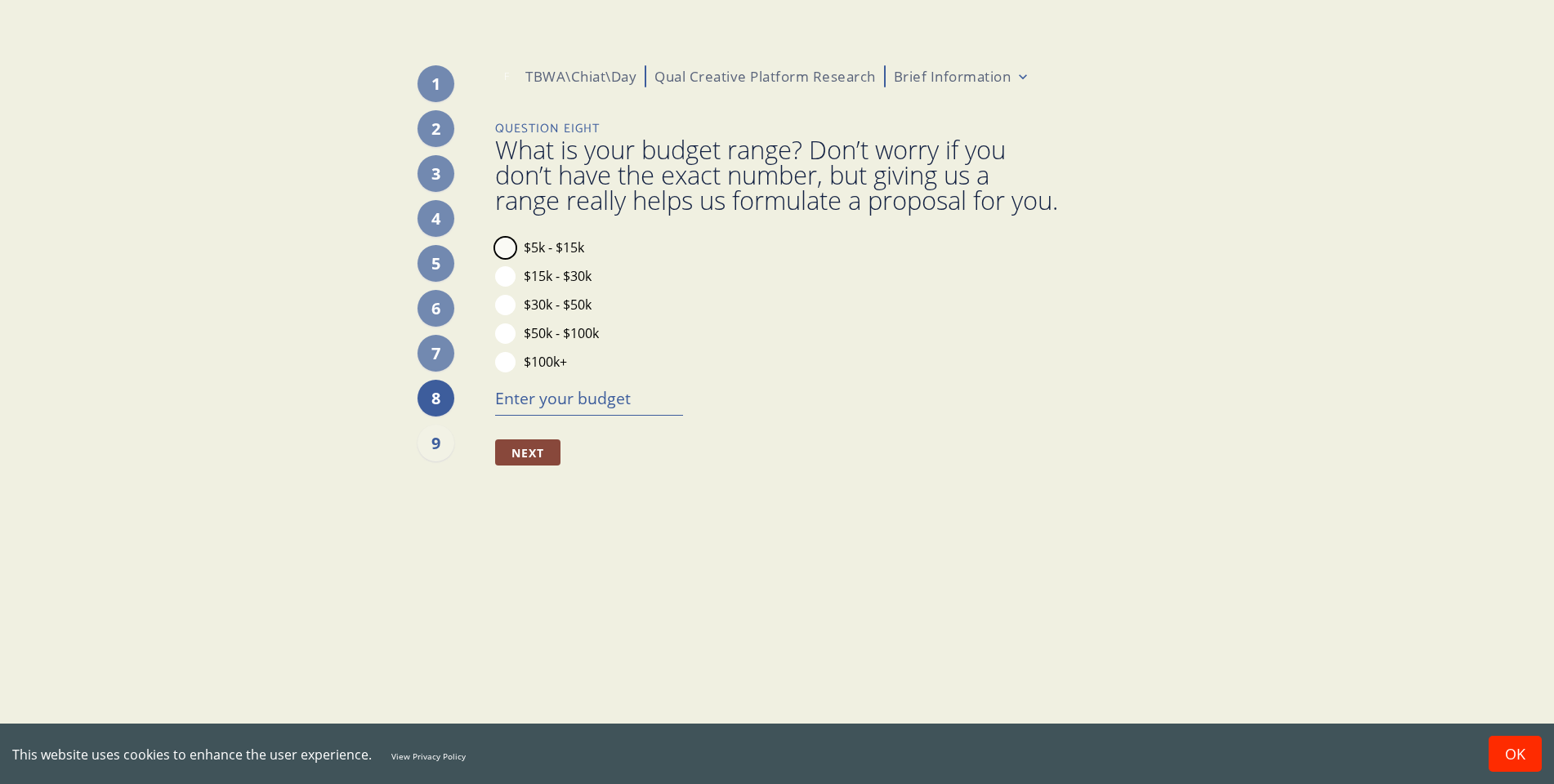 click on "$5k - $15k" at bounding box center [505, 247] 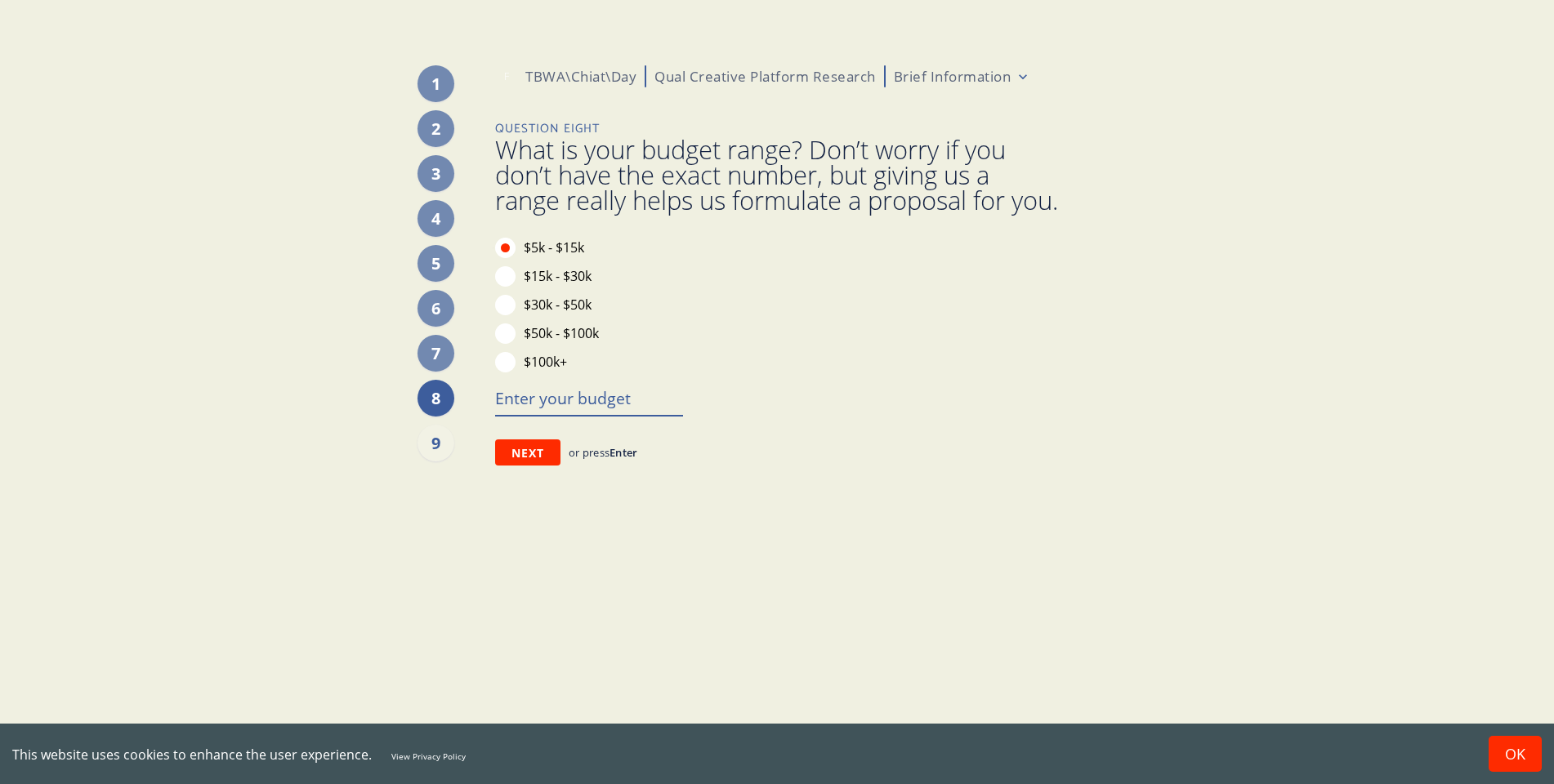 click at bounding box center (589, 398) 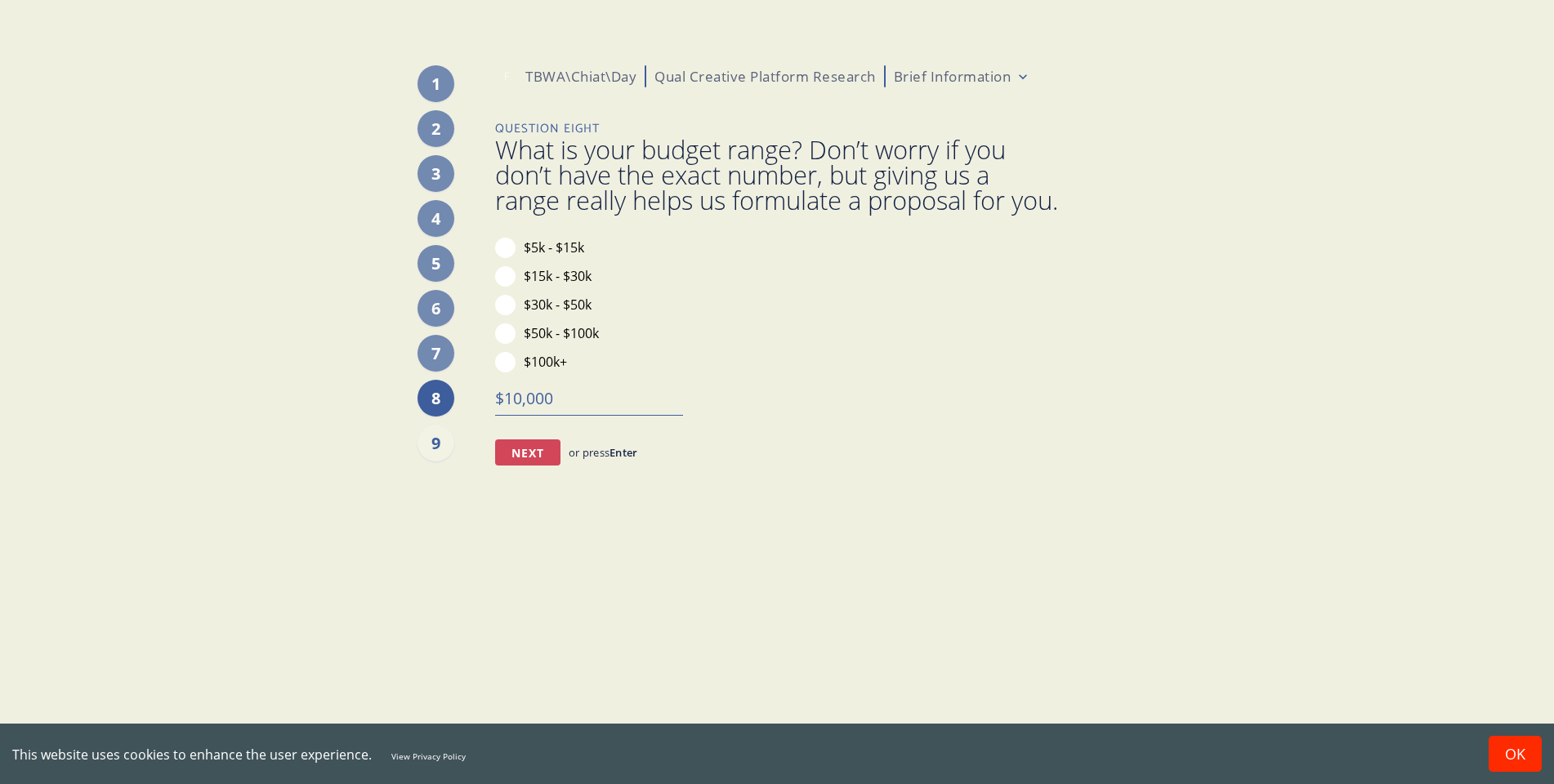click on "Next" at bounding box center [528, 452] 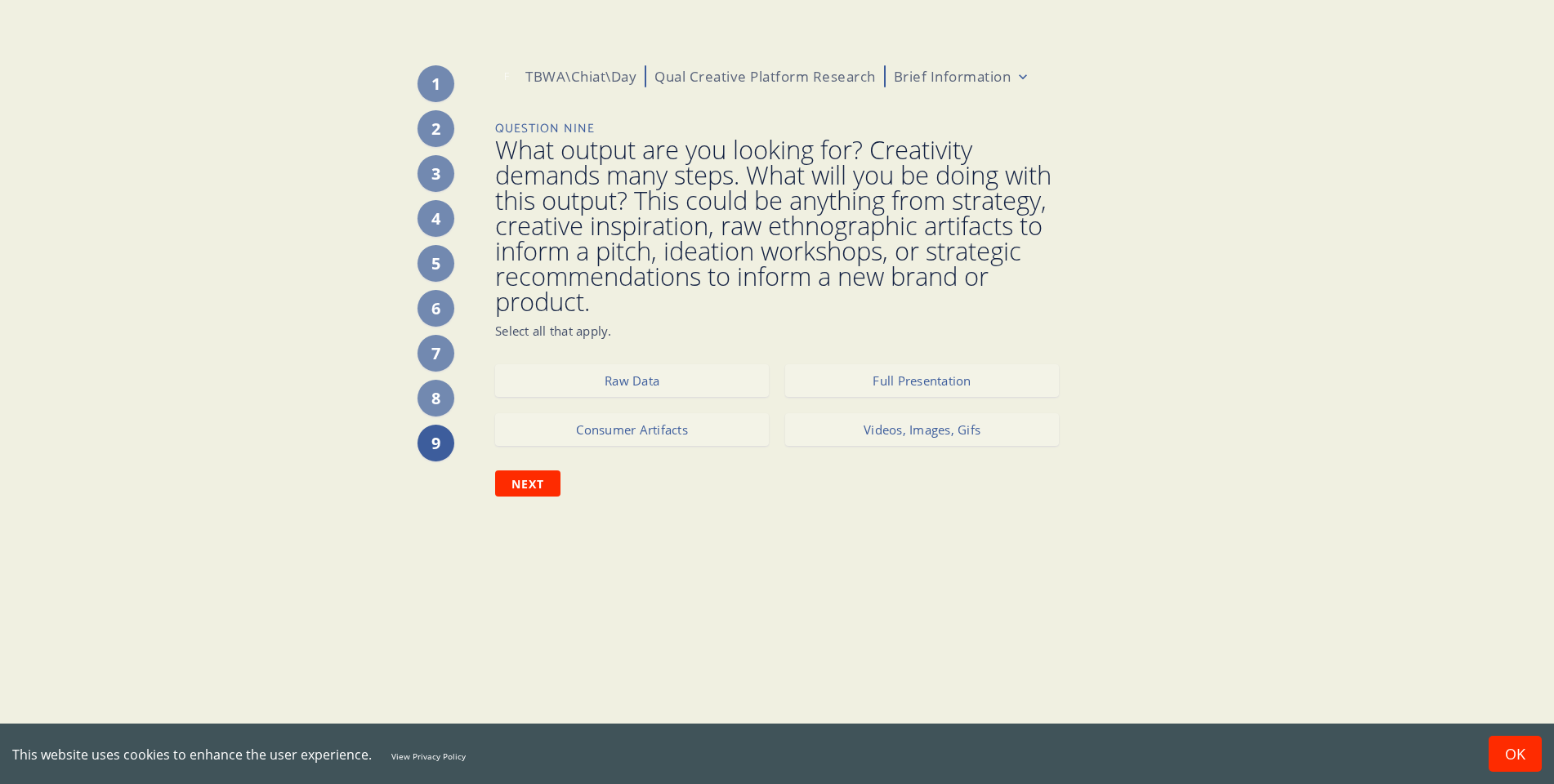 click on "What output are you looking for? Creativity demands many steps. What will you be doing with this output? This could be anything from strategy, creative inspiration, raw ethnographic artifacts to inform a pitch, ideation workshops, or strategic recommendations to inform a new brand or product." at bounding box center [777, 225] 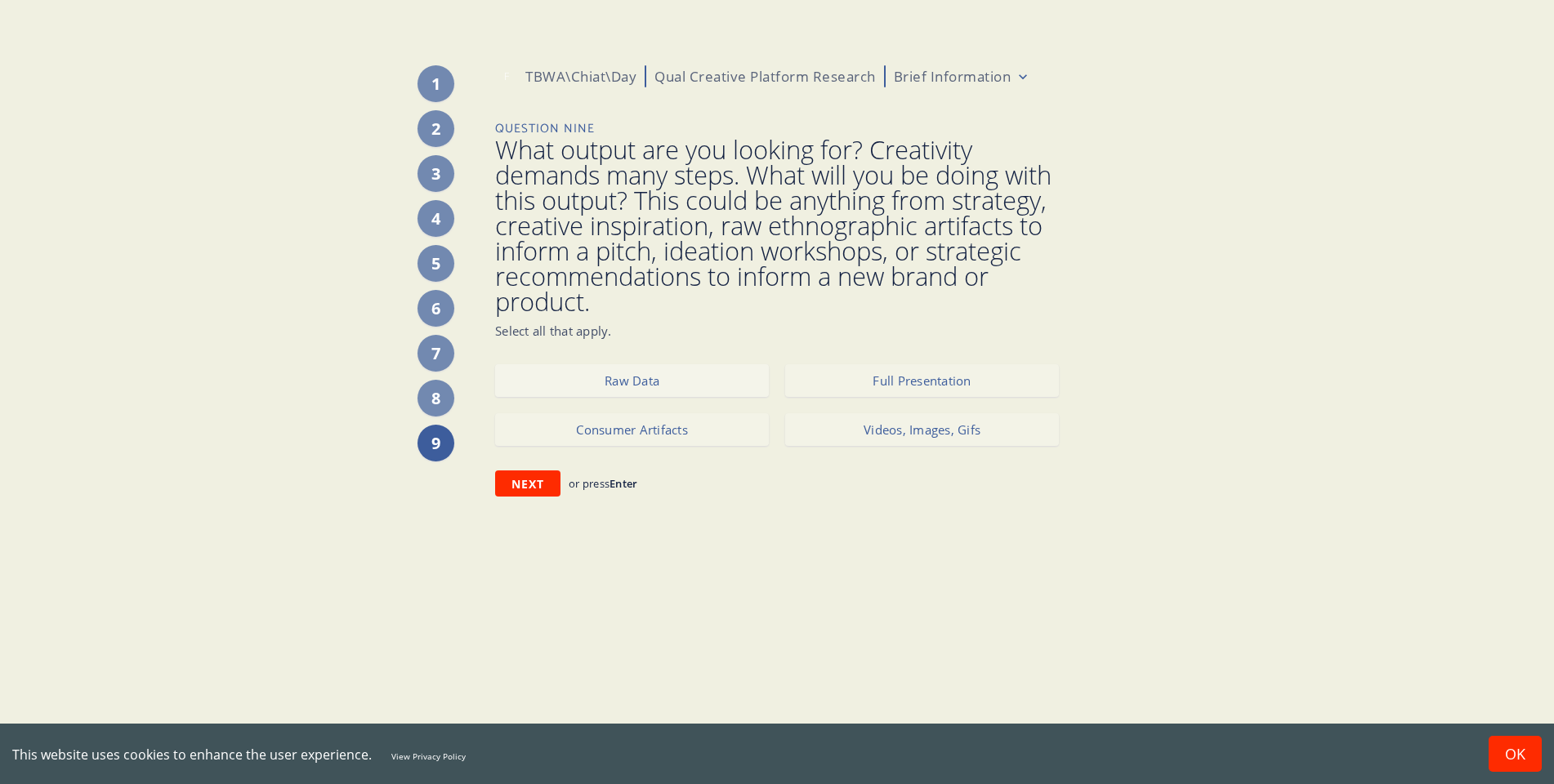 click on "Raw Data" at bounding box center (632, 381) 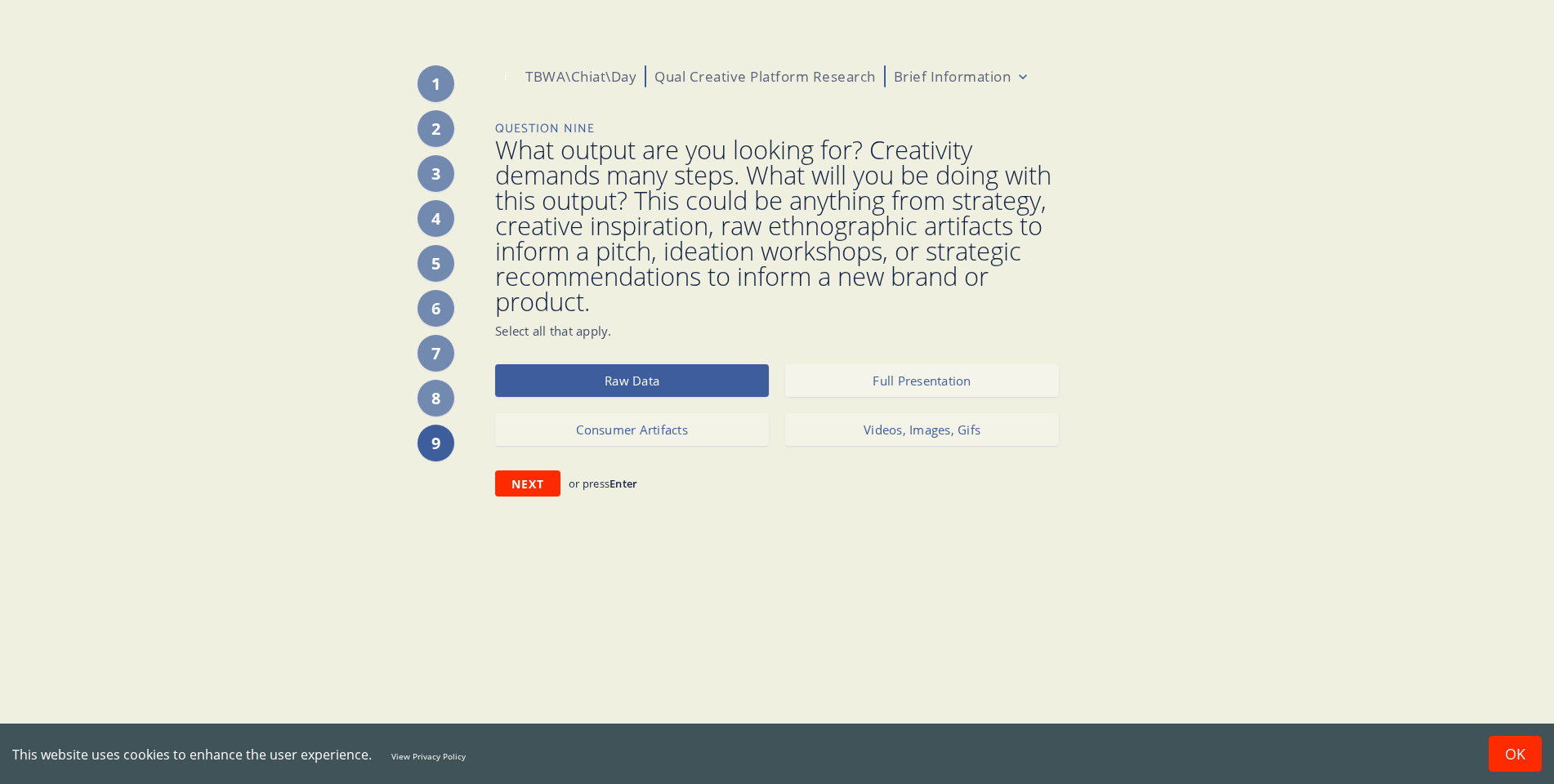 click on "Full Presentation" at bounding box center [922, 381] 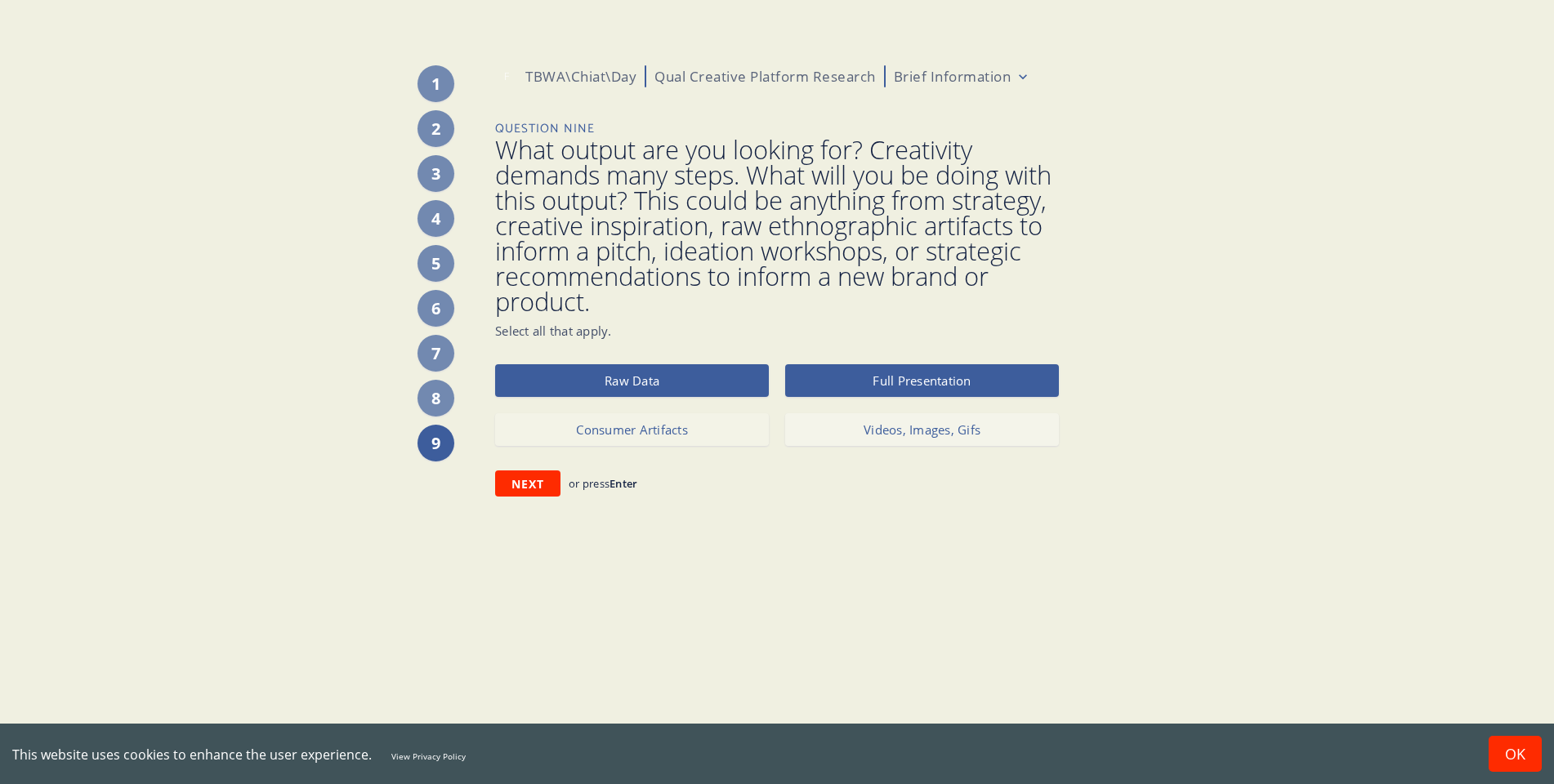 click on "Videos, Images, Gifs" at bounding box center [922, 430] 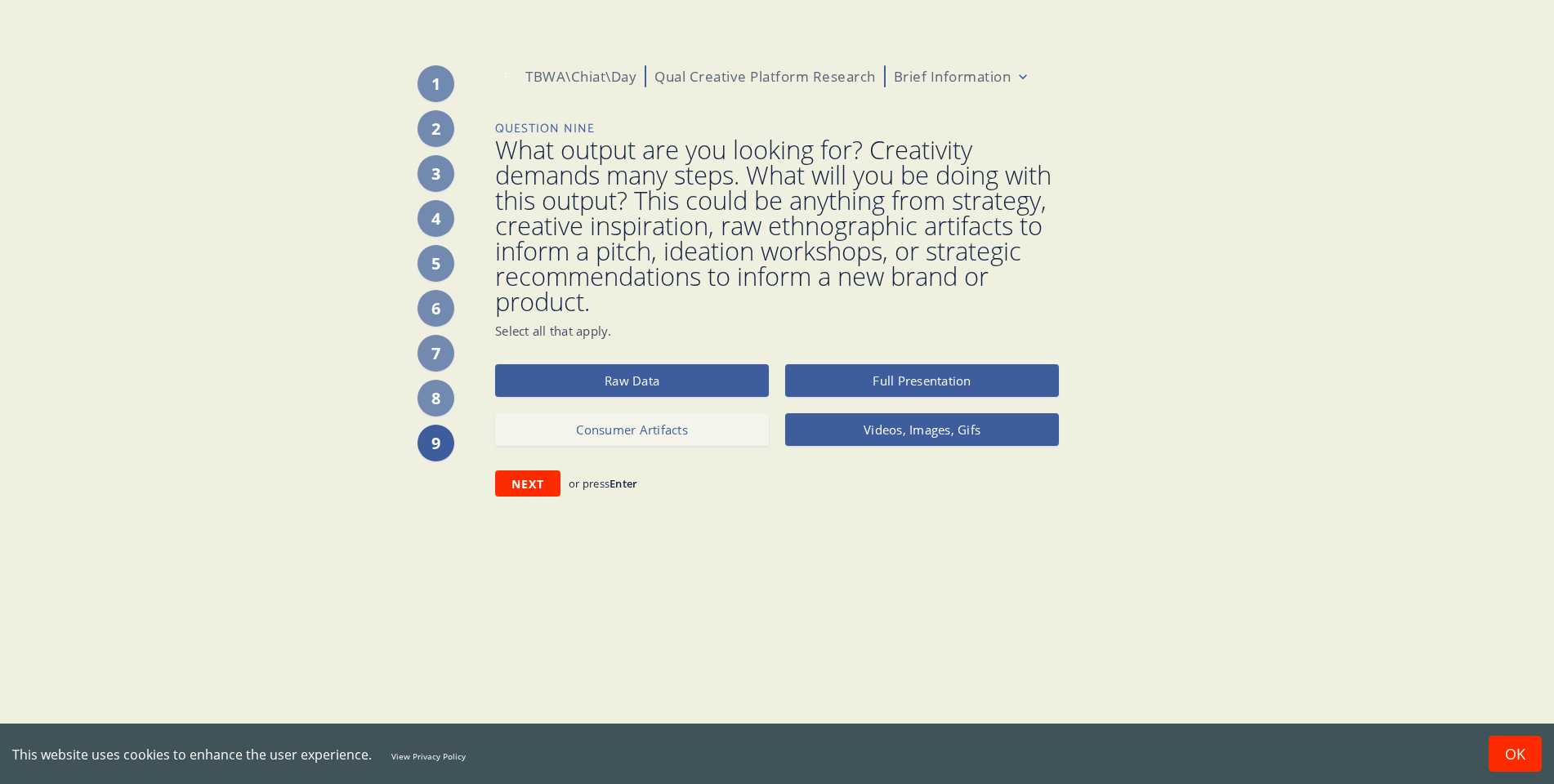 click on "Consumer Artifacts" at bounding box center [632, 430] 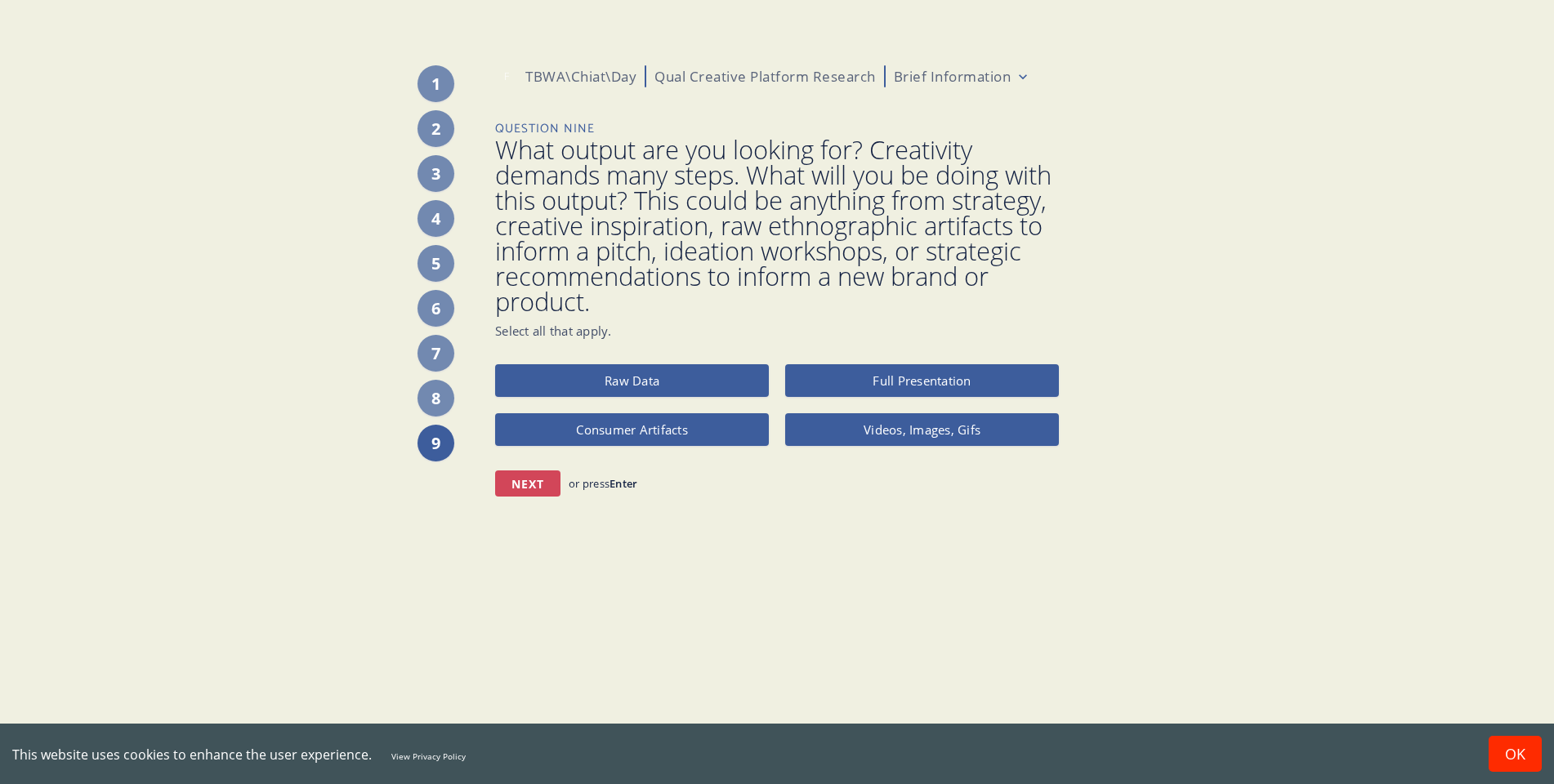 click on "Next" at bounding box center [528, 483] 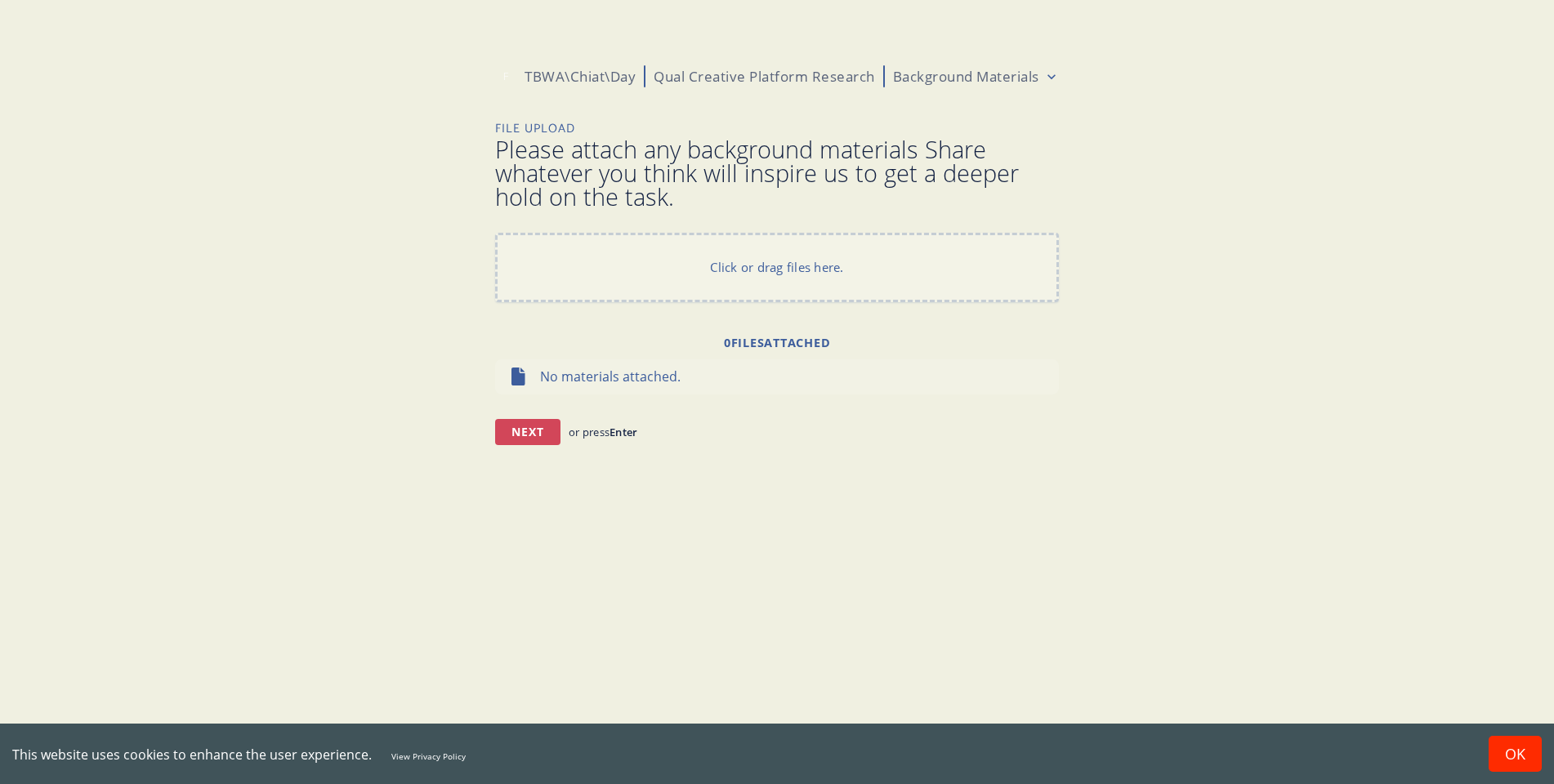 click on "Next" at bounding box center (528, 432) 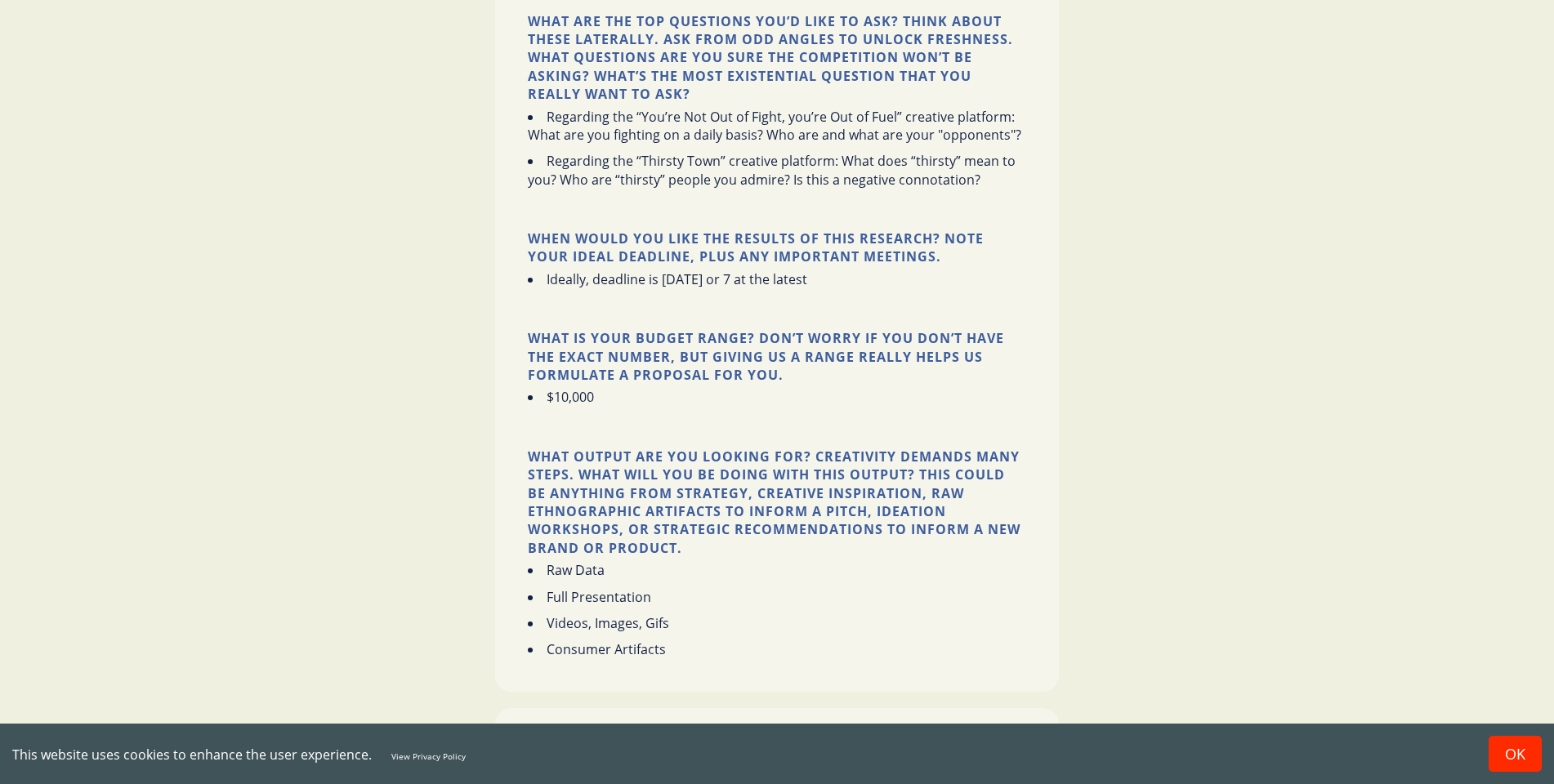 scroll, scrollTop: 1740, scrollLeft: 0, axis: vertical 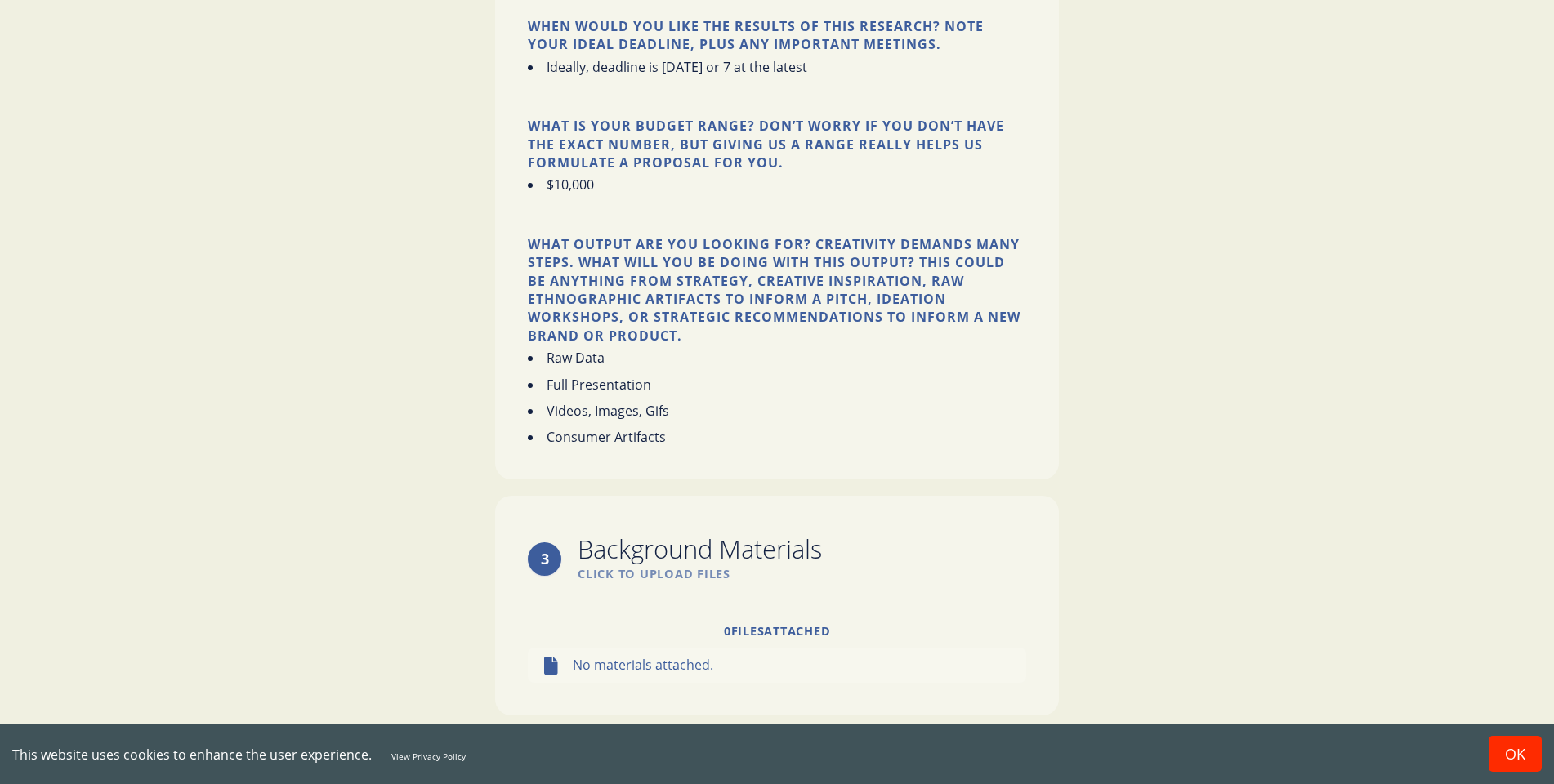 click on "Submit Brief" at bounding box center (777, 743) 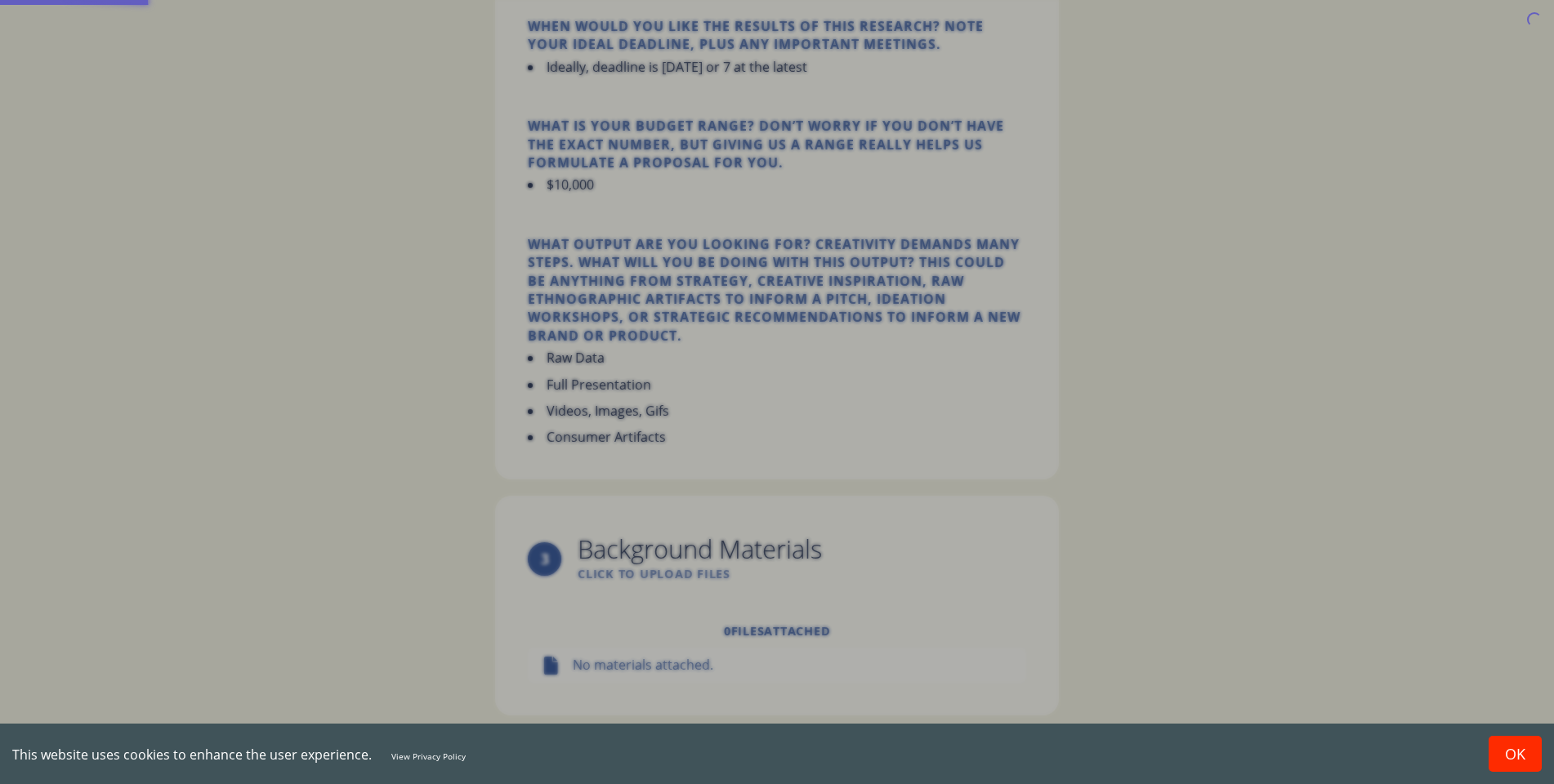 scroll, scrollTop: 0, scrollLeft: 0, axis: both 